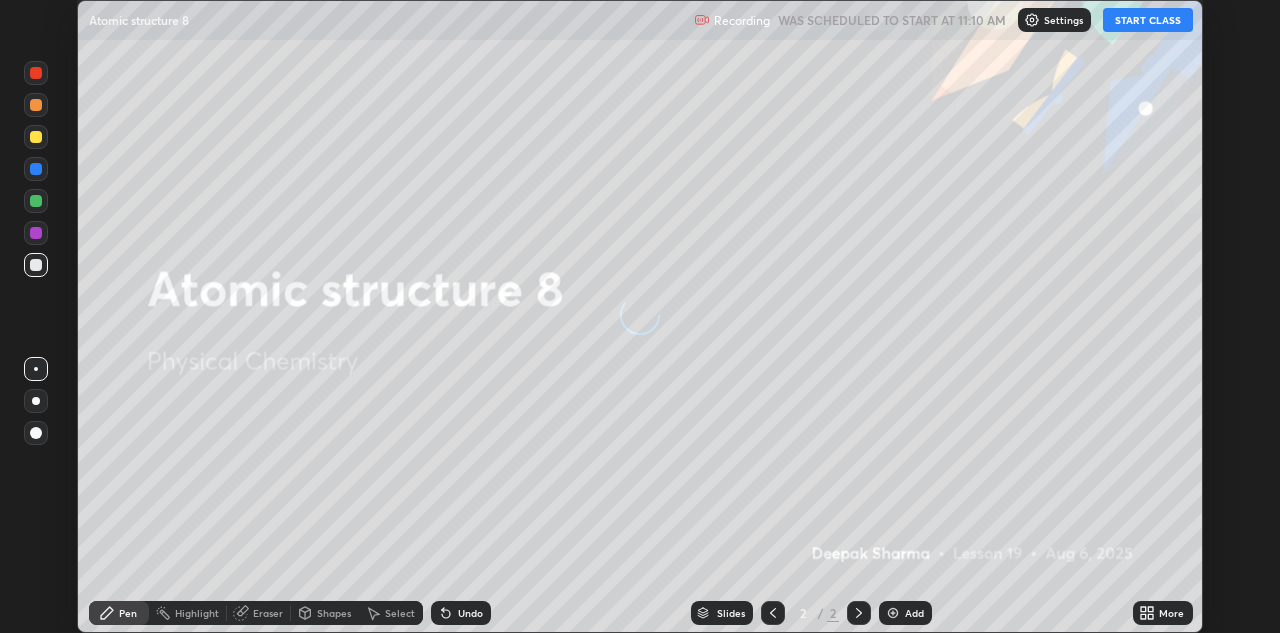 scroll, scrollTop: 0, scrollLeft: 0, axis: both 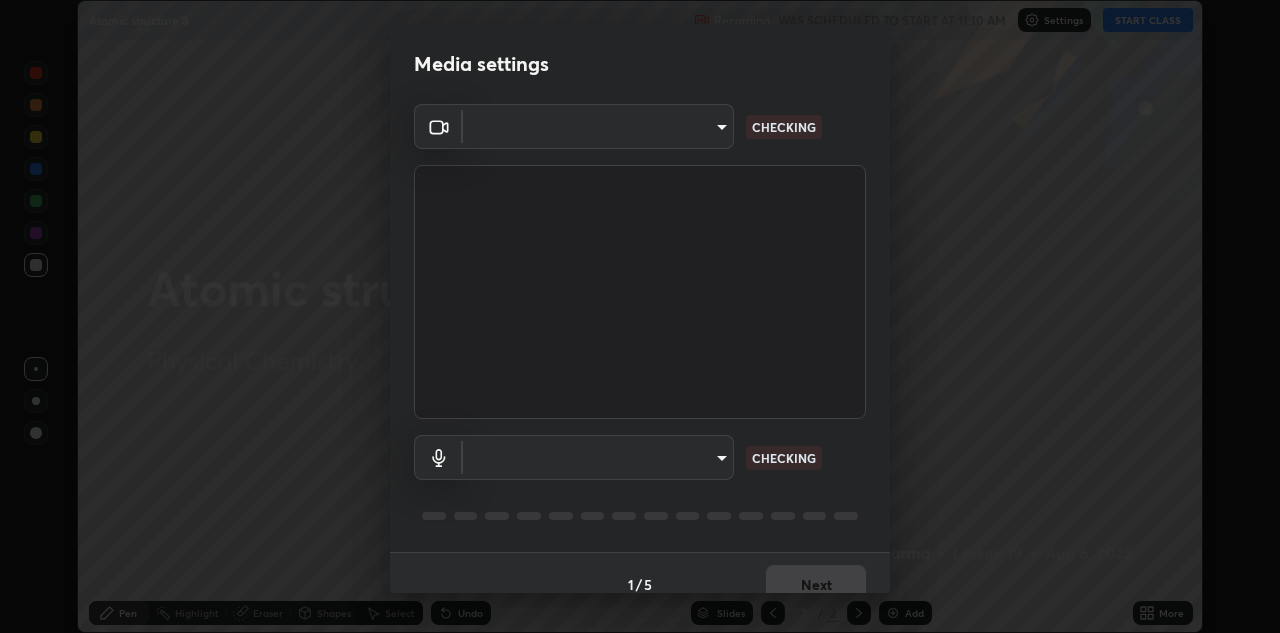 type on "c32f2d133d2fe4ebed6028c3ab396e6b2dbe6072f46fd66d39e62de35b14fd4d" 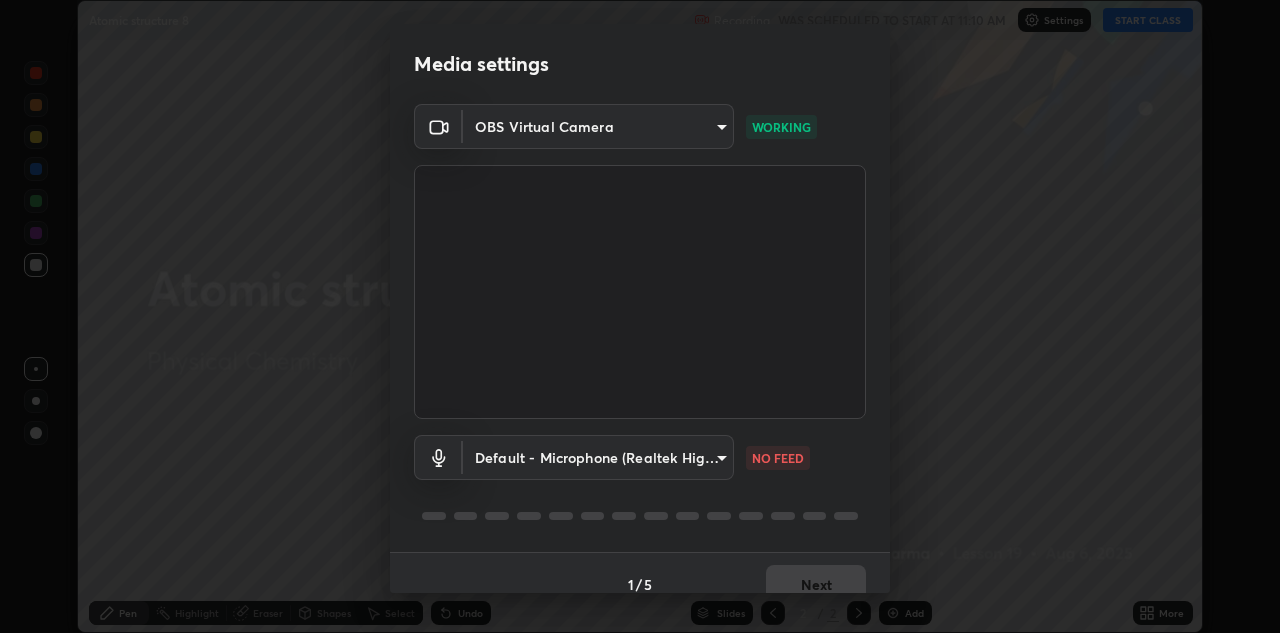 scroll, scrollTop: 23, scrollLeft: 0, axis: vertical 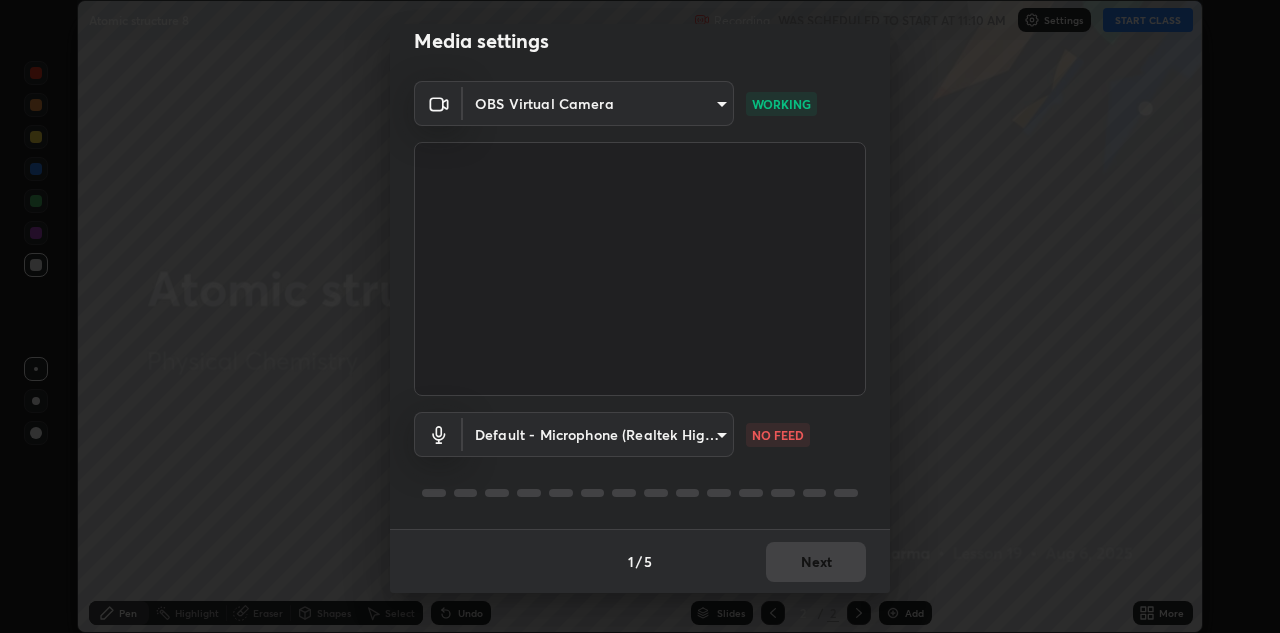 click on "Erase all Atomic structure 8 Recording WAS SCHEDULED TO START AT  11:10 AM Settings START CLASS Setting up your live class Atomic structure 8 • L19 of Physical Chemistry [FIRST] [LAST] Pen Highlight Eraser Shapes Select Undo Slides 2 / 2 Add More No doubts shared Encourage your learners to ask a doubt for better clarity Report an issue Reason for reporting Buffering Chat not working Audio - Video sync issue Educator video quality low ​ Attach an image Report Media settings OBS Virtual Camera c32f2d133d2fe4ebed6028c3ab396e6b2dbe6072f46fd66d39e62de35b14fd4d WORKING Default - Microphone (Realtek High Definition Audio) default NO FEED 1 / 5 Next" at bounding box center [640, 316] 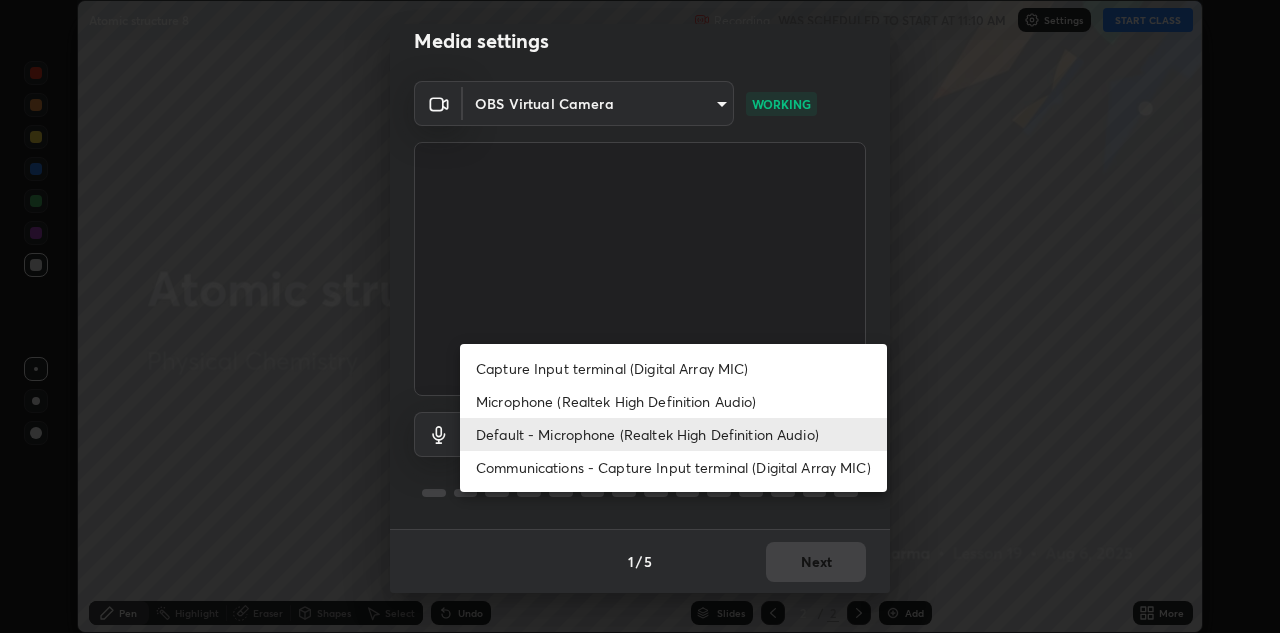 click on "Microphone (Realtek High Definition Audio)" at bounding box center (673, 401) 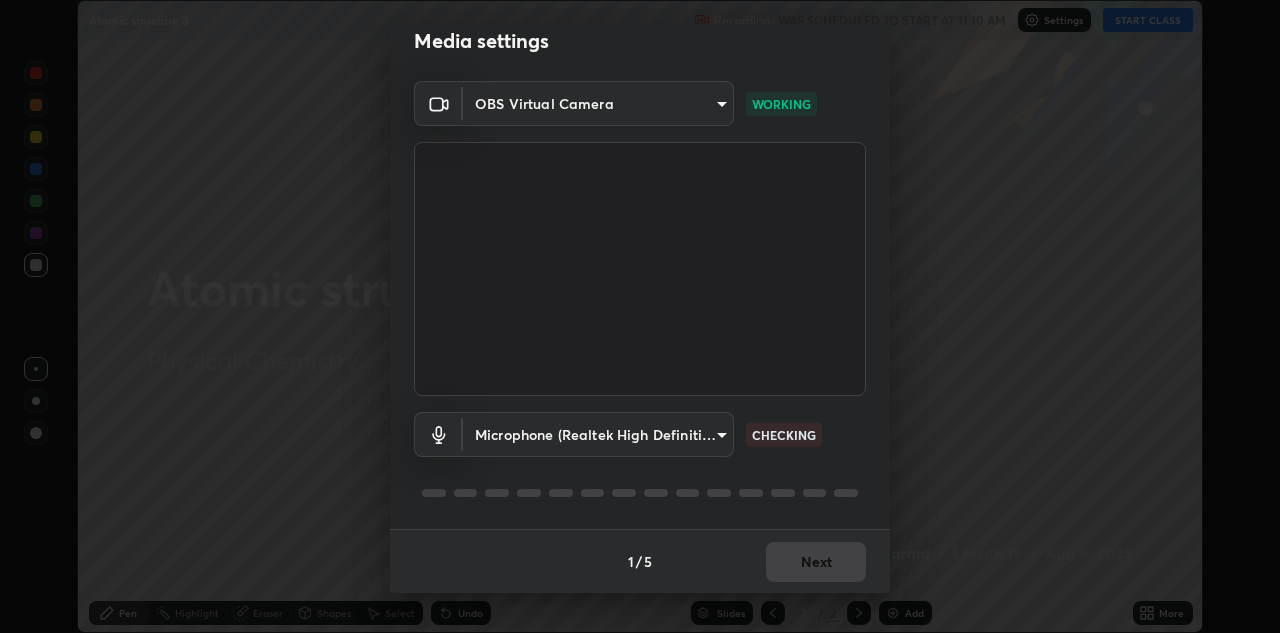 click on "Erase all Atomic structure 8 Recording WAS SCHEDULED TO START AT  11:10 AM Settings START CLASS Setting up your live class Atomic structure 8 • L19 of Physical Chemistry [FIRST] [LAST] Pen Highlight Eraser Shapes Select Undo Slides 2 / 2 Add More No doubts shared Encourage your learners to ask a doubt for better clarity Report an issue Reason for reporting Buffering Chat not working Audio - Video sync issue Educator video quality low ​ Attach an image Report Media settings OBS Virtual Camera c32f2d133d2fe4ebed6028c3ab396e6b2dbe6072f46fd66d39e62de35b14fd4d WORKING Microphone (Realtek High Definition Audio) f7644a9e9a5fb794185b80f98c37c5711002d7623b3167955ee522262654039b CHECKING 1 / 5 Next Capture Input terminal (Digital Array MIC) Microphone (Realtek High Definition Audio) Default - Microphone (Realtek High Definition Audio) Communications - Capture Input terminal (Digital Array MIC)" at bounding box center [640, 316] 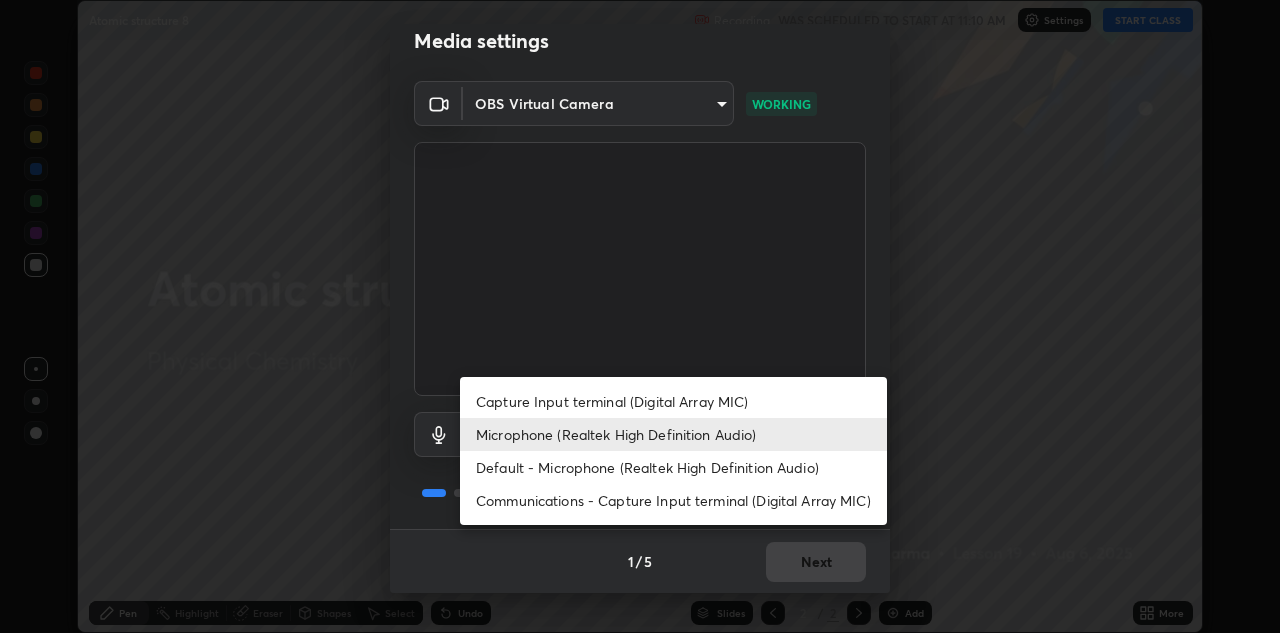 click on "Default - Microphone (Realtek High Definition Audio)" at bounding box center (673, 467) 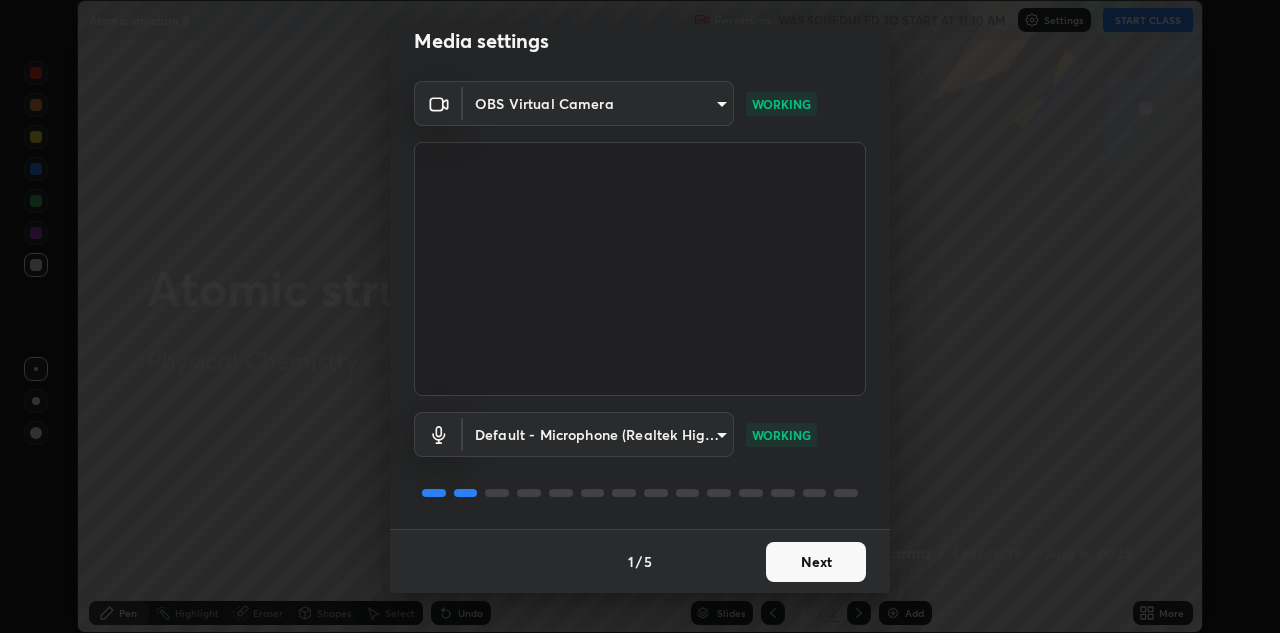 click on "Next" at bounding box center [816, 562] 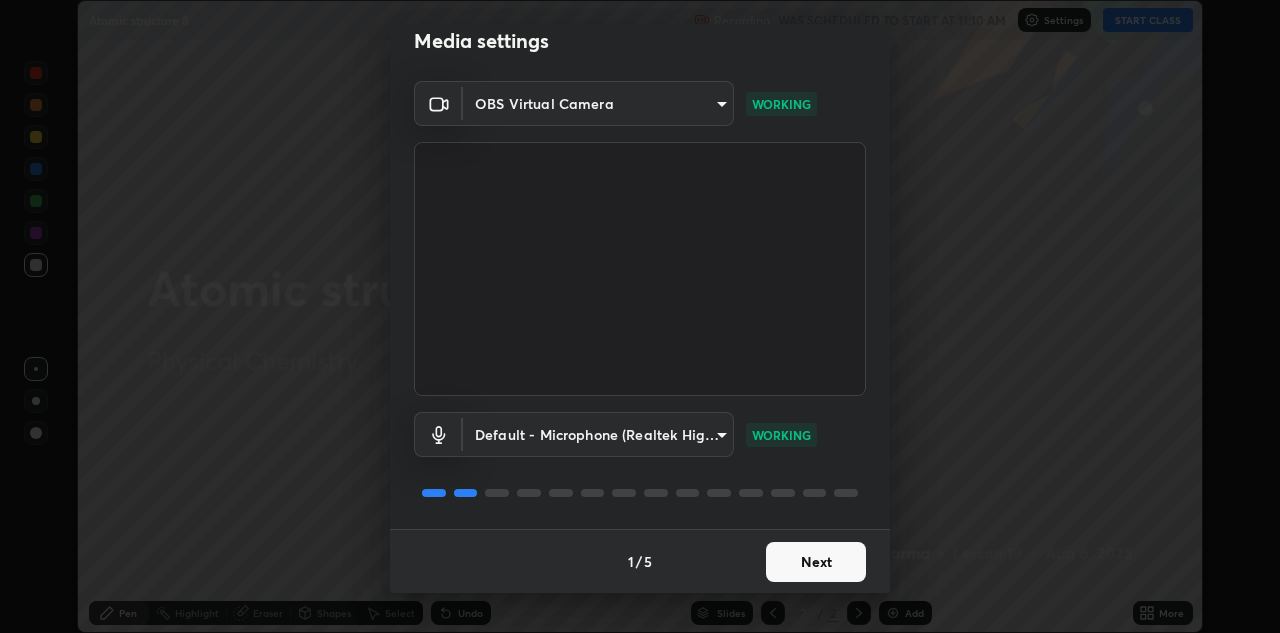 scroll, scrollTop: 0, scrollLeft: 0, axis: both 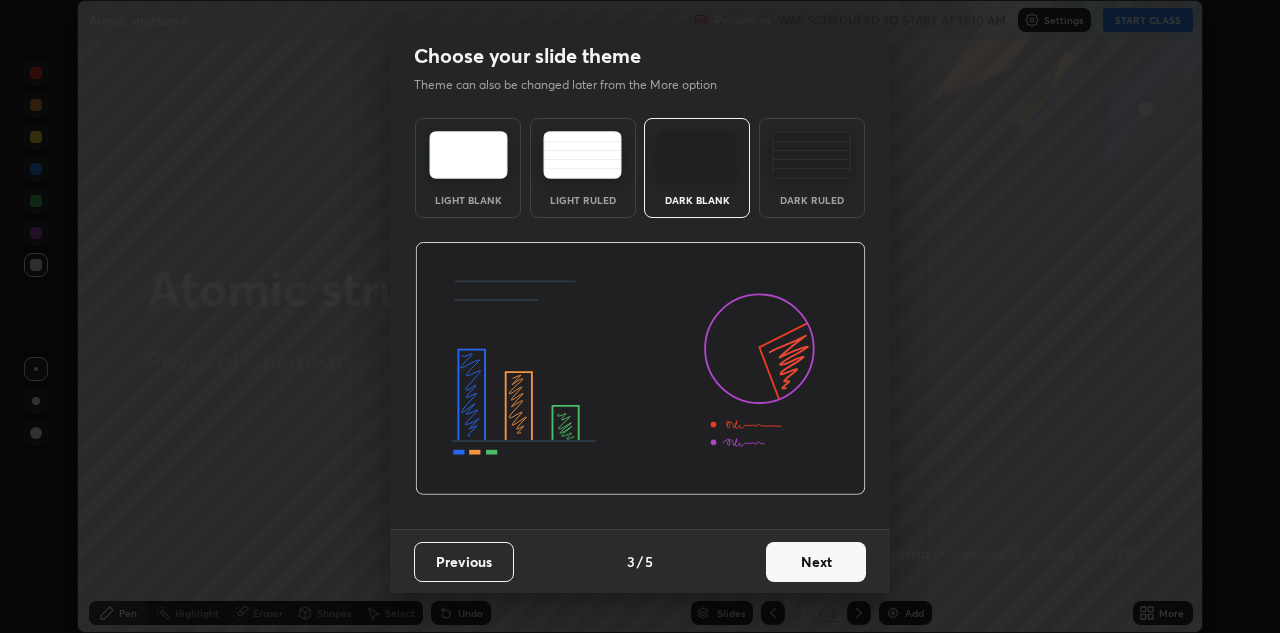 click on "Next" at bounding box center [816, 562] 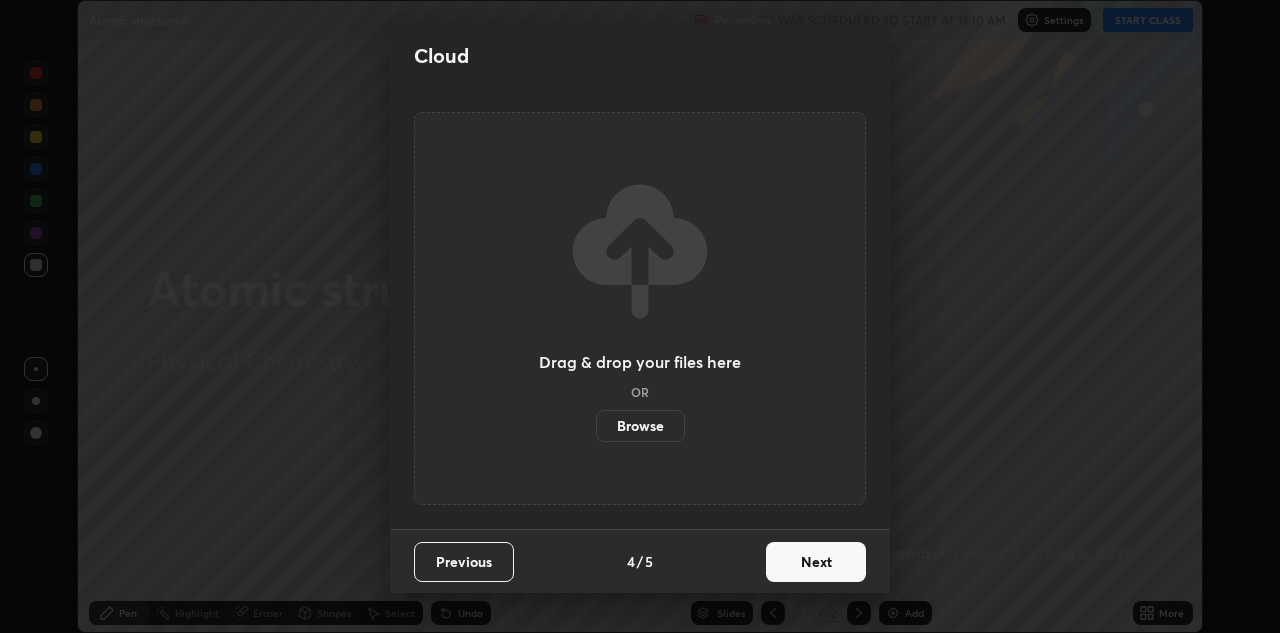 click on "Next" at bounding box center (816, 562) 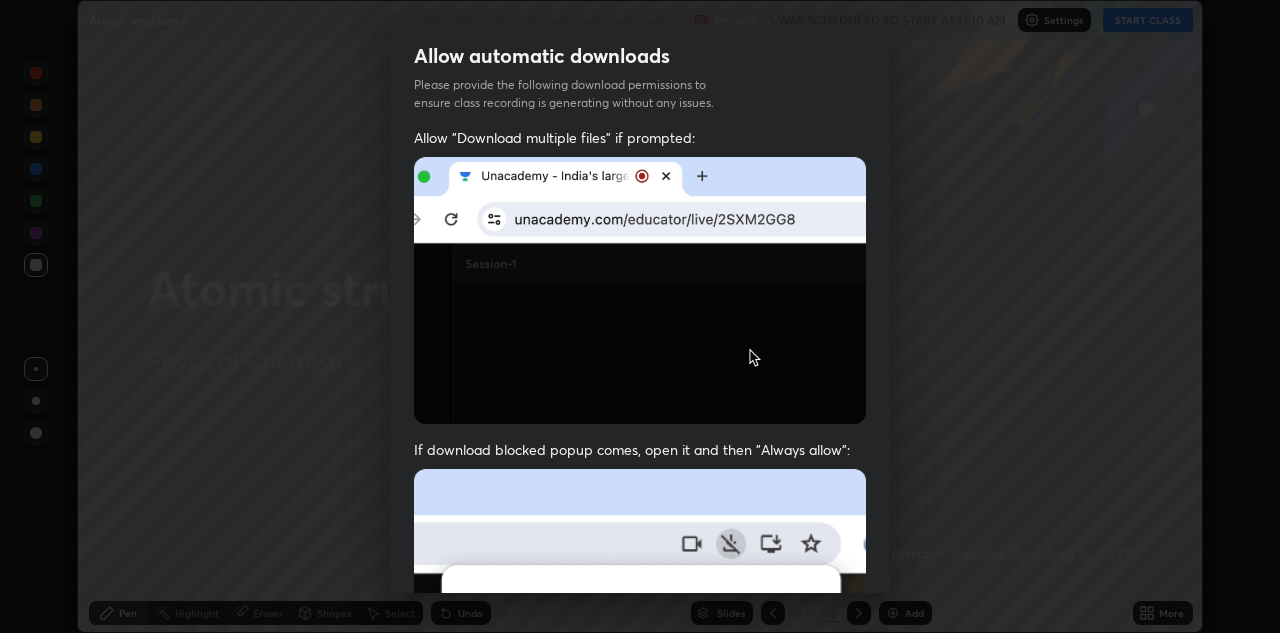 click at bounding box center [640, 687] 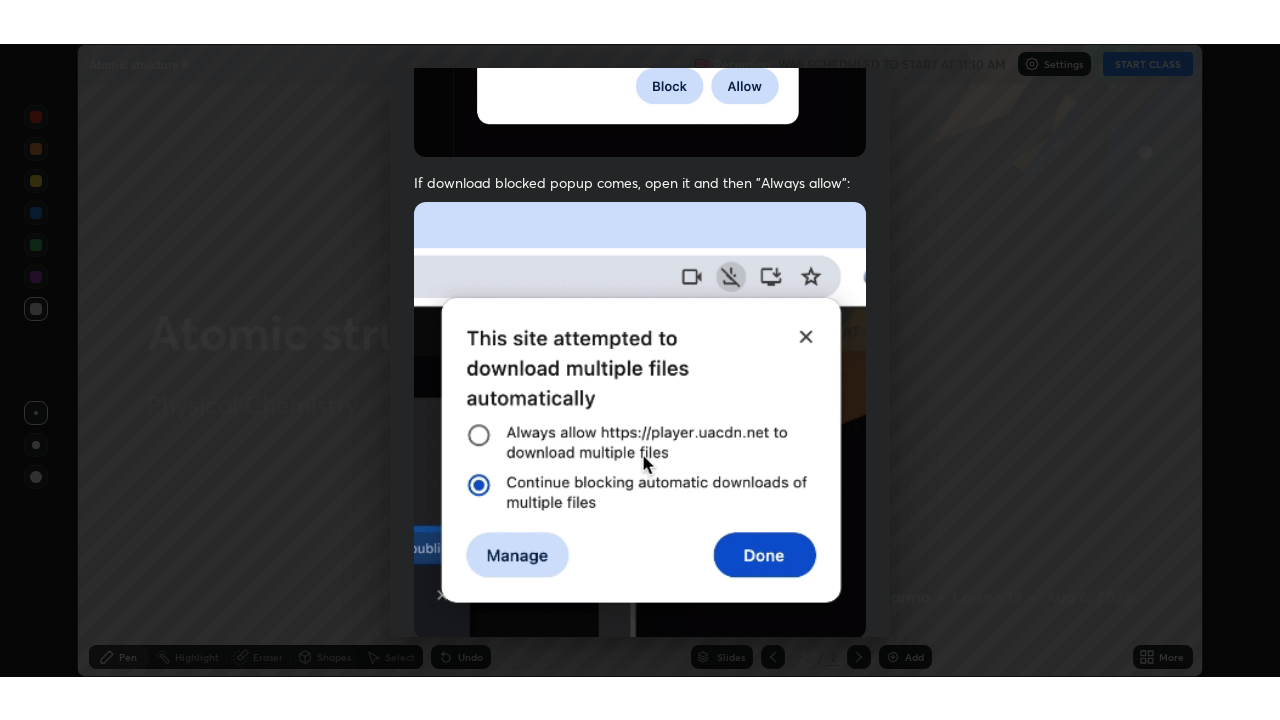 scroll, scrollTop: 431, scrollLeft: 0, axis: vertical 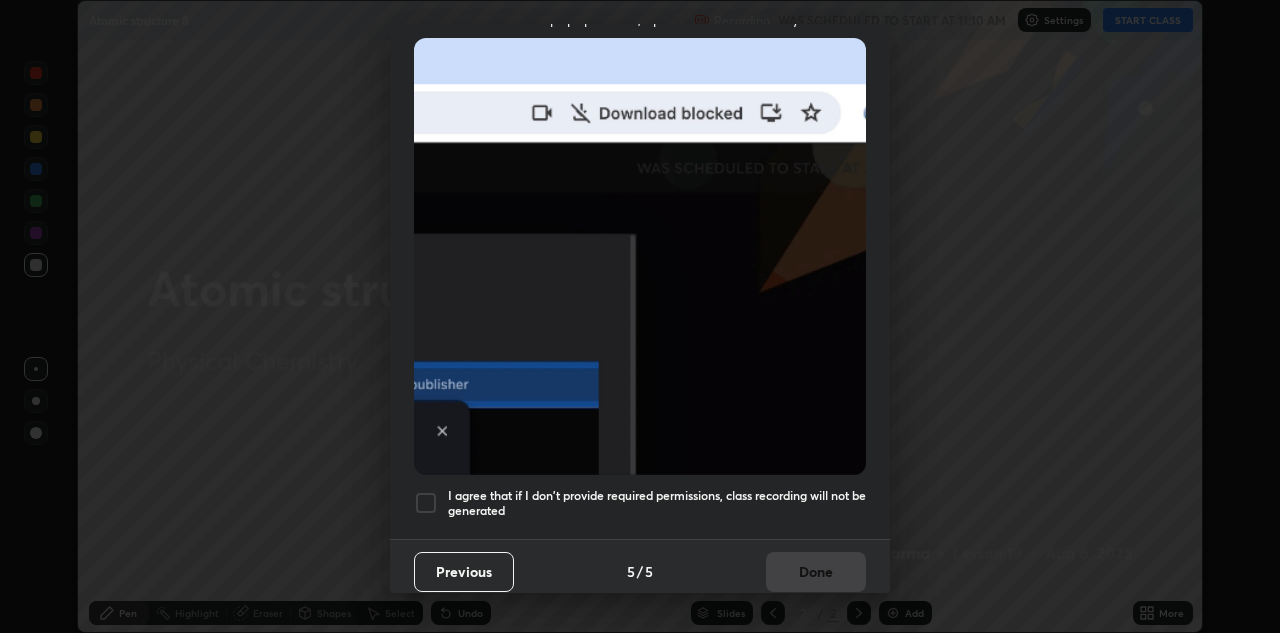 click on "I agree that if I don't provide required permissions, class recording will not be generated" at bounding box center (657, 503) 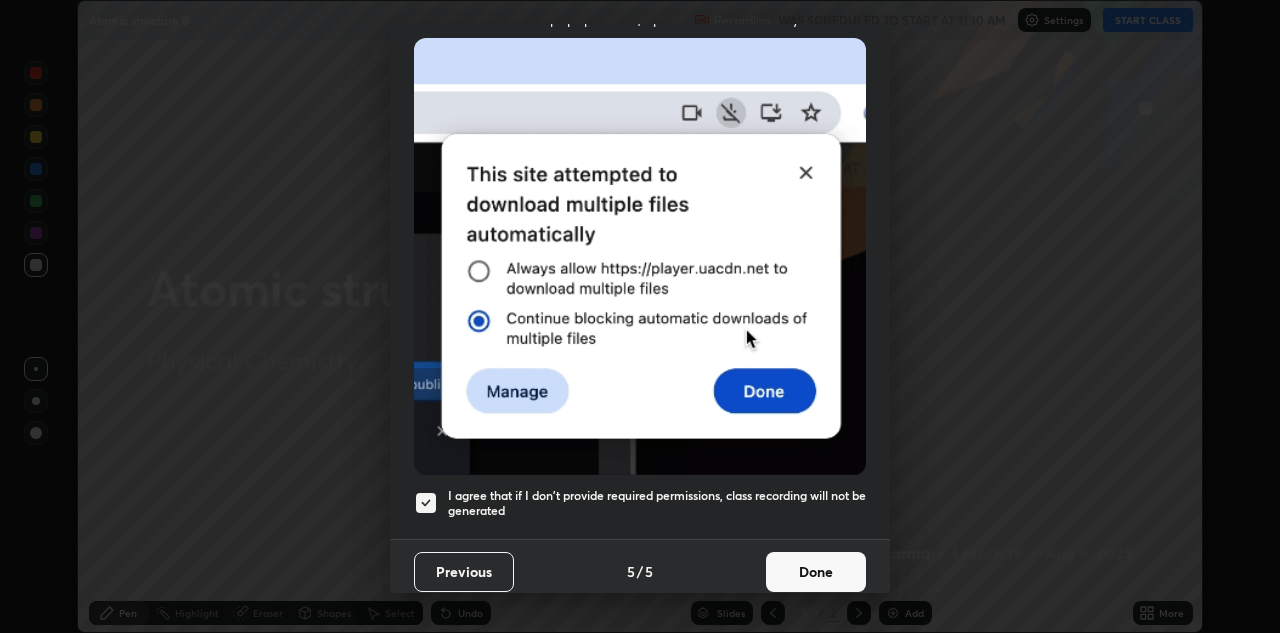 click on "Done" at bounding box center [816, 572] 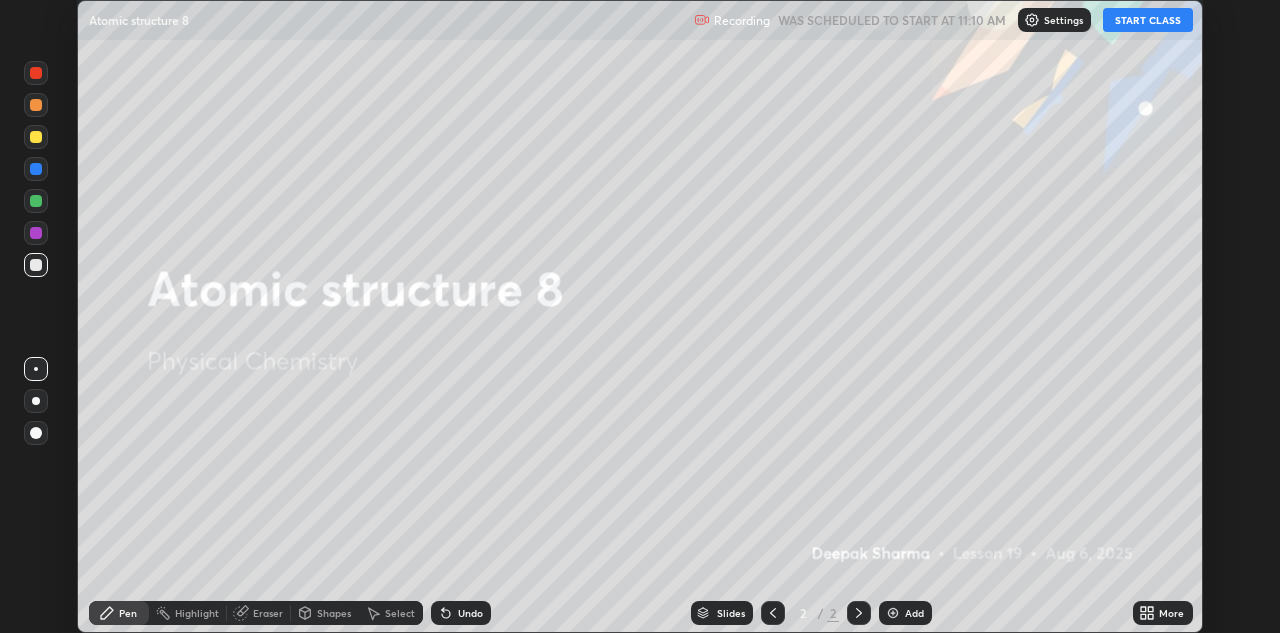 click on "START CLASS" at bounding box center [1148, 20] 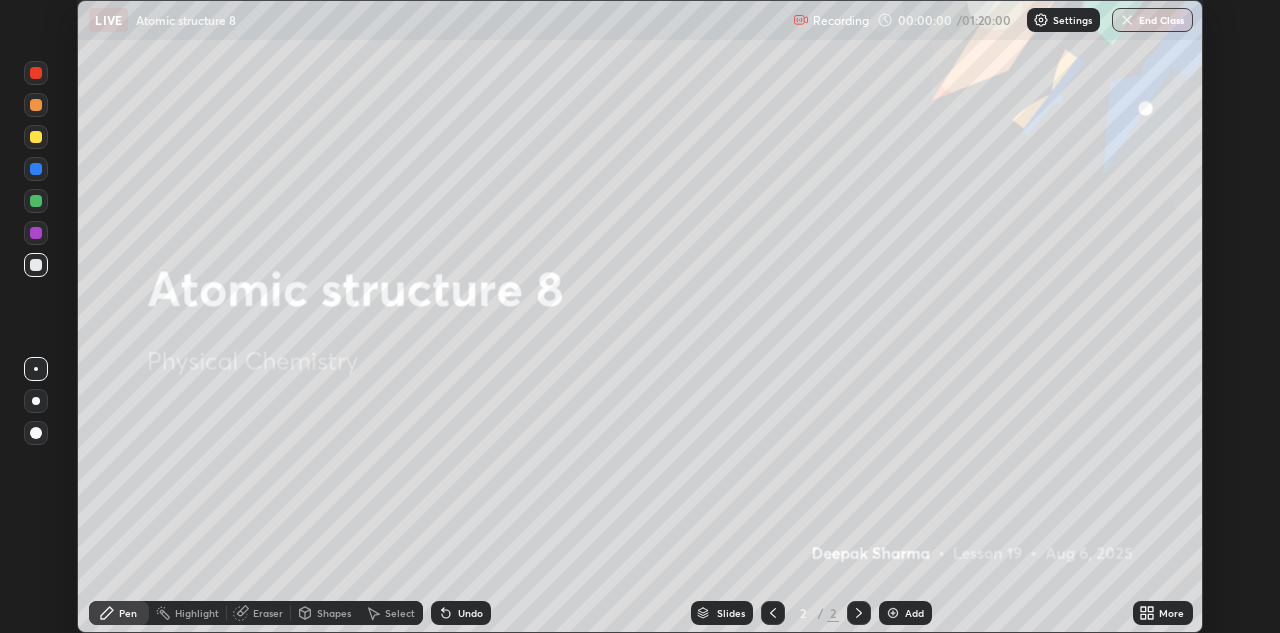 click 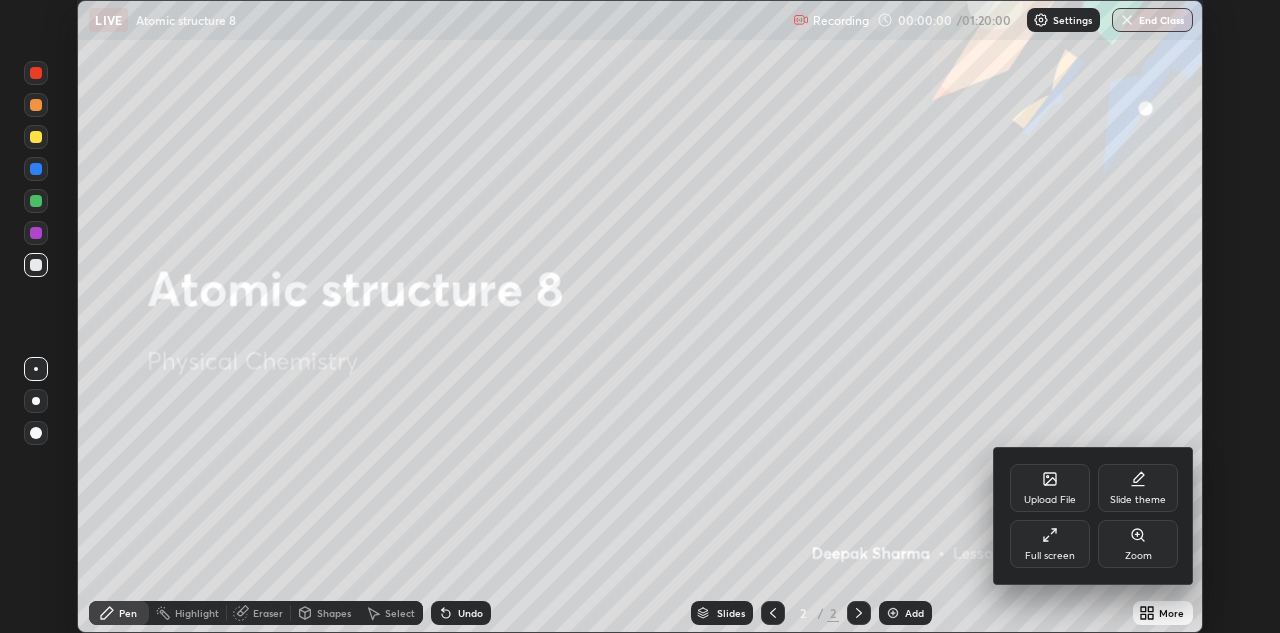 click on "Full screen" at bounding box center (1050, 544) 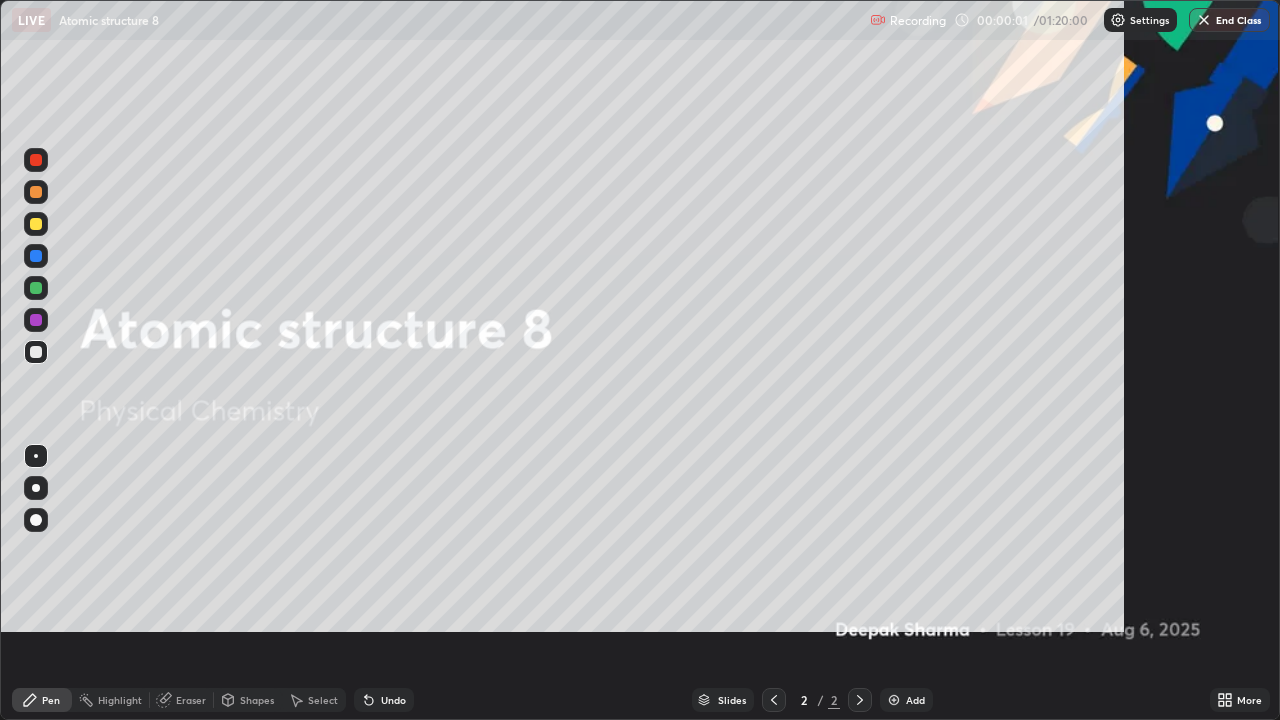 scroll, scrollTop: 99280, scrollLeft: 98720, axis: both 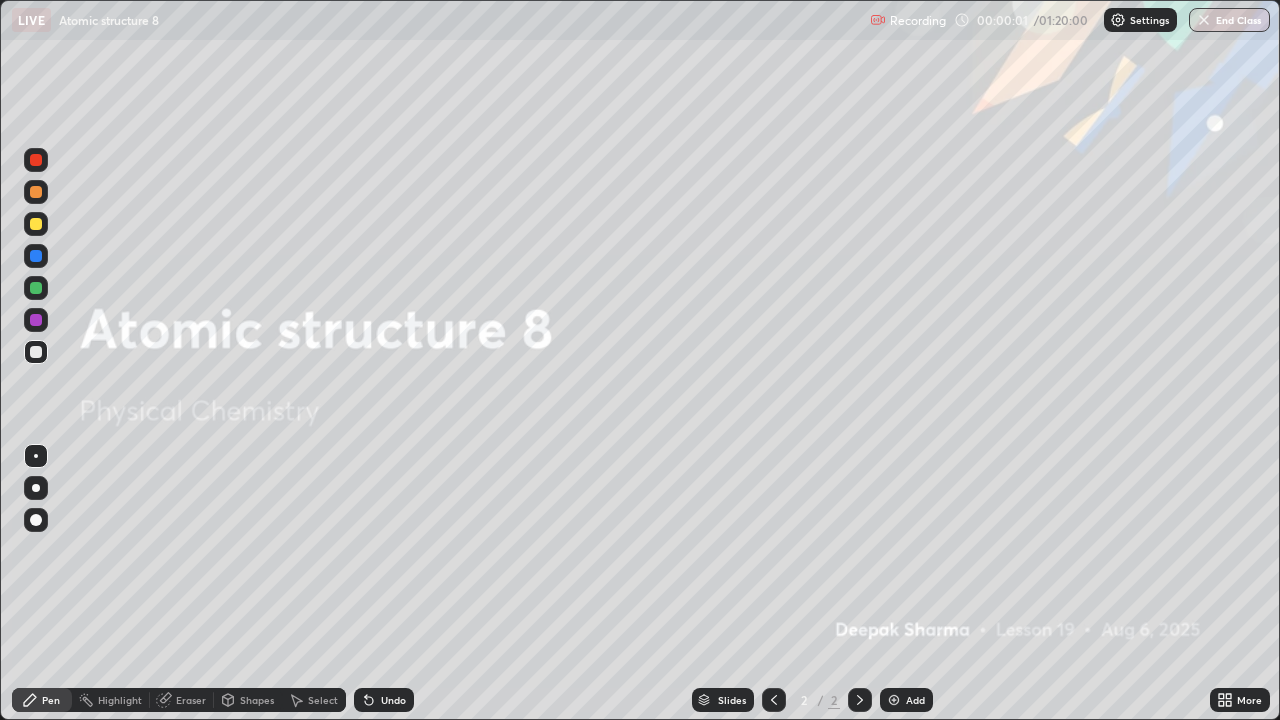 click on "Add" at bounding box center (915, 700) 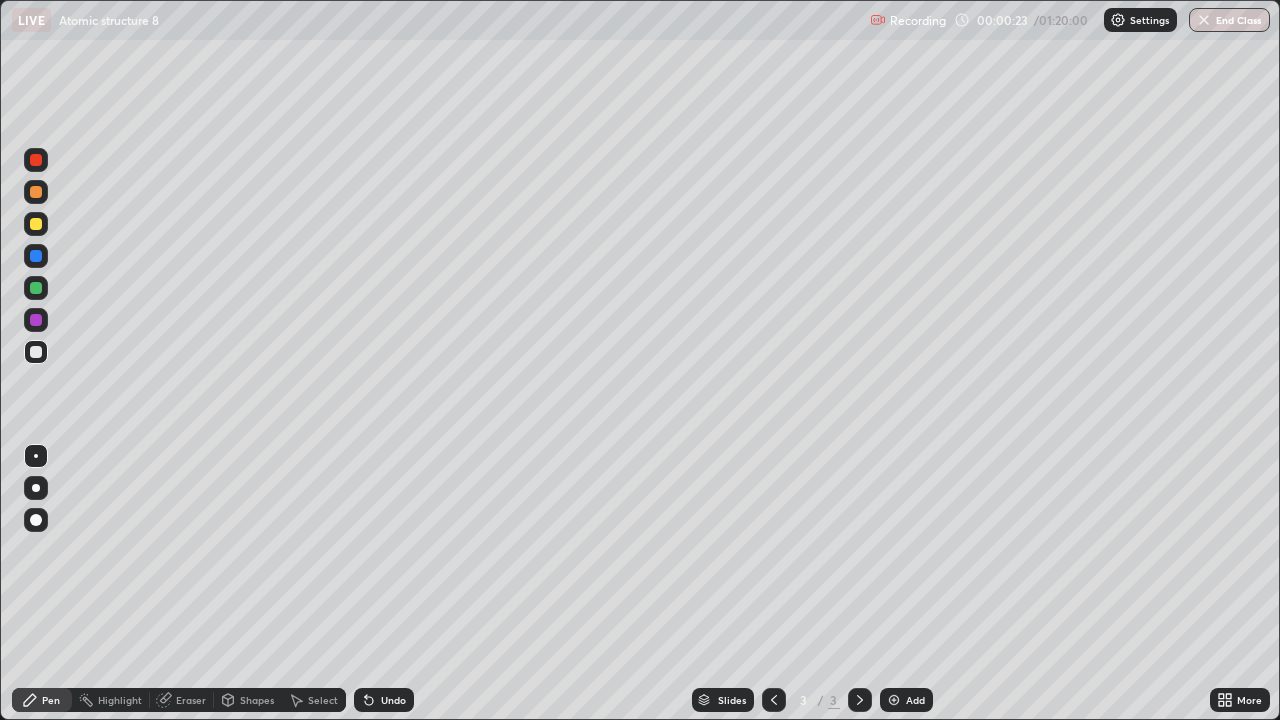 click at bounding box center (36, 224) 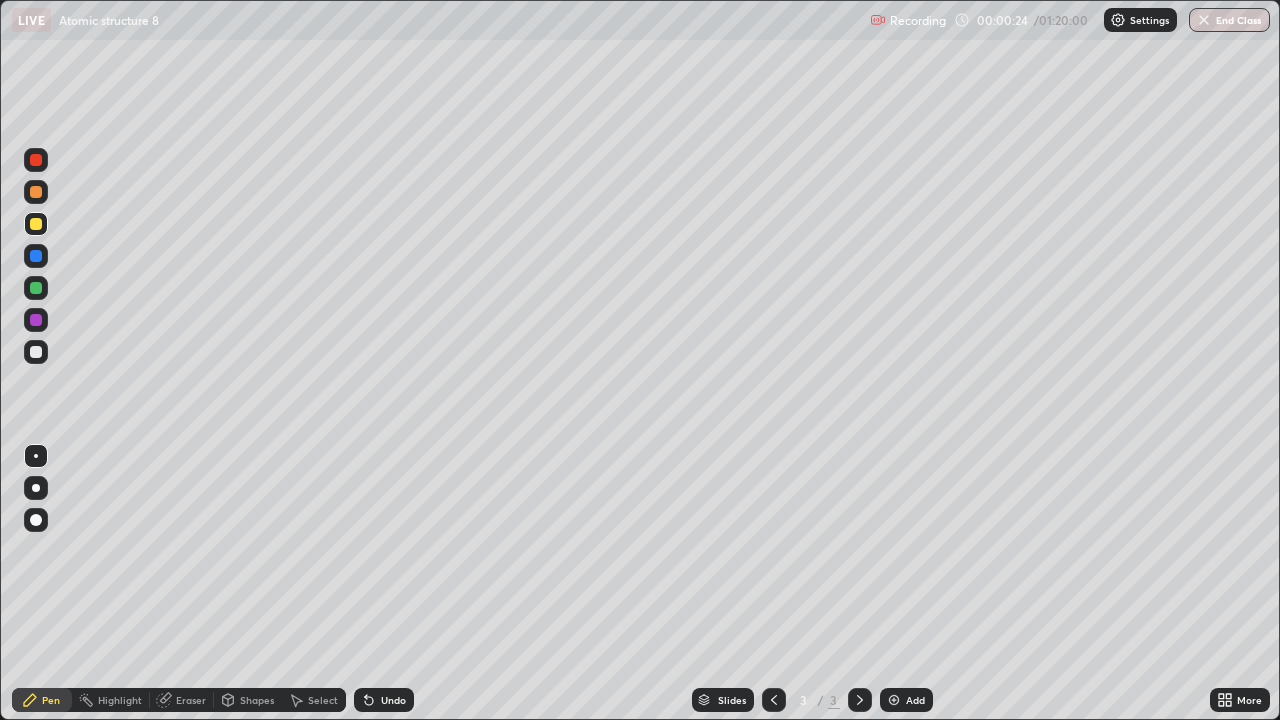 click on "Shapes" at bounding box center (257, 700) 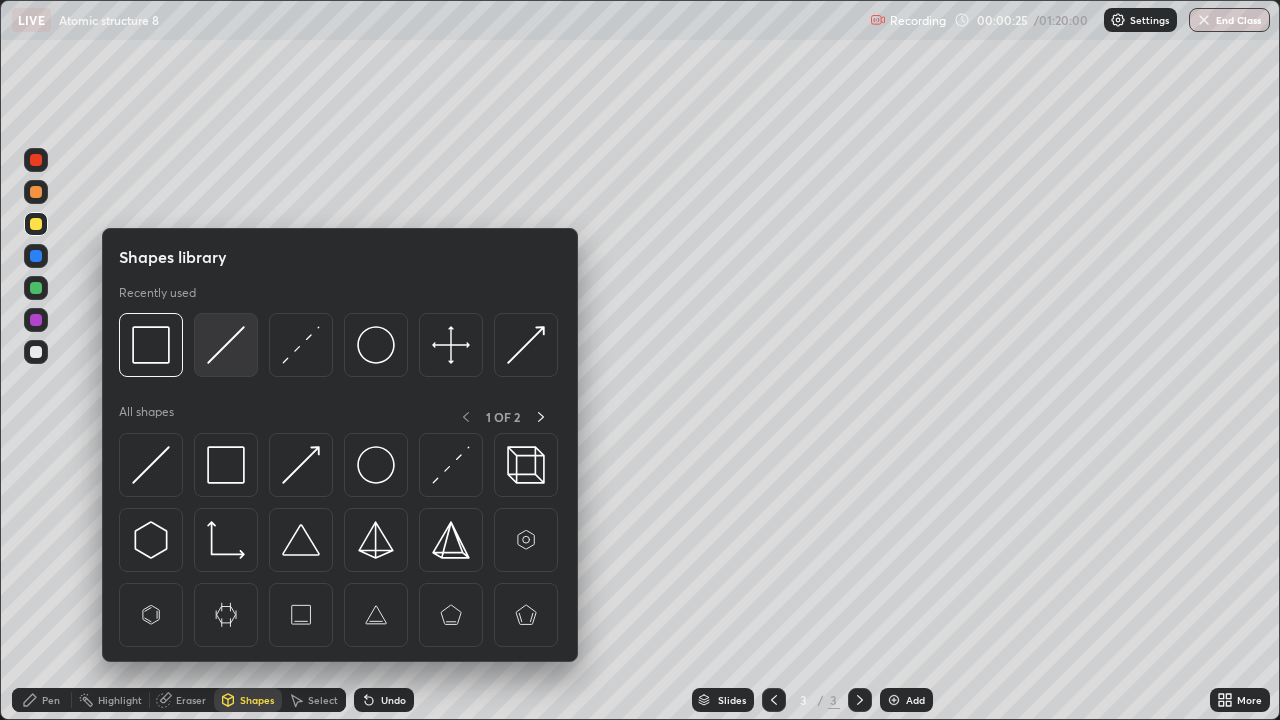 click at bounding box center [226, 345] 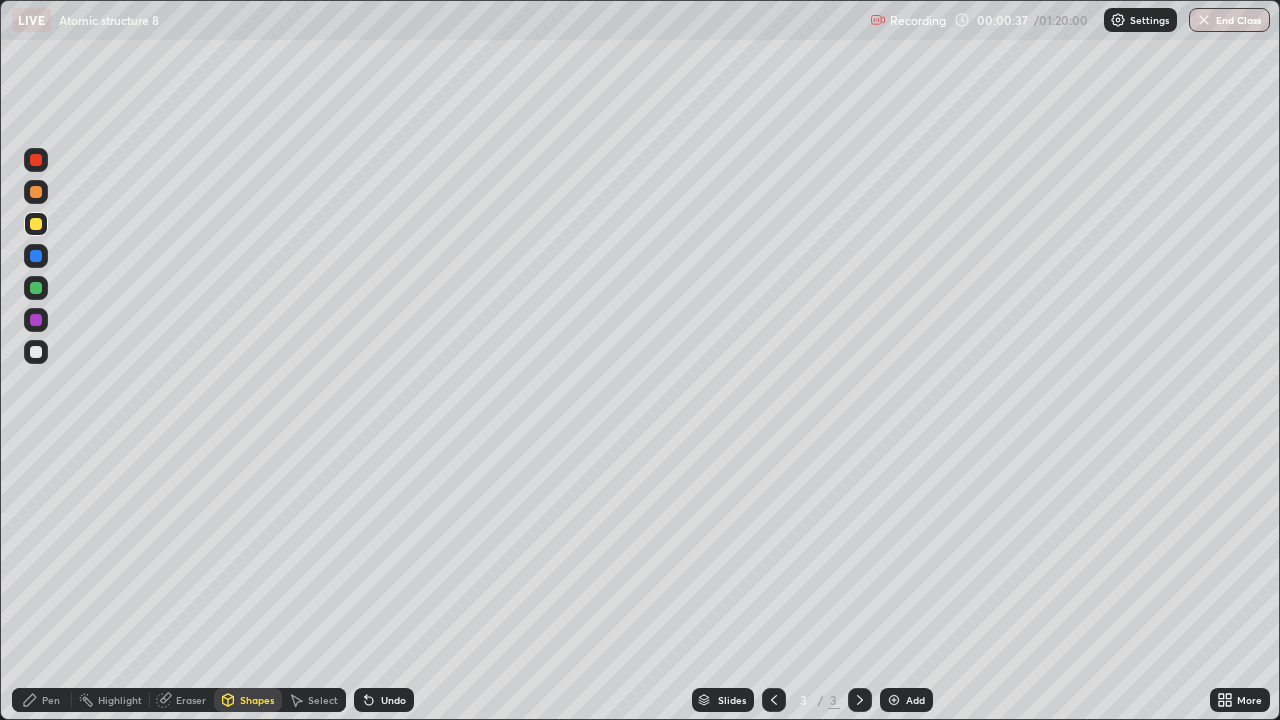 click on "Shapes" at bounding box center (257, 700) 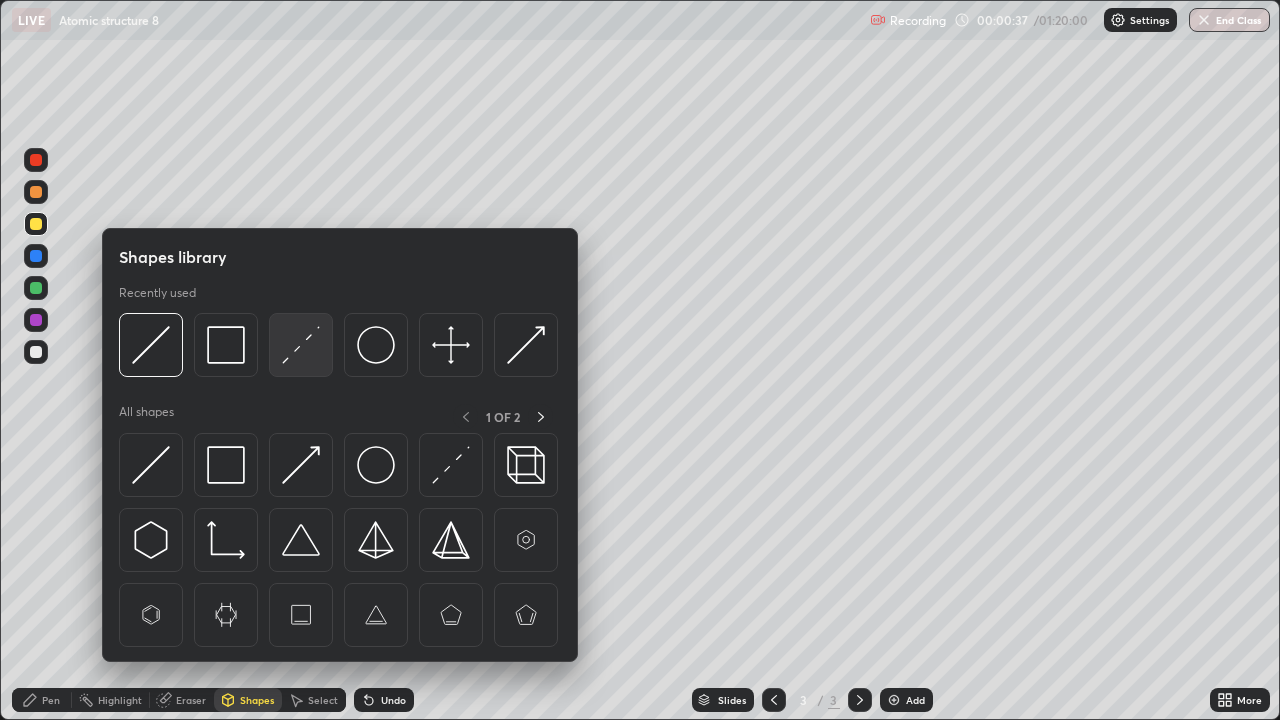 click at bounding box center [301, 345] 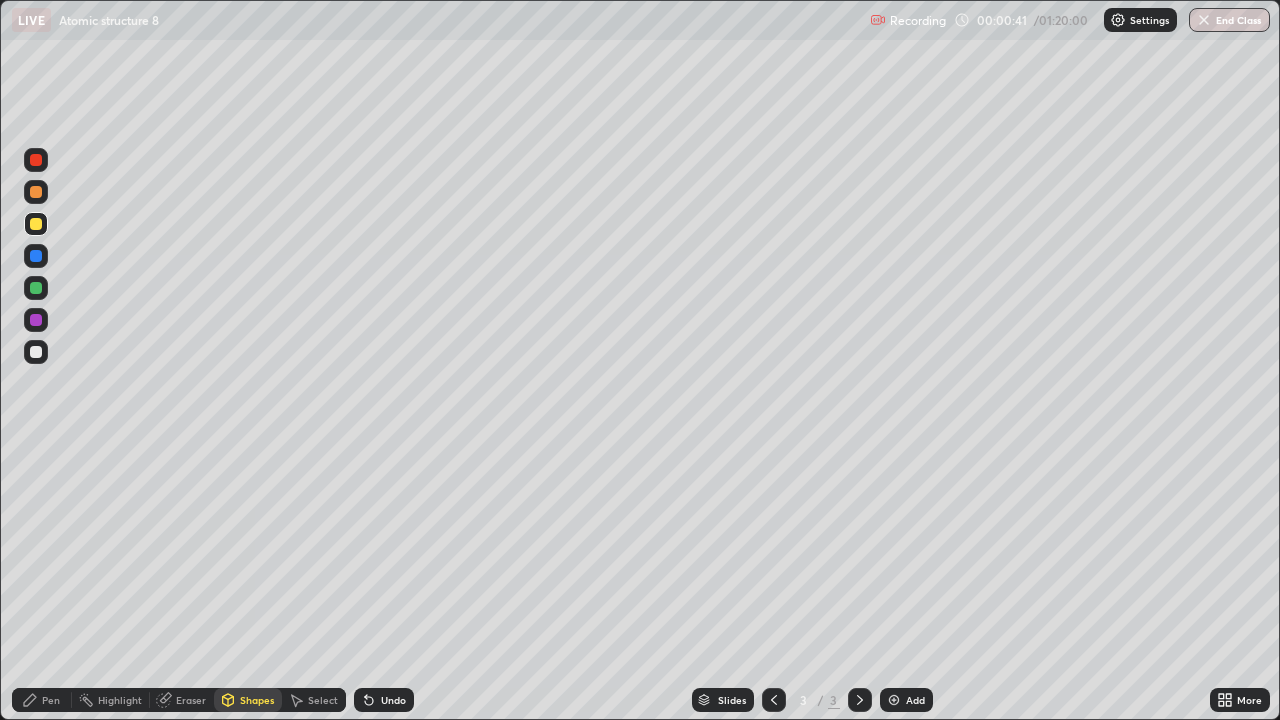 click on "Pen" at bounding box center [51, 700] 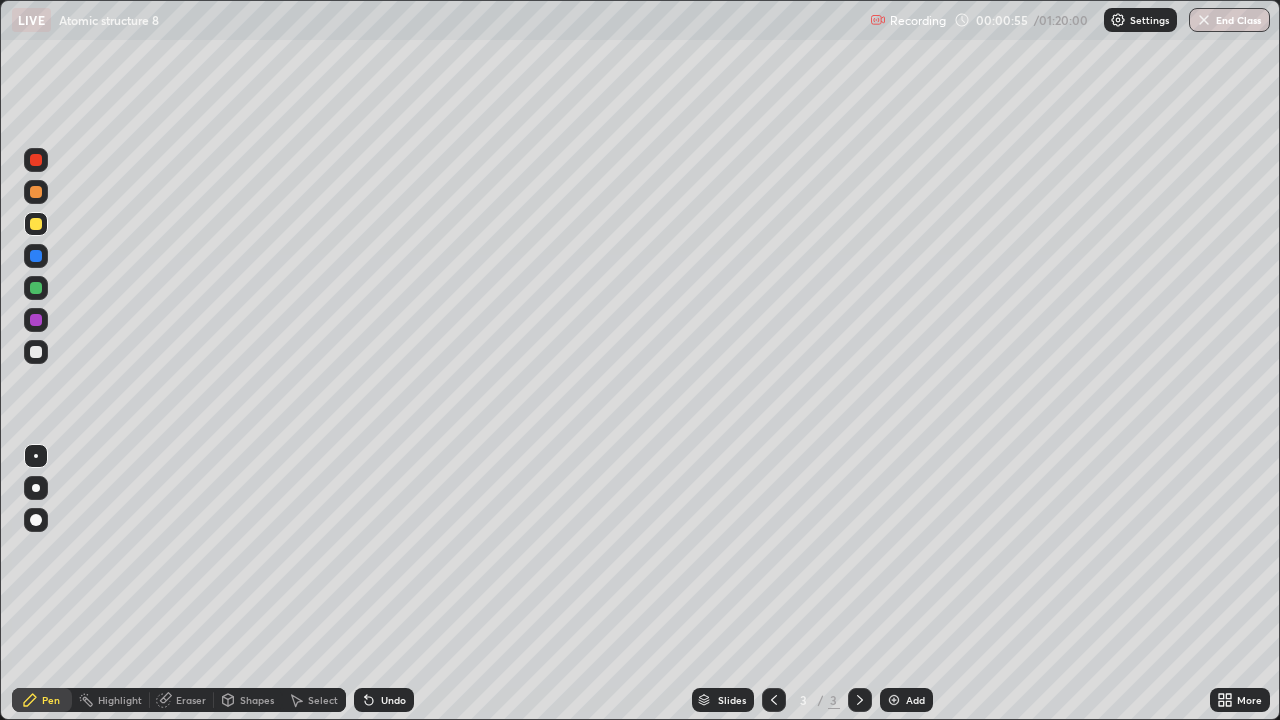 click at bounding box center (36, 352) 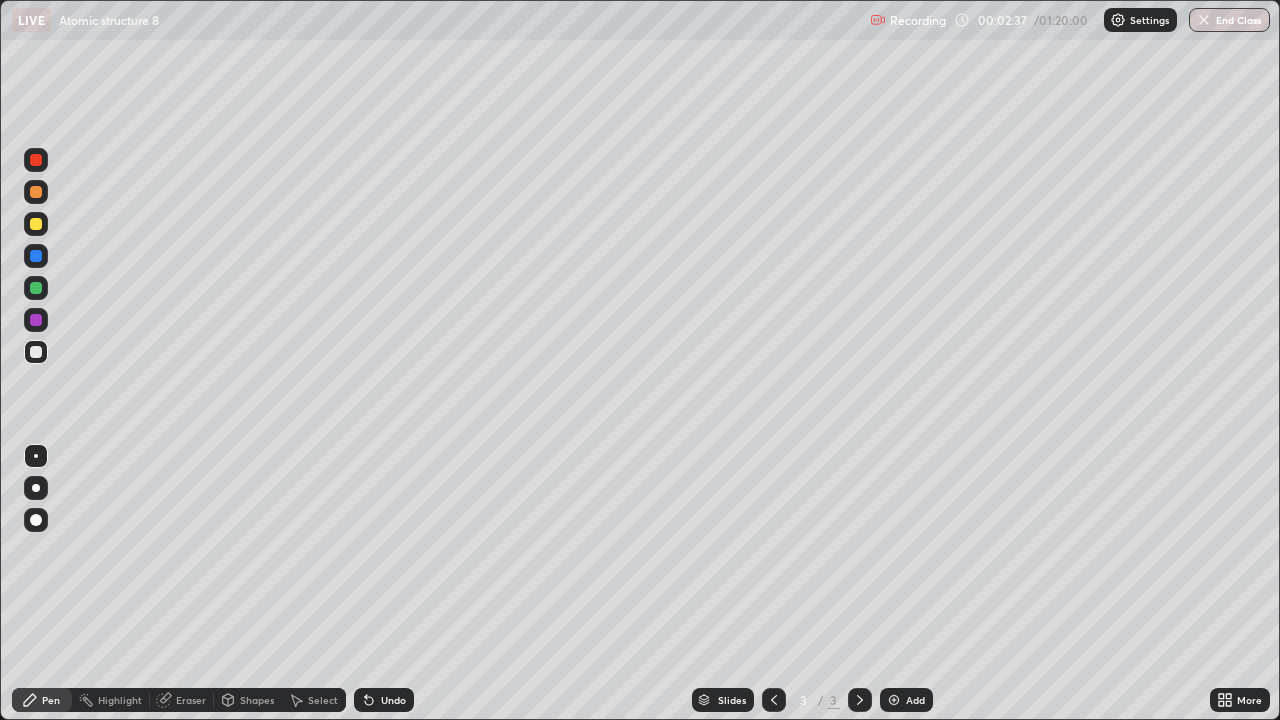 click on "Erase all" at bounding box center (36, 360) 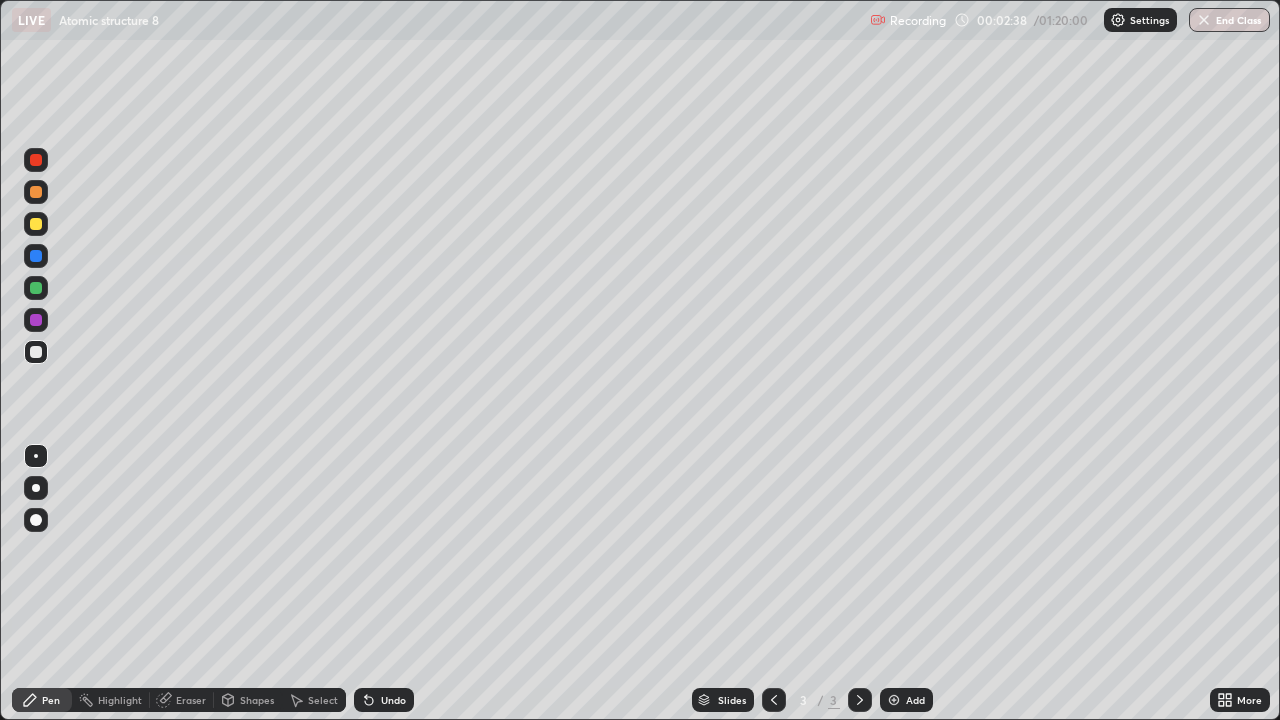 click at bounding box center [36, 160] 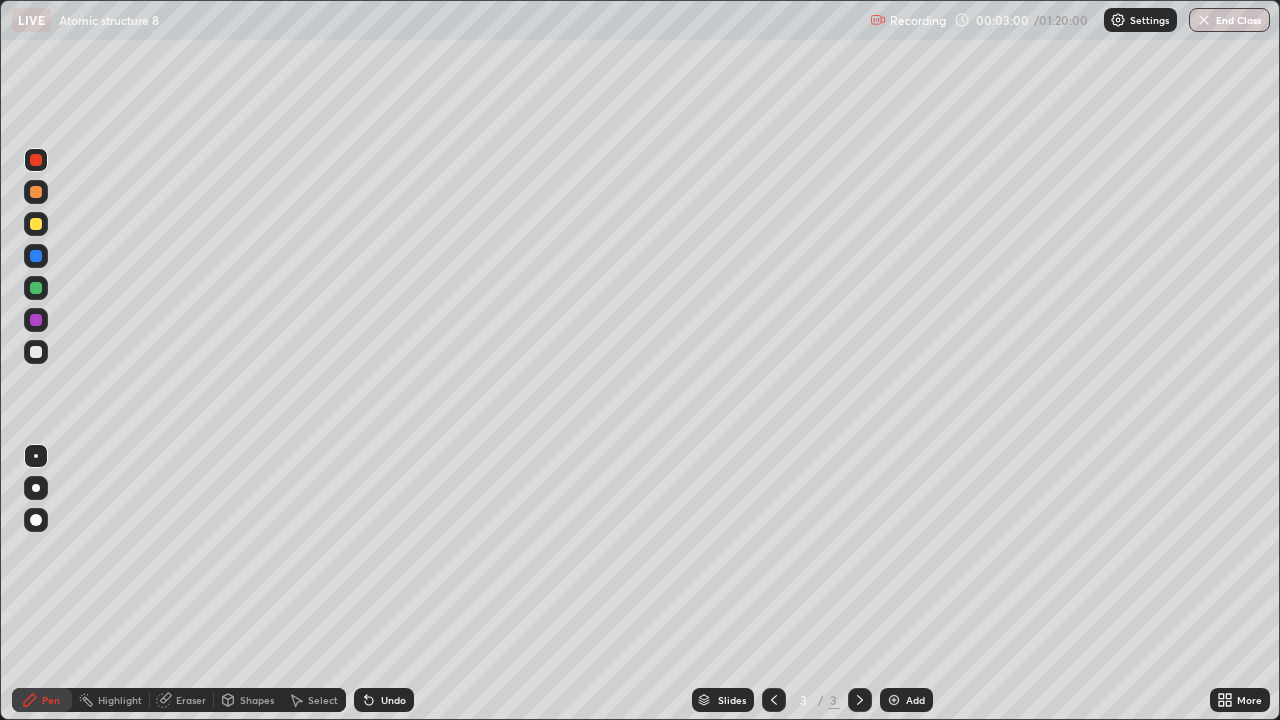 click at bounding box center (36, 352) 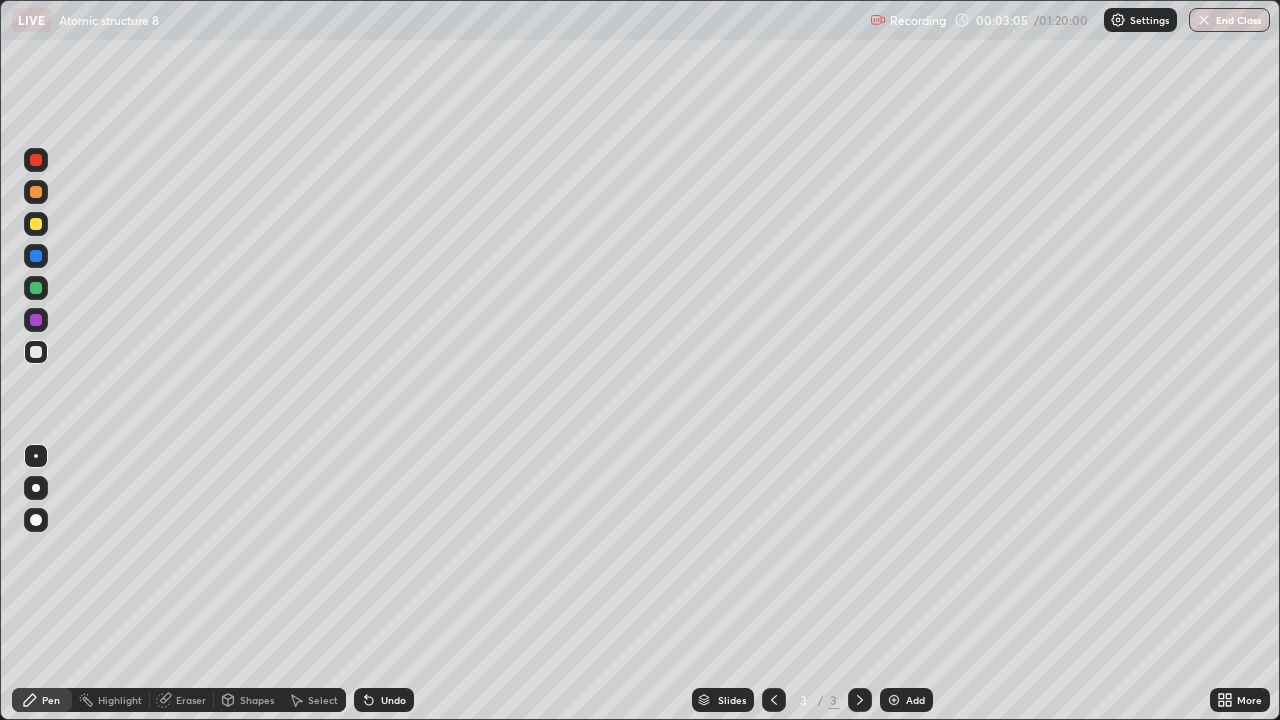click at bounding box center [36, 160] 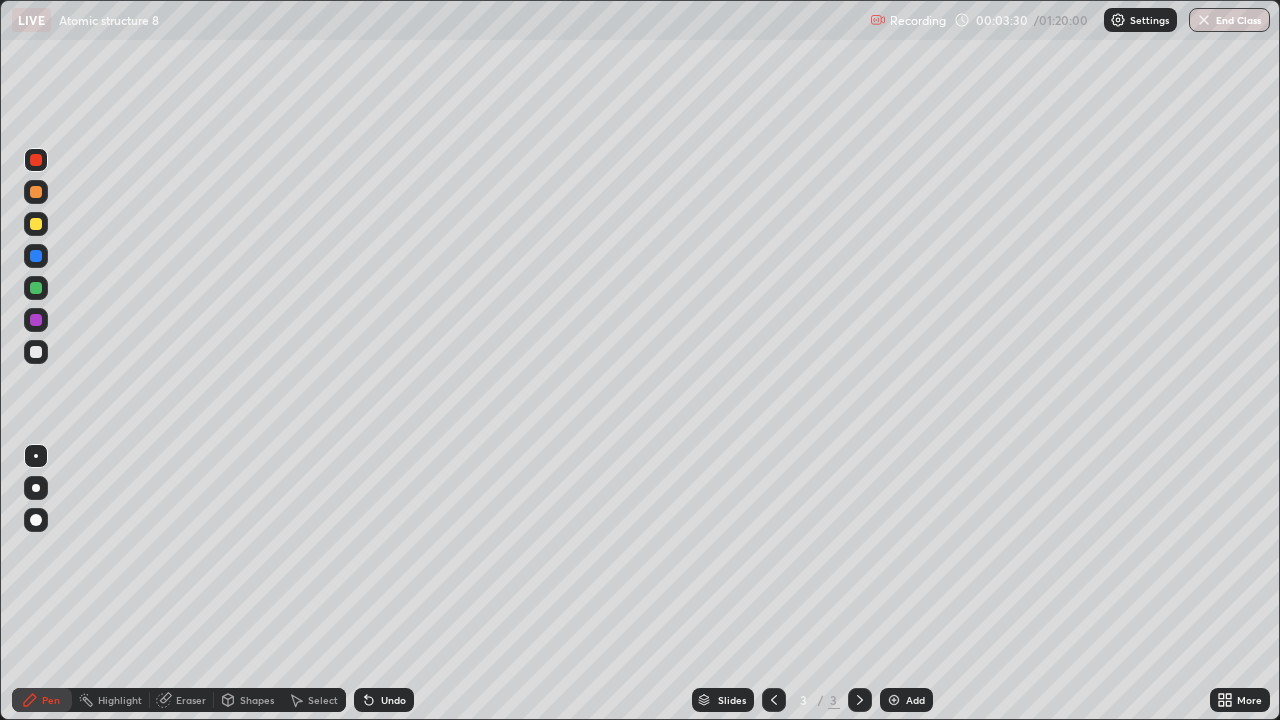 click on "Add" at bounding box center (915, 700) 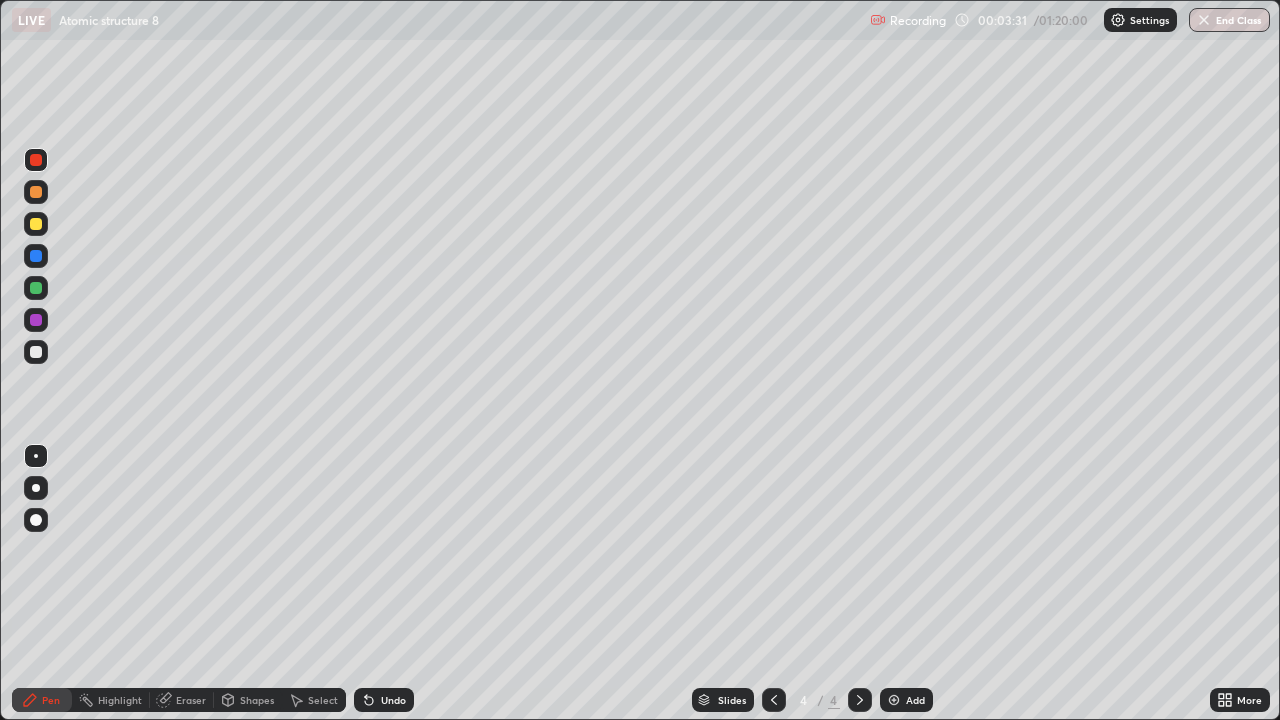 click at bounding box center (36, 224) 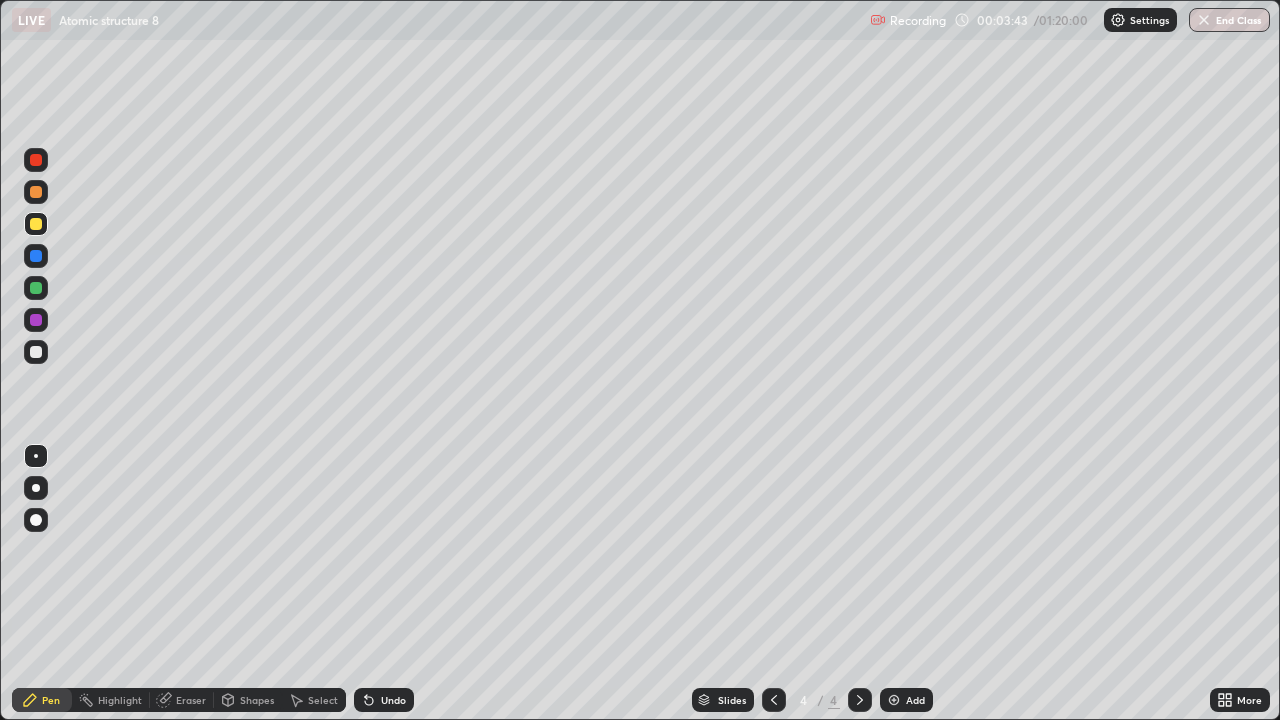click 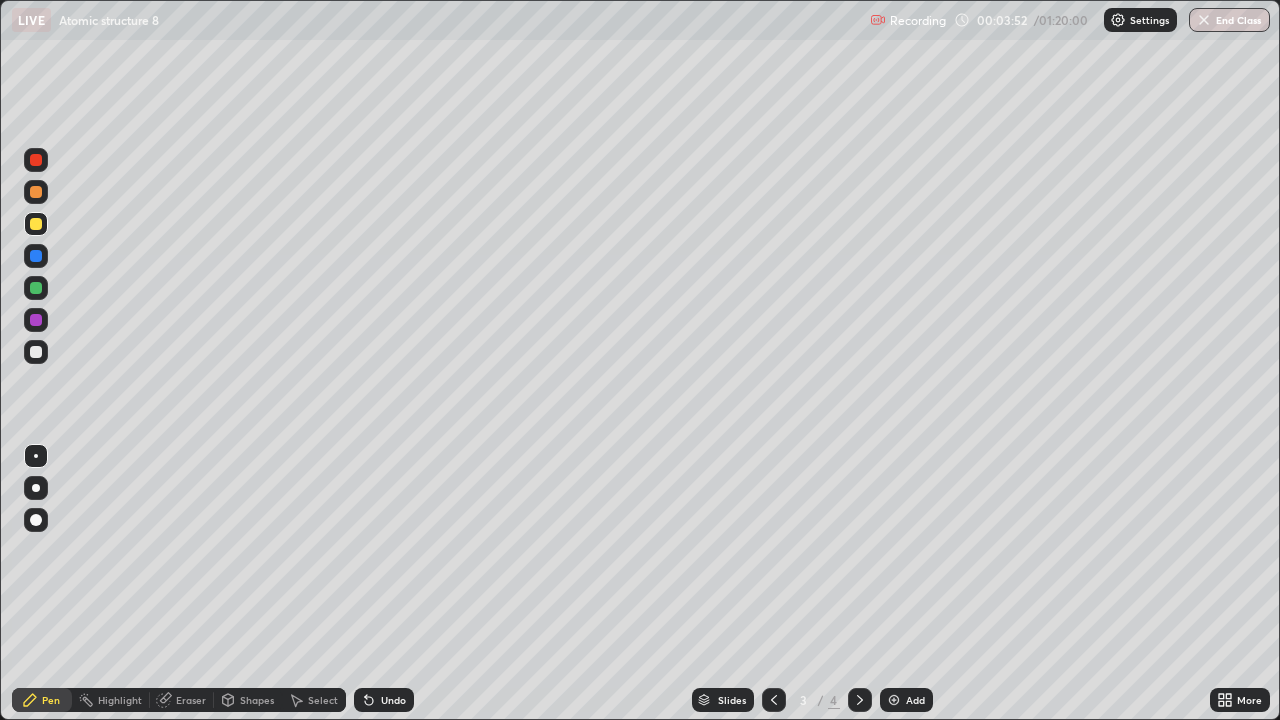 click 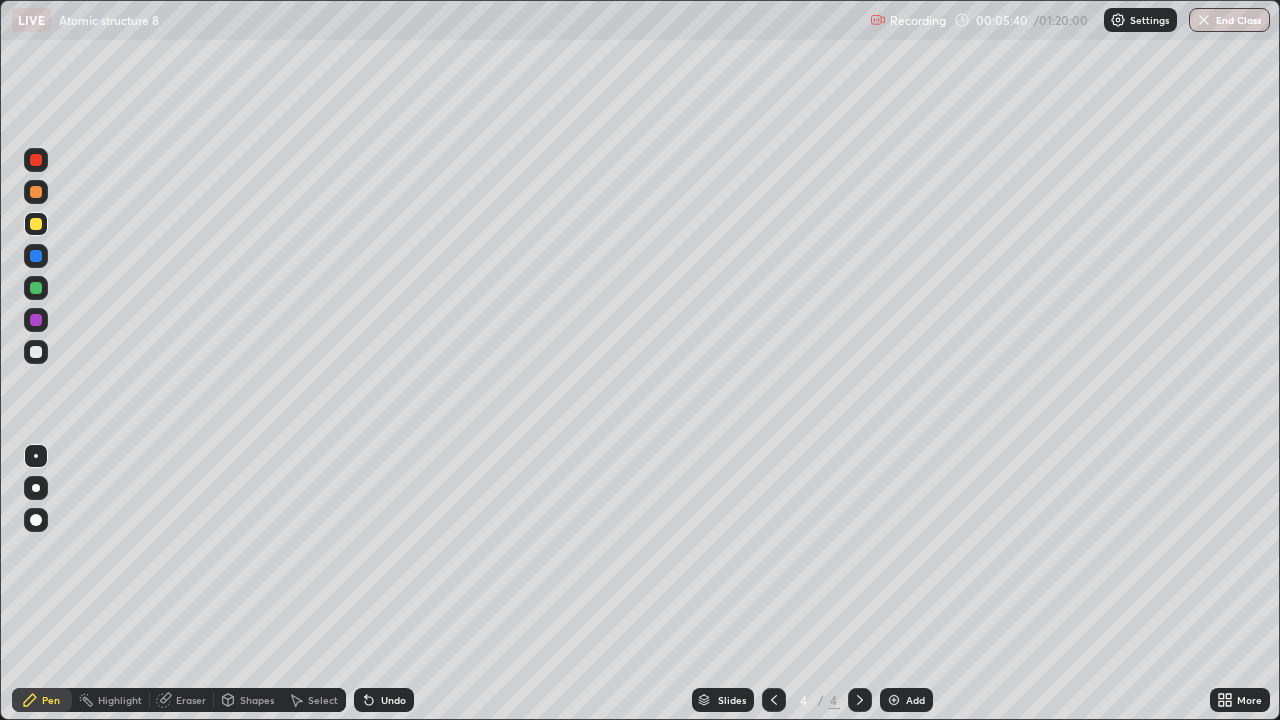 click at bounding box center (36, 352) 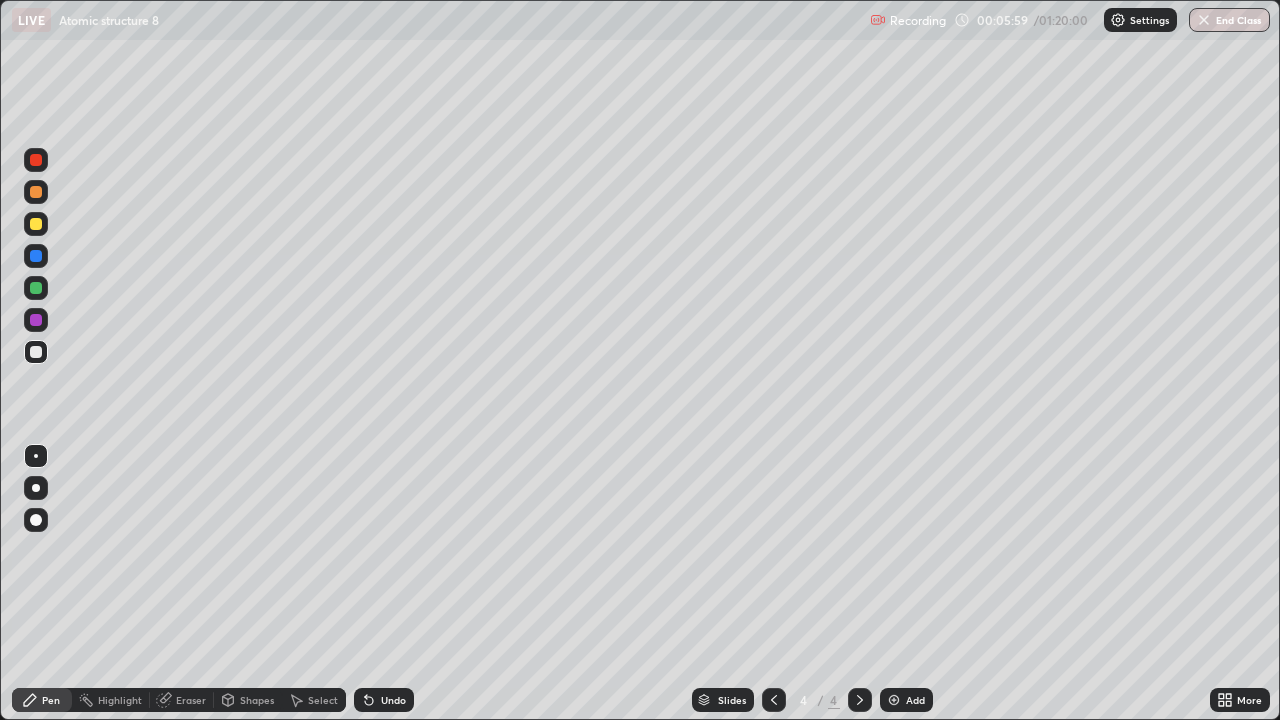 click on "Add" at bounding box center (906, 700) 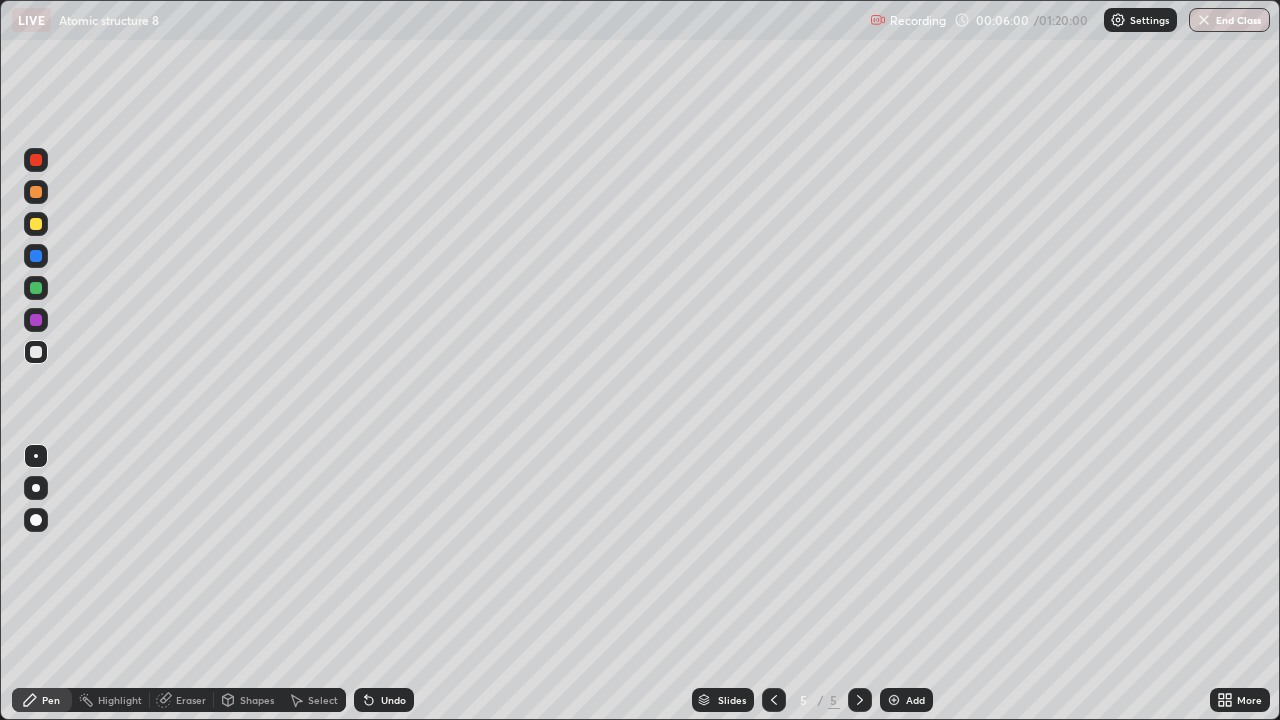 click at bounding box center (36, 224) 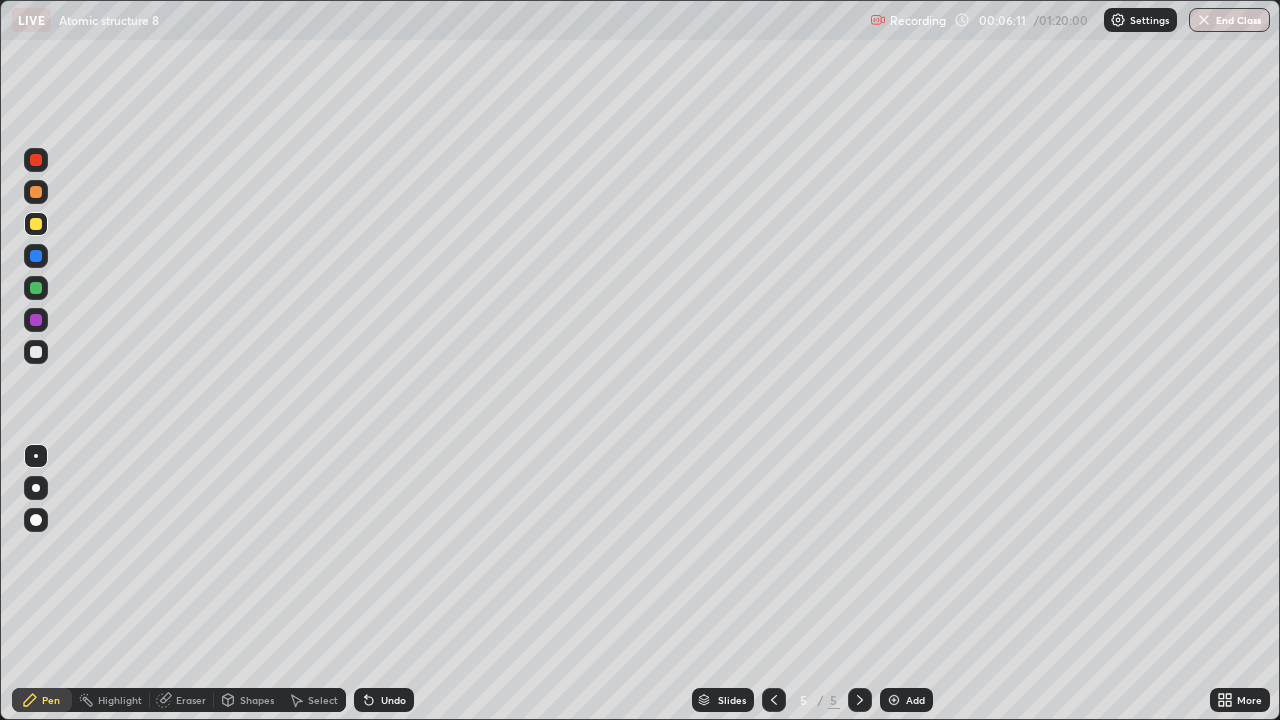 click 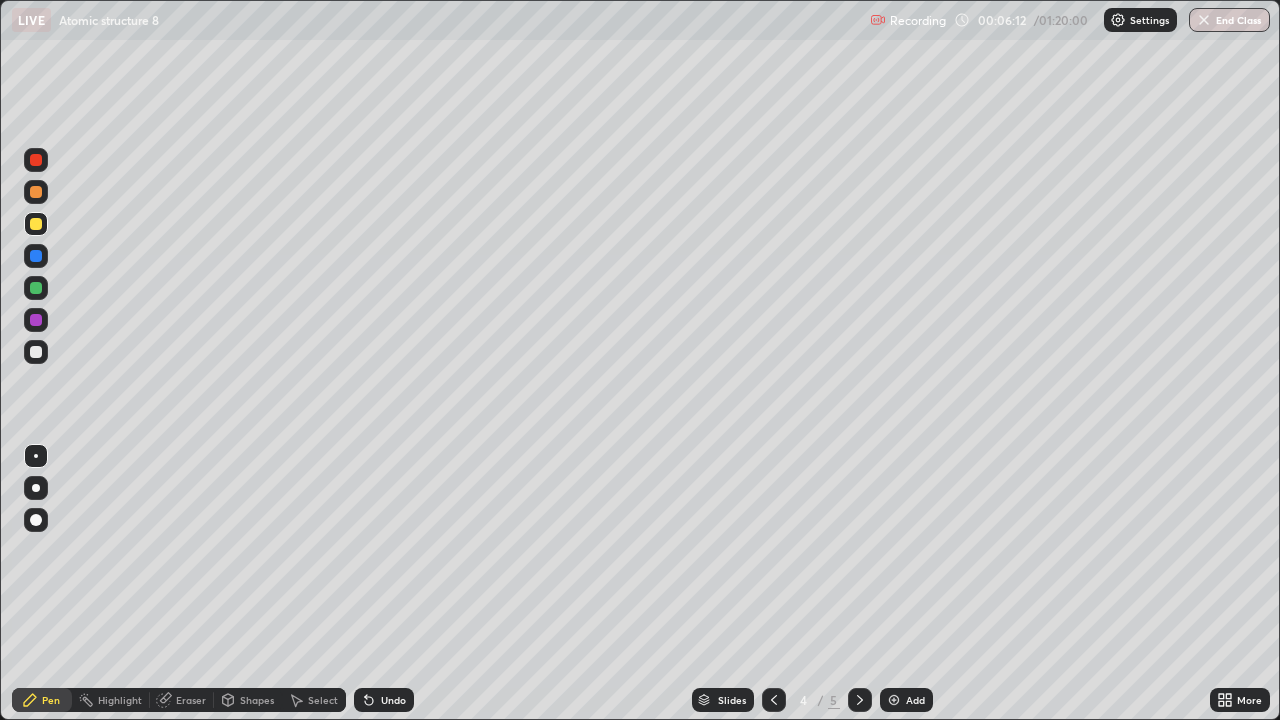 click 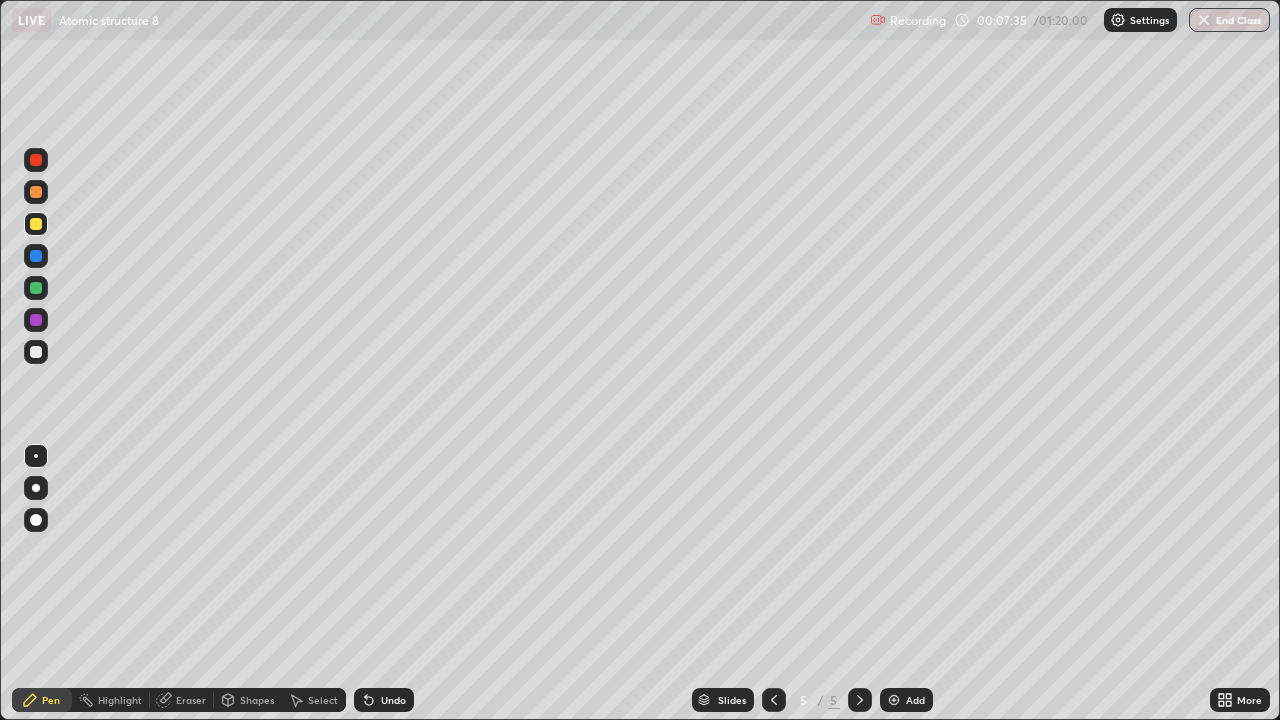 click at bounding box center (36, 352) 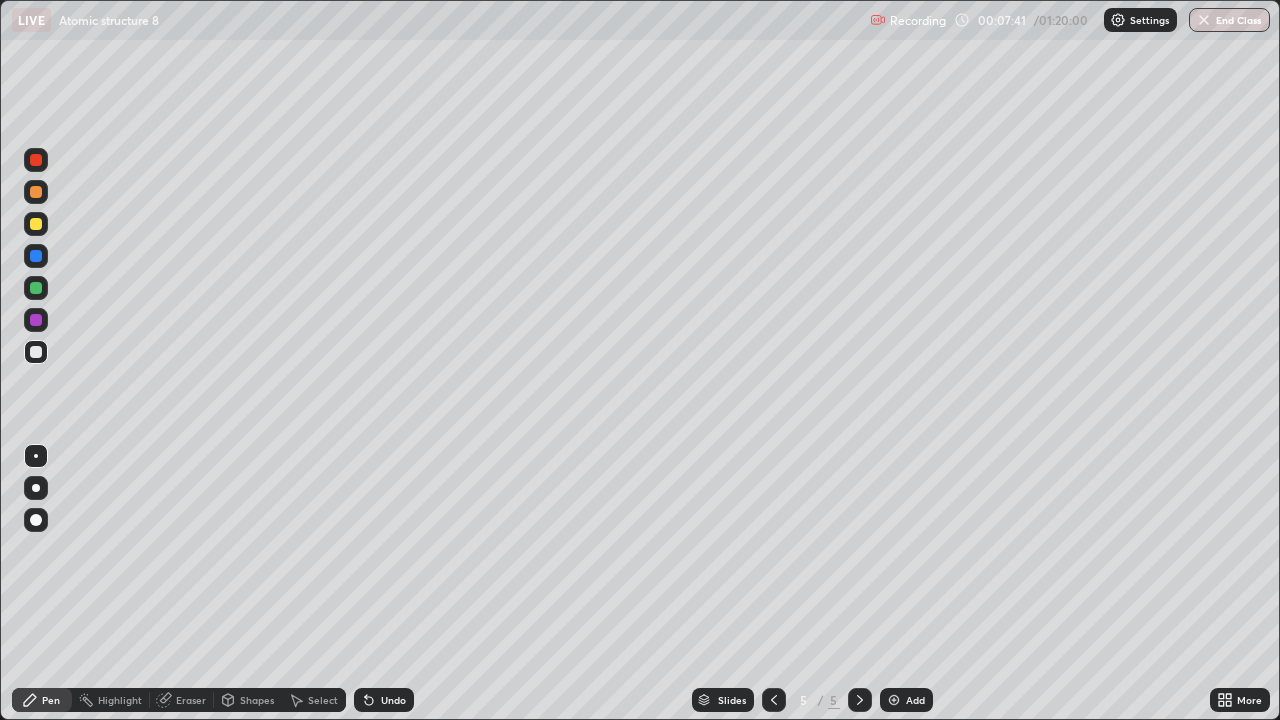 click at bounding box center (36, 192) 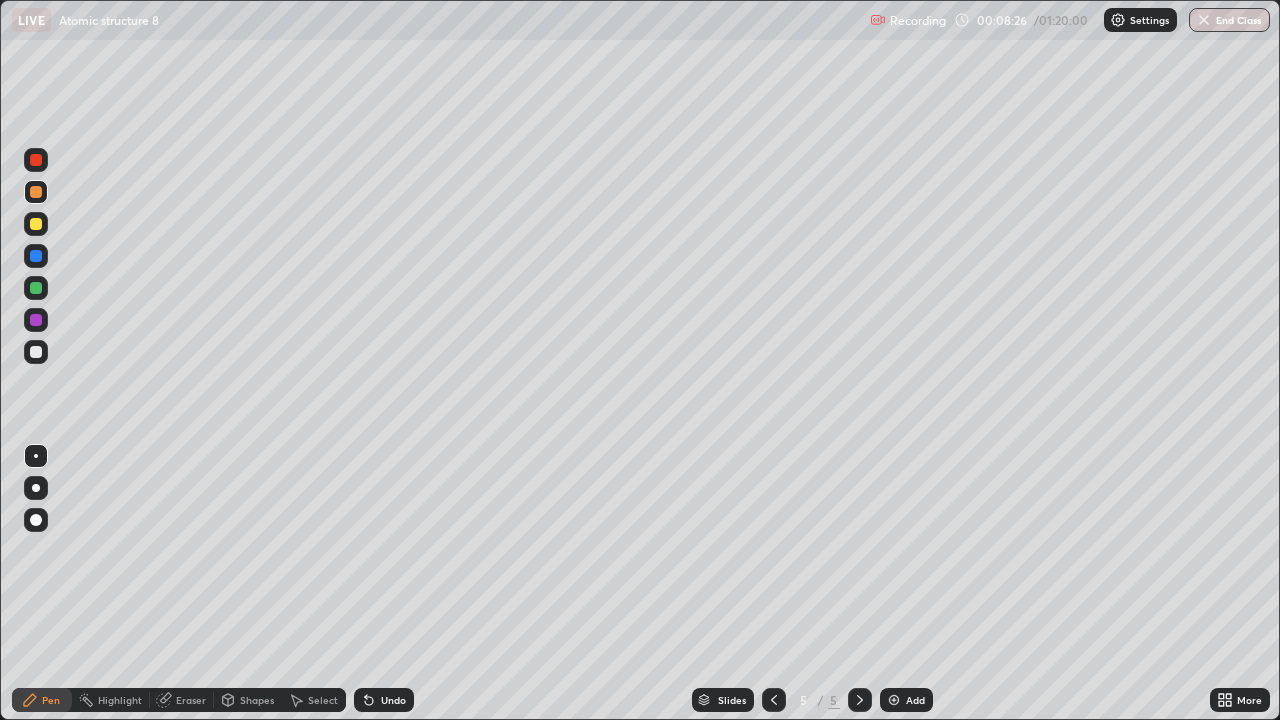 click 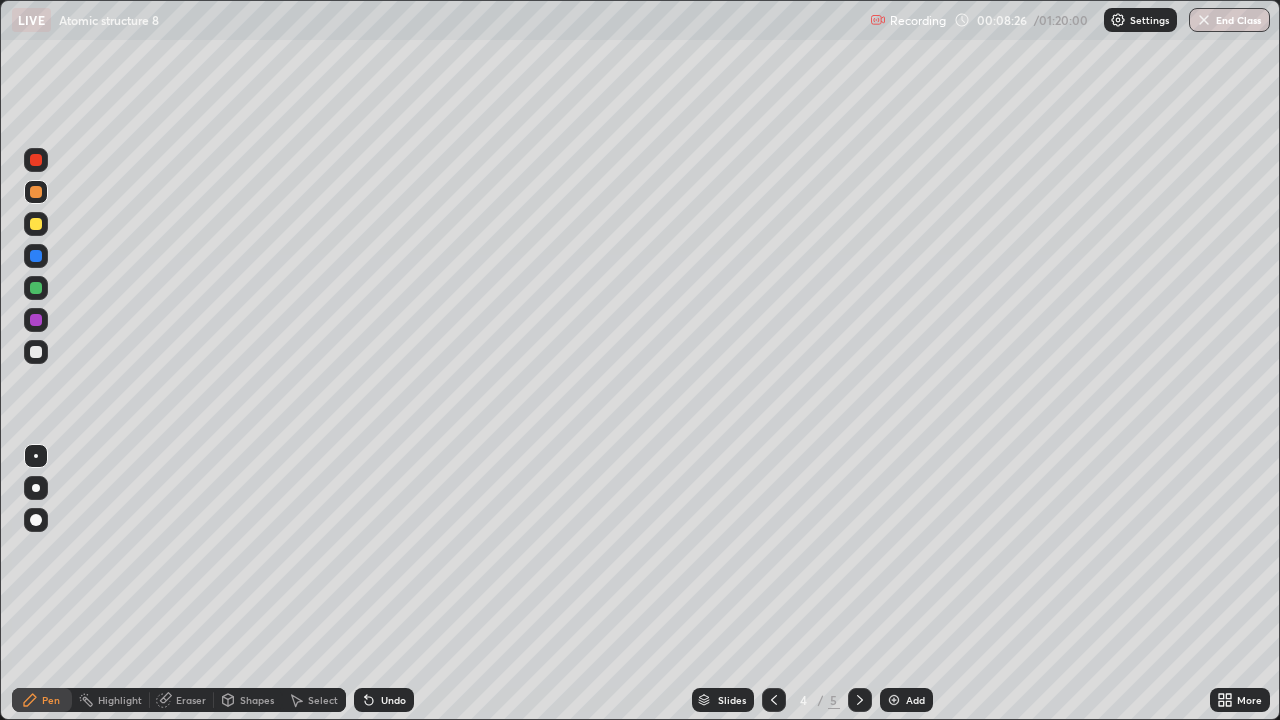 click 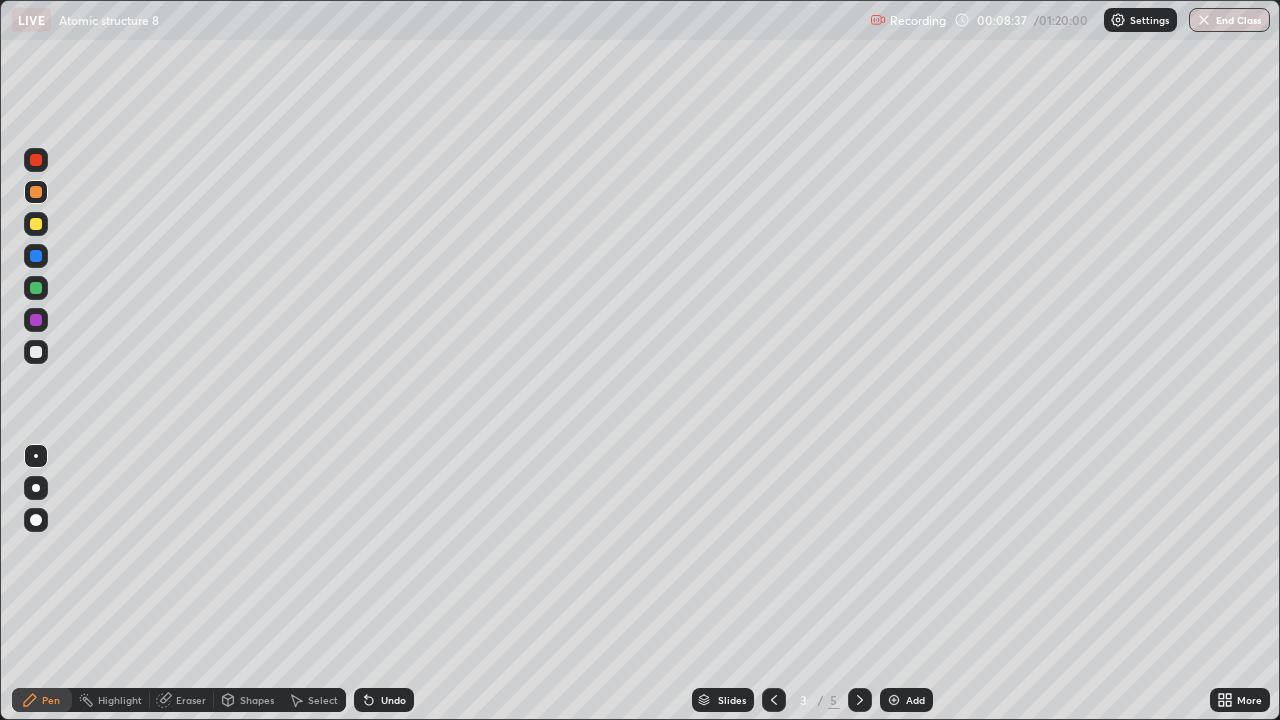 click 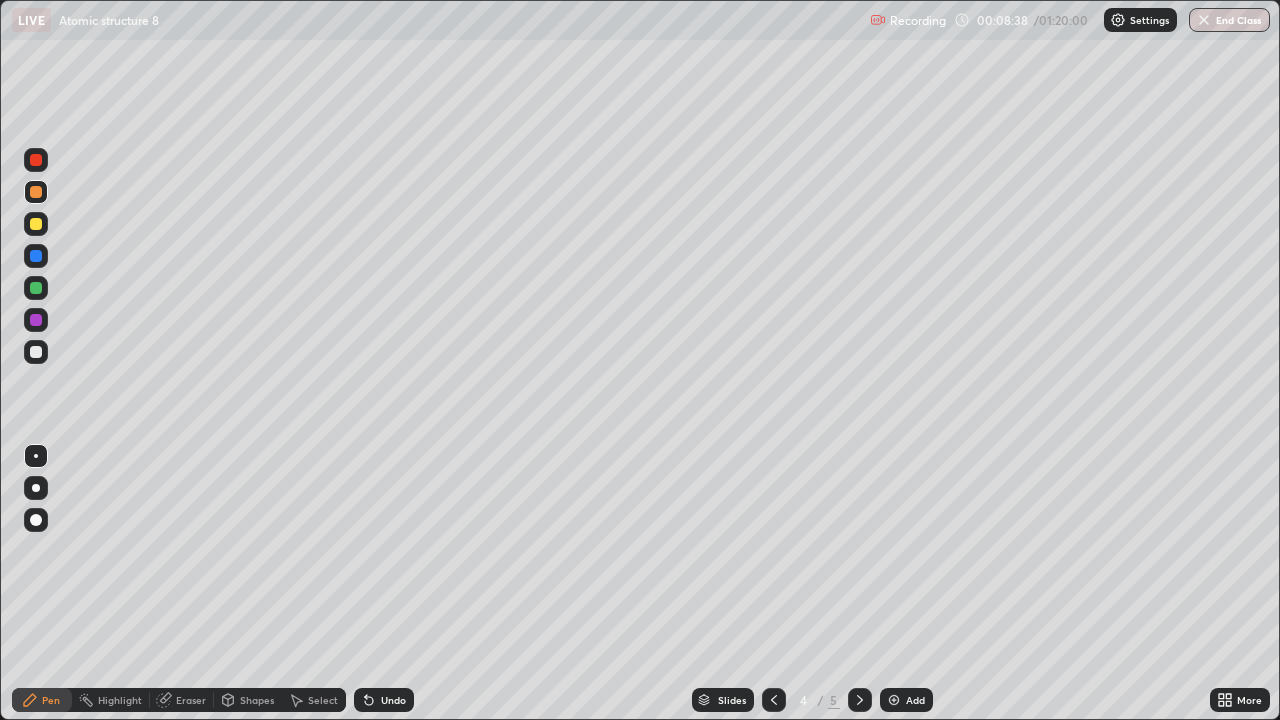 click 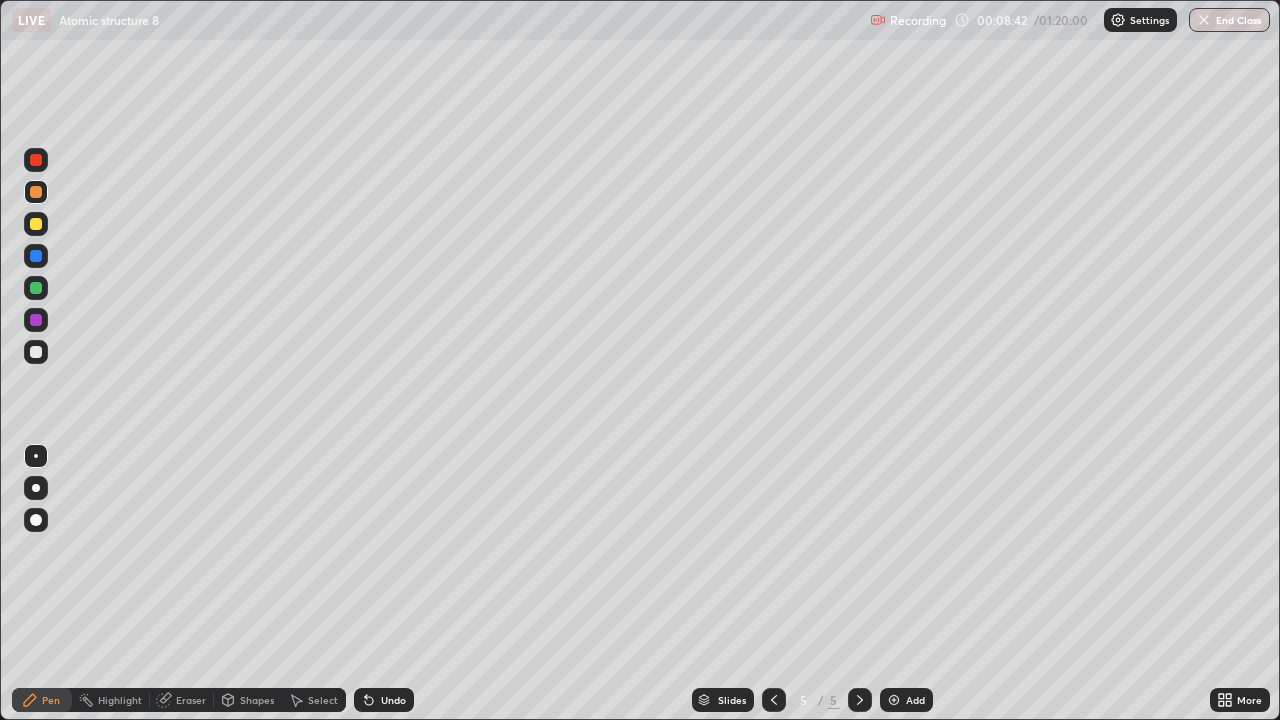 click at bounding box center [36, 320] 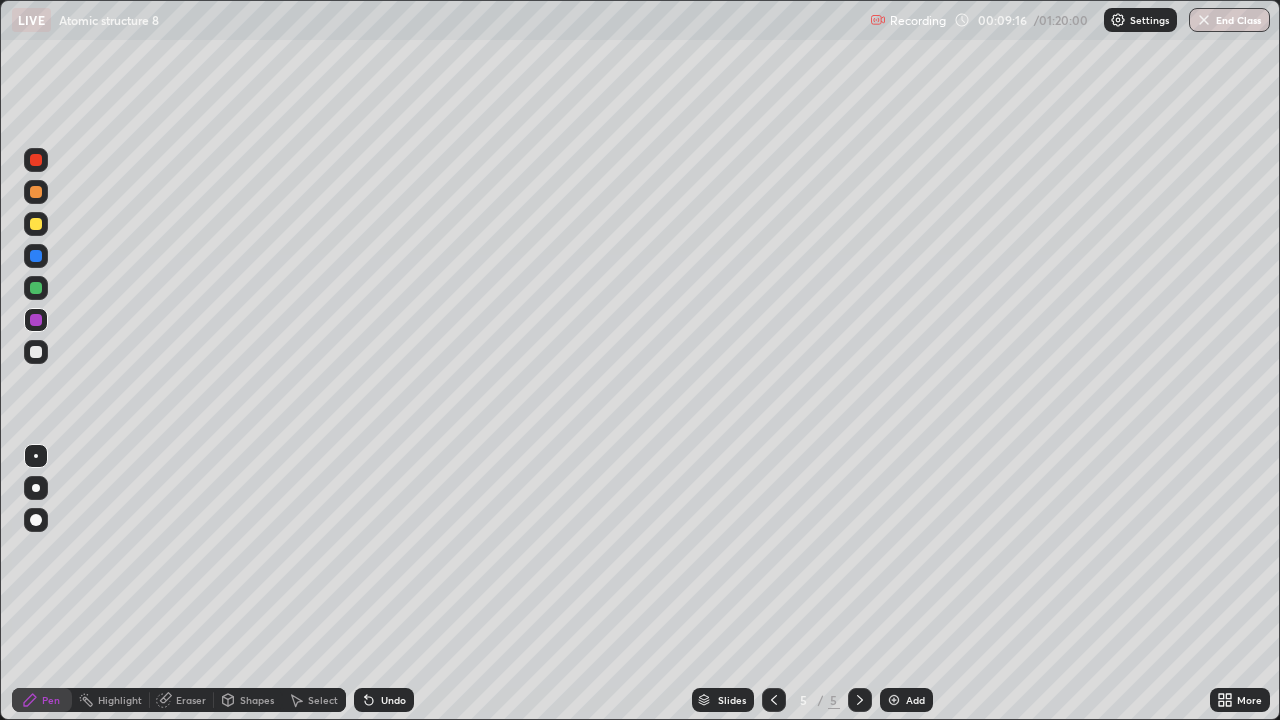 click 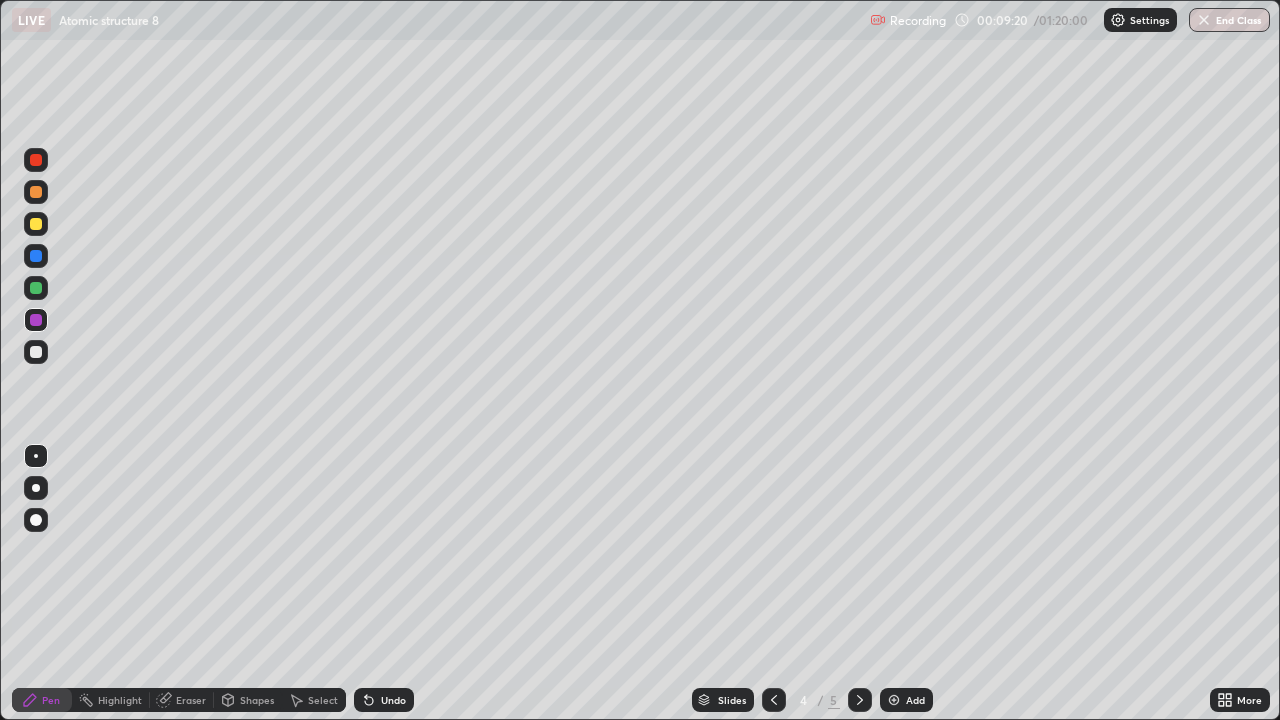 click 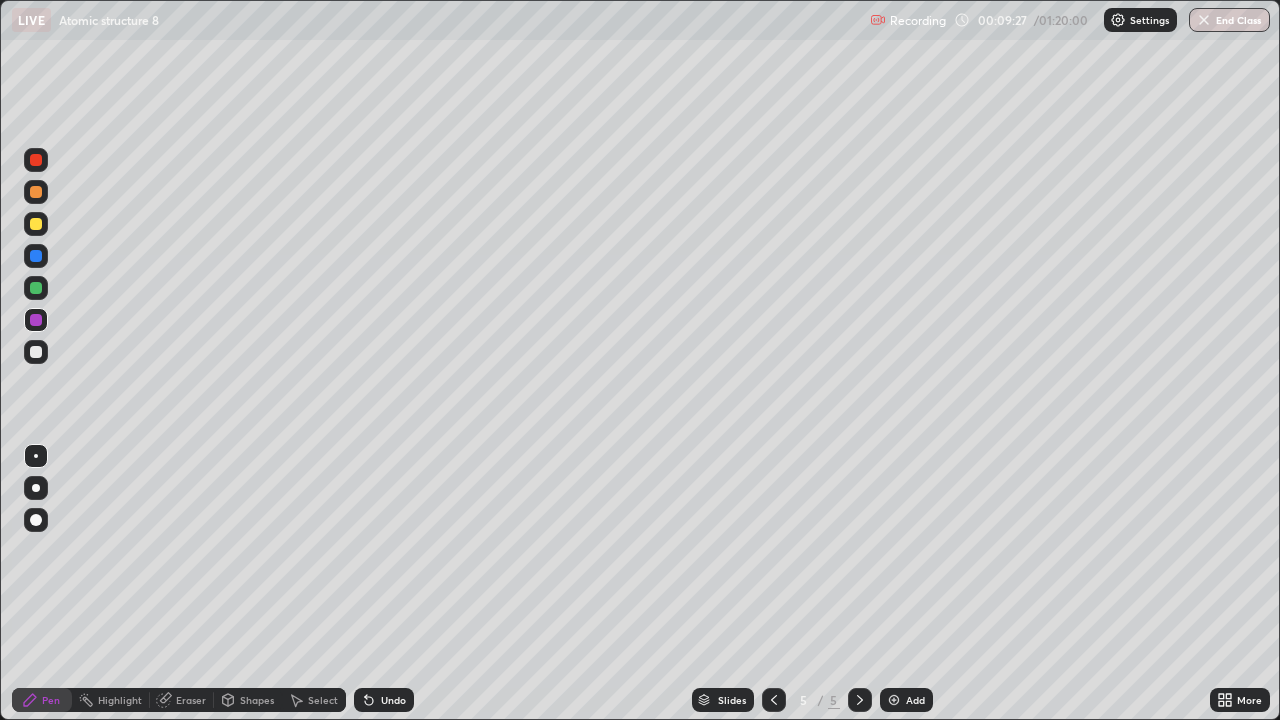 click at bounding box center (36, 288) 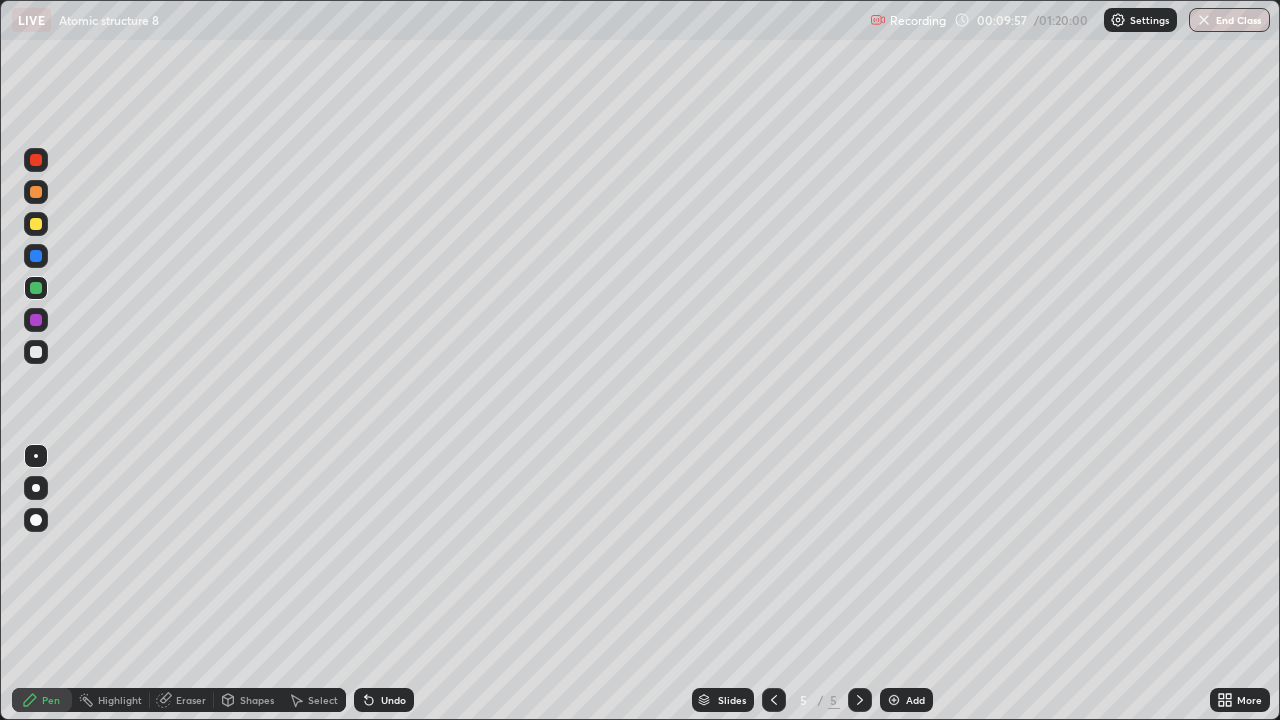 click at bounding box center (36, 352) 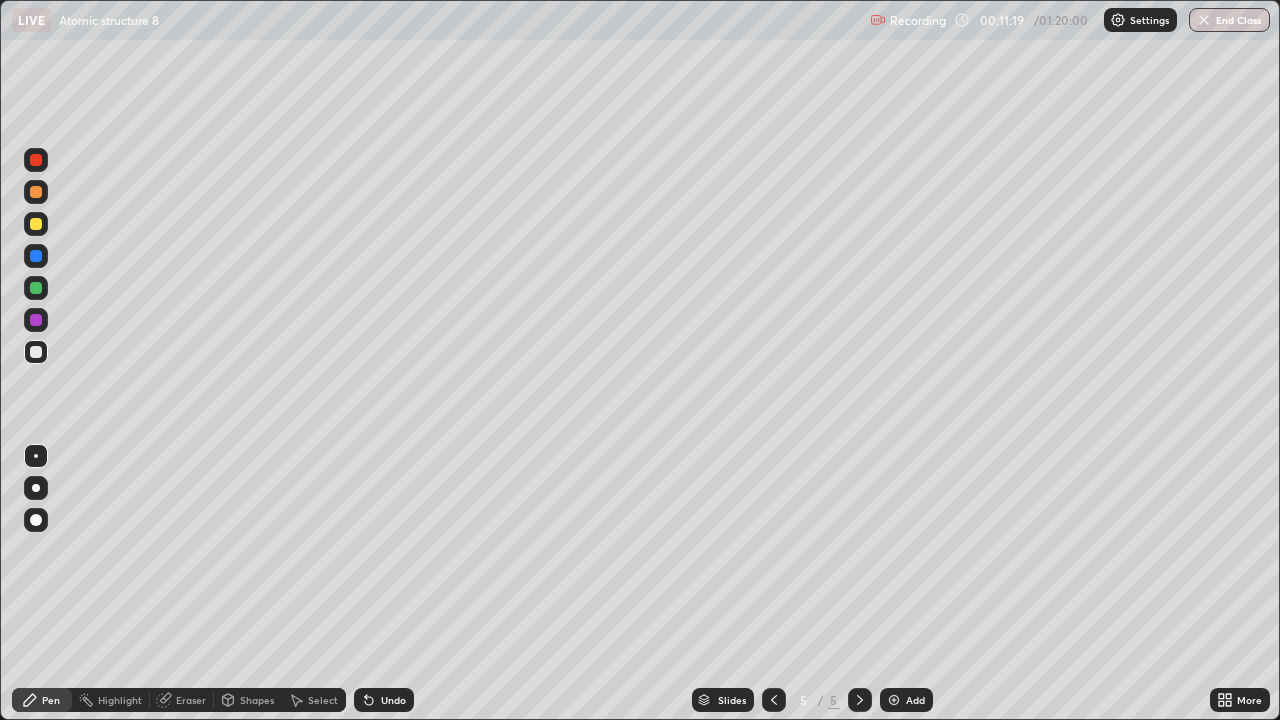 click on "Slides 5 / 5 Add" at bounding box center (812, 700) 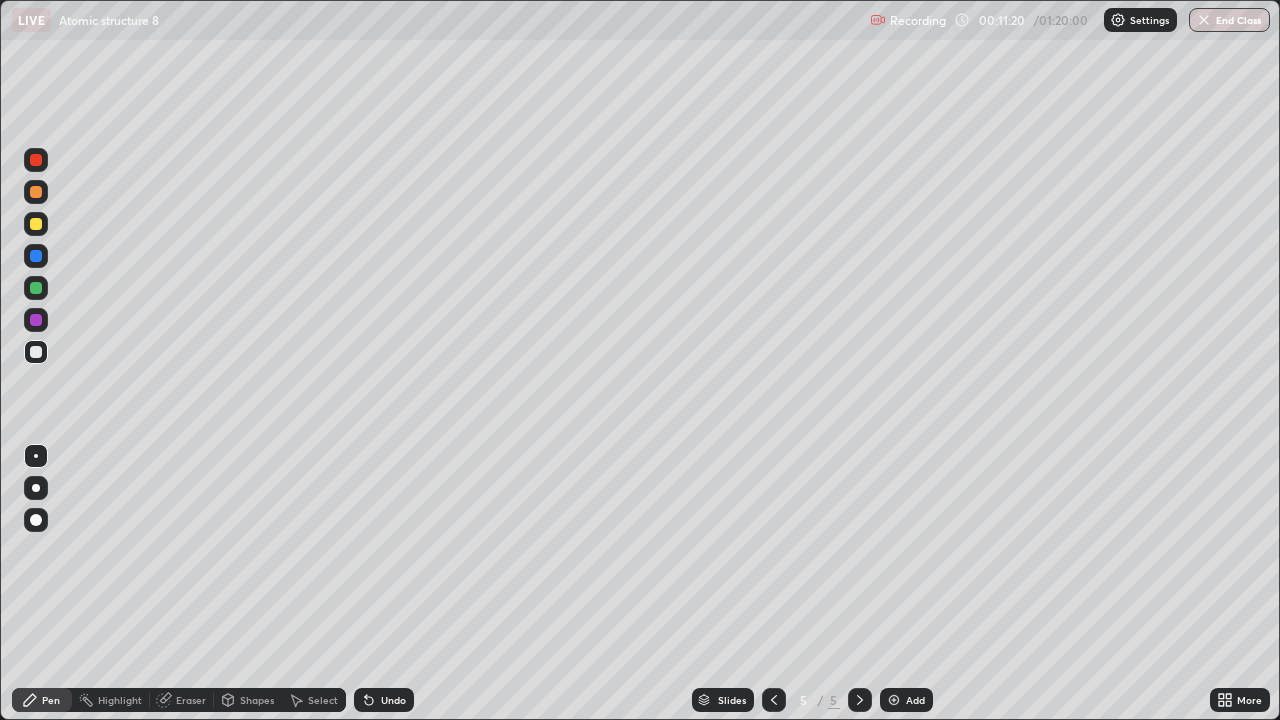 click 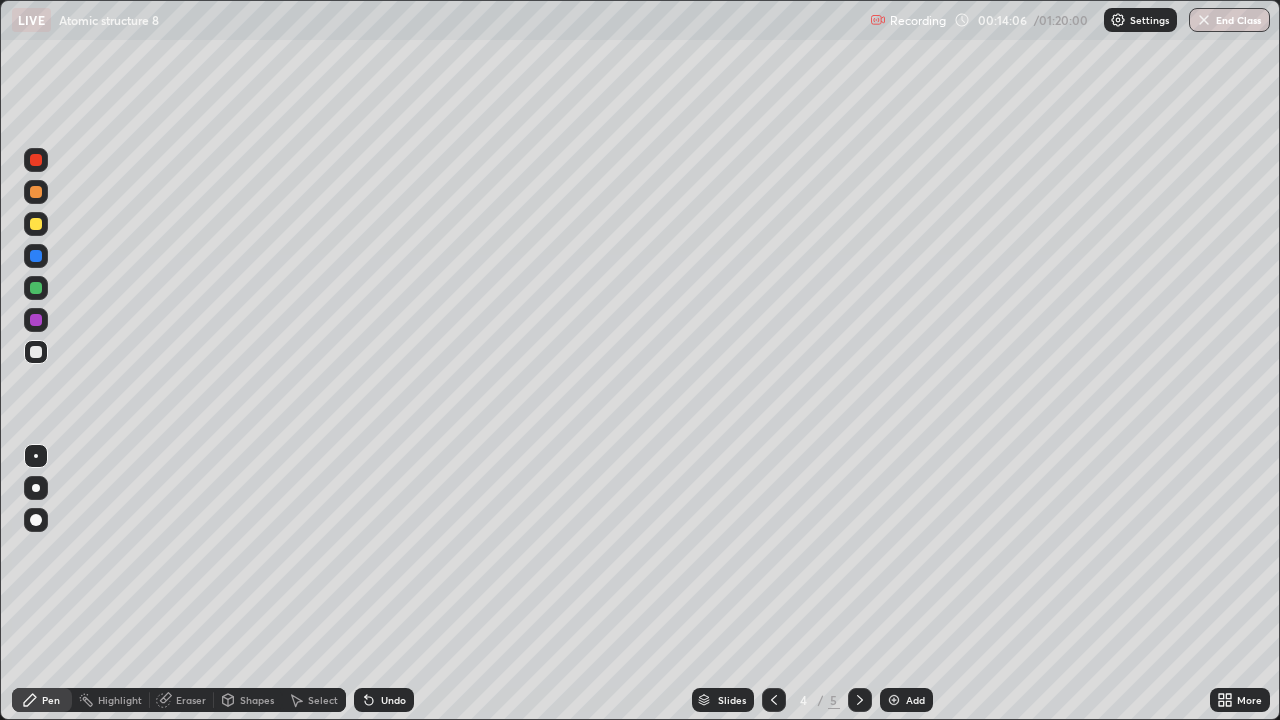 click 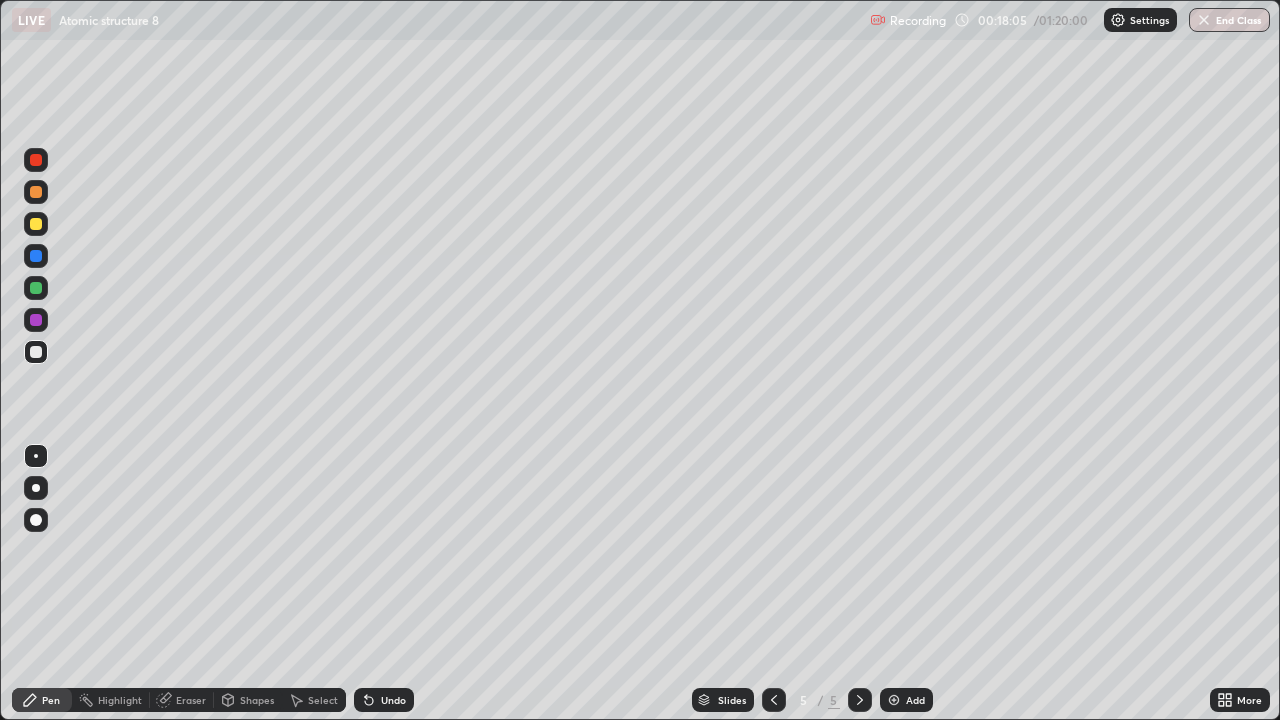 click on "Add" at bounding box center (915, 700) 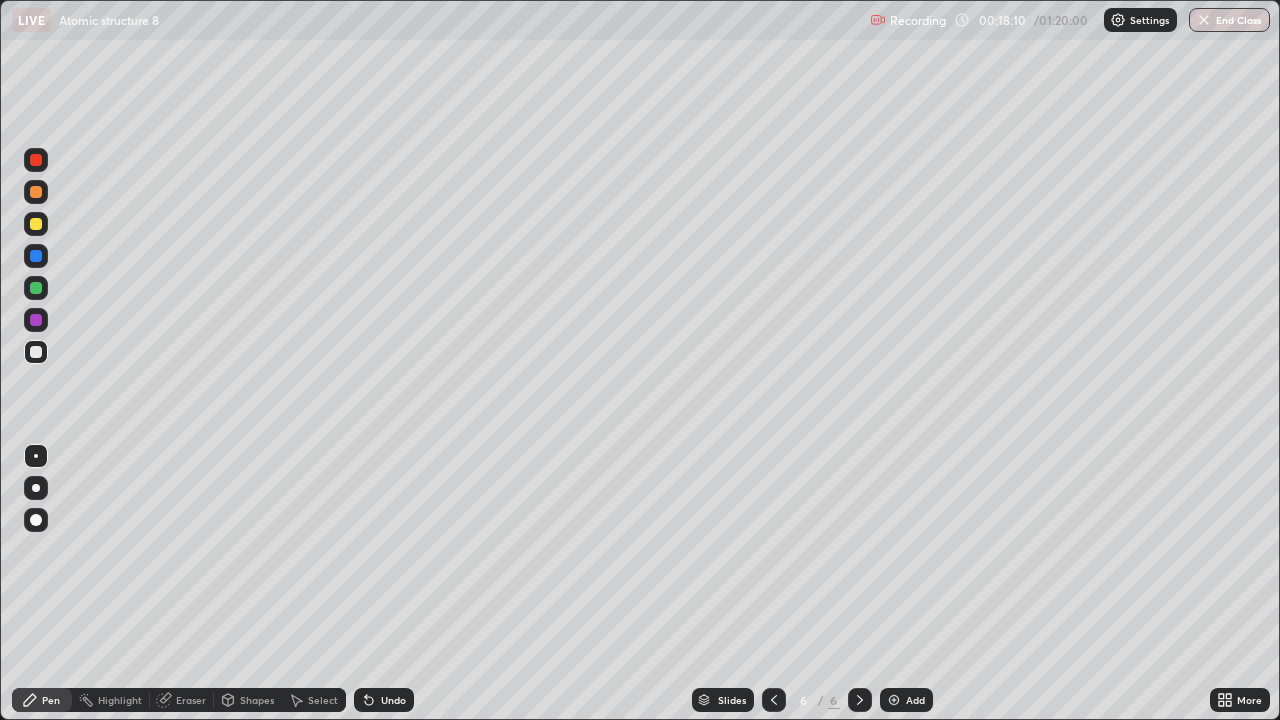 click at bounding box center [36, 224] 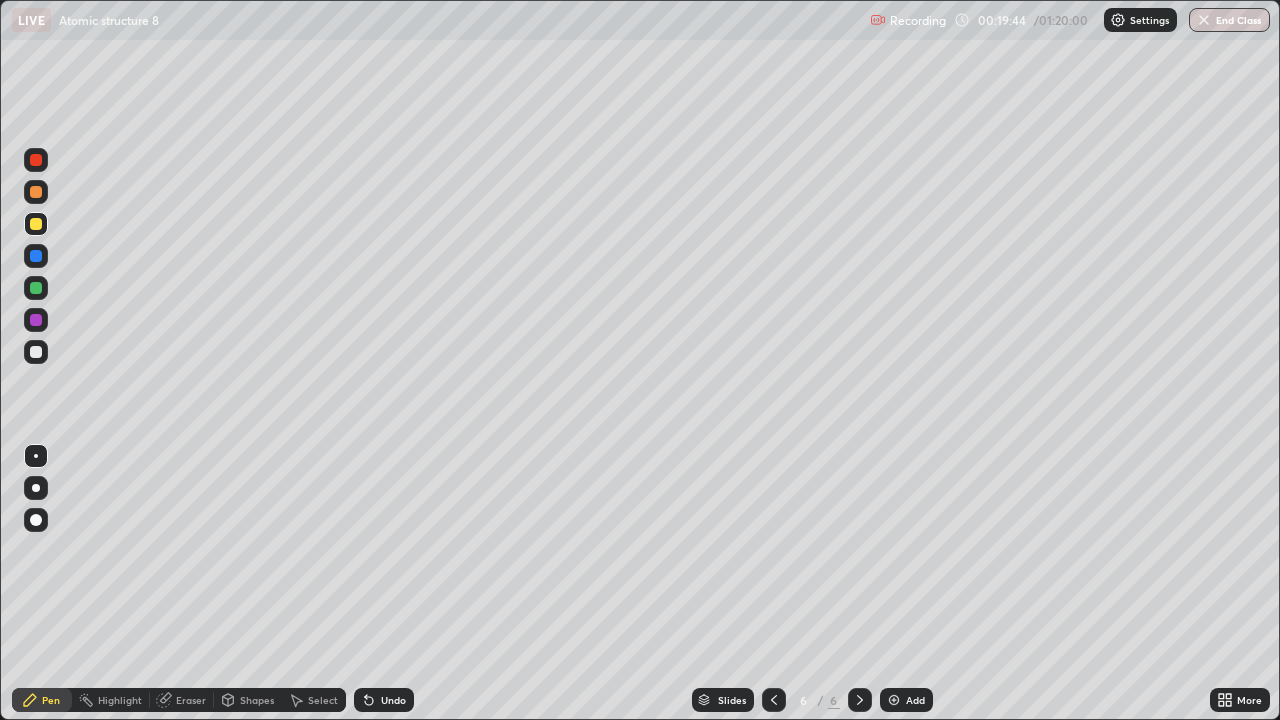 click at bounding box center (36, 288) 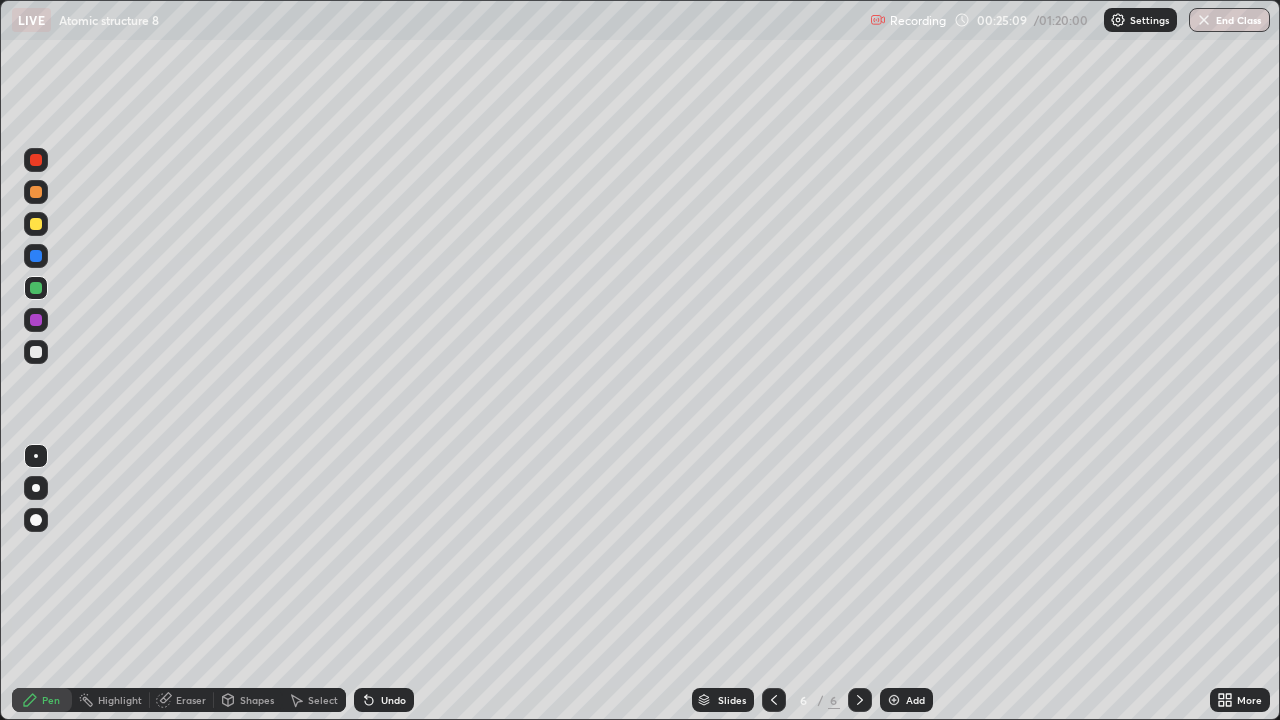 click on "Add" at bounding box center [915, 700] 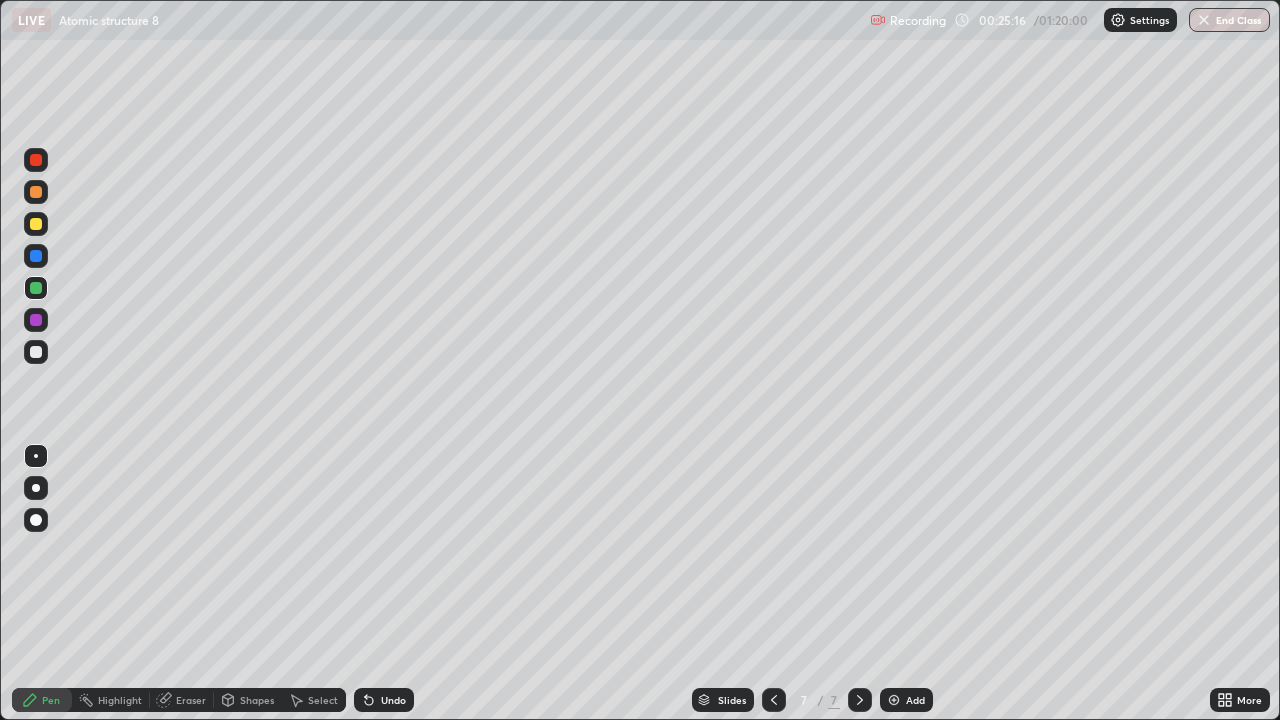 click at bounding box center [36, 224] 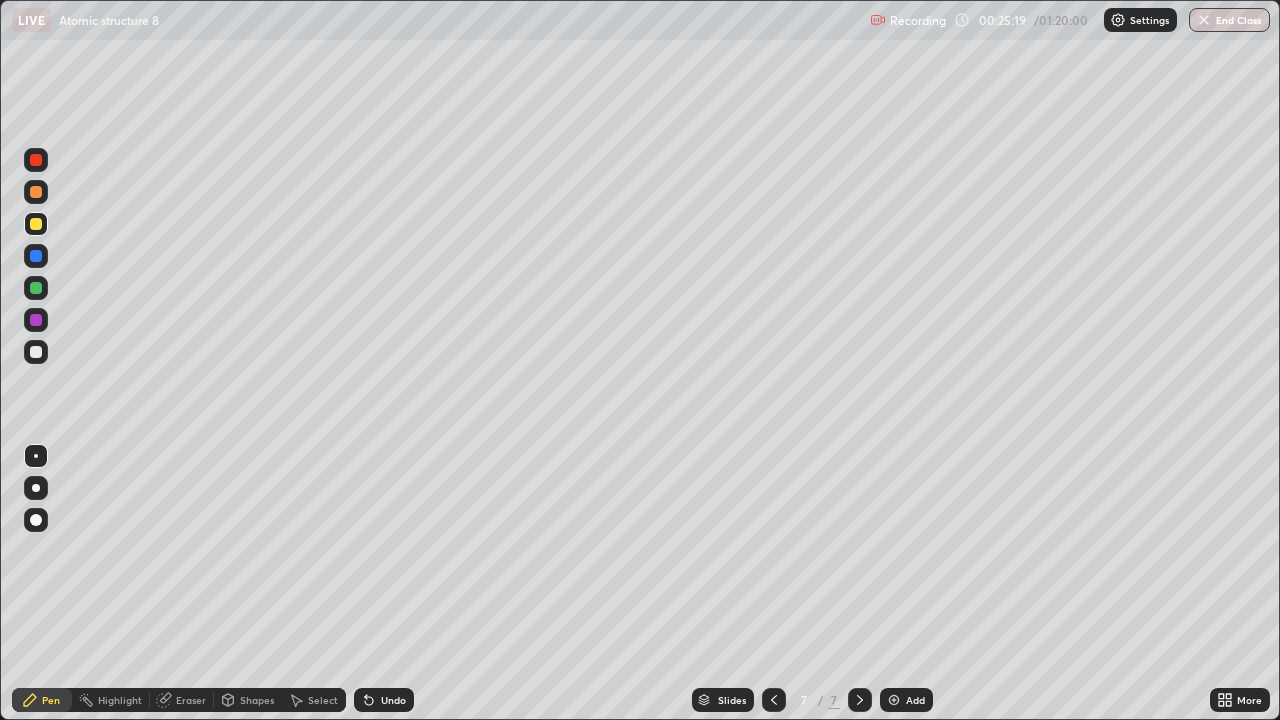 click on "Undo" at bounding box center (393, 700) 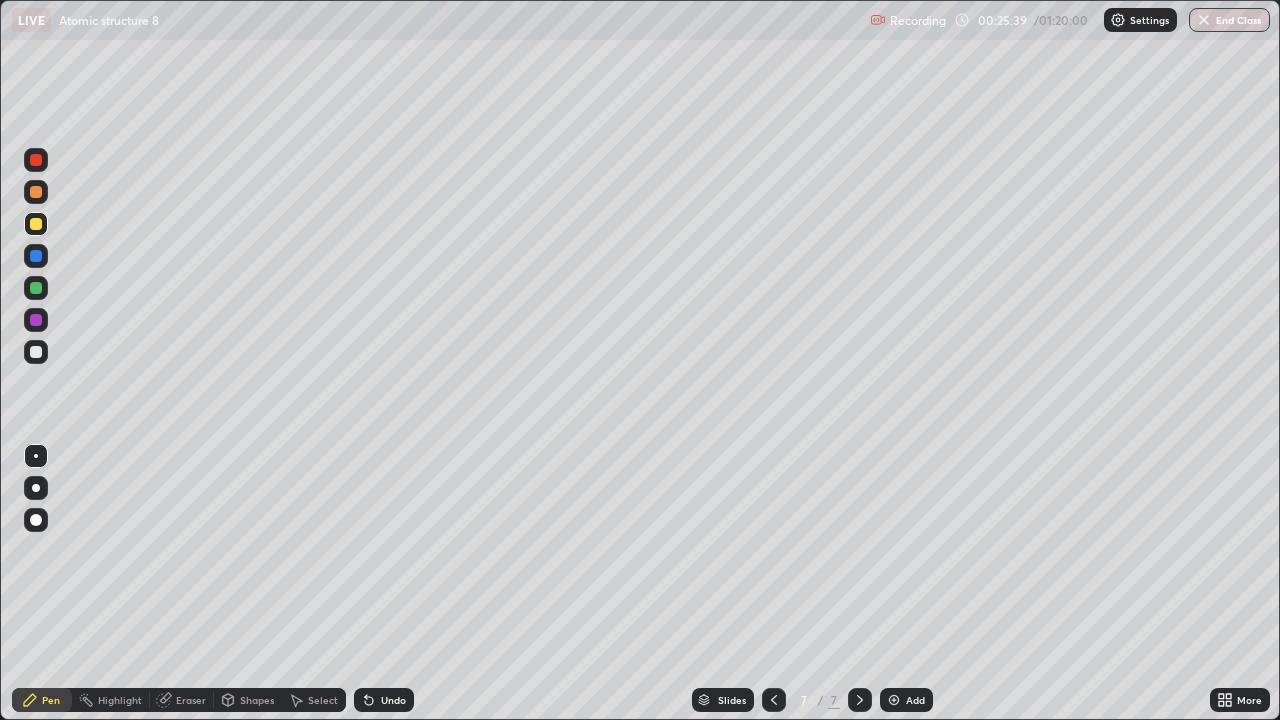 click at bounding box center [36, 288] 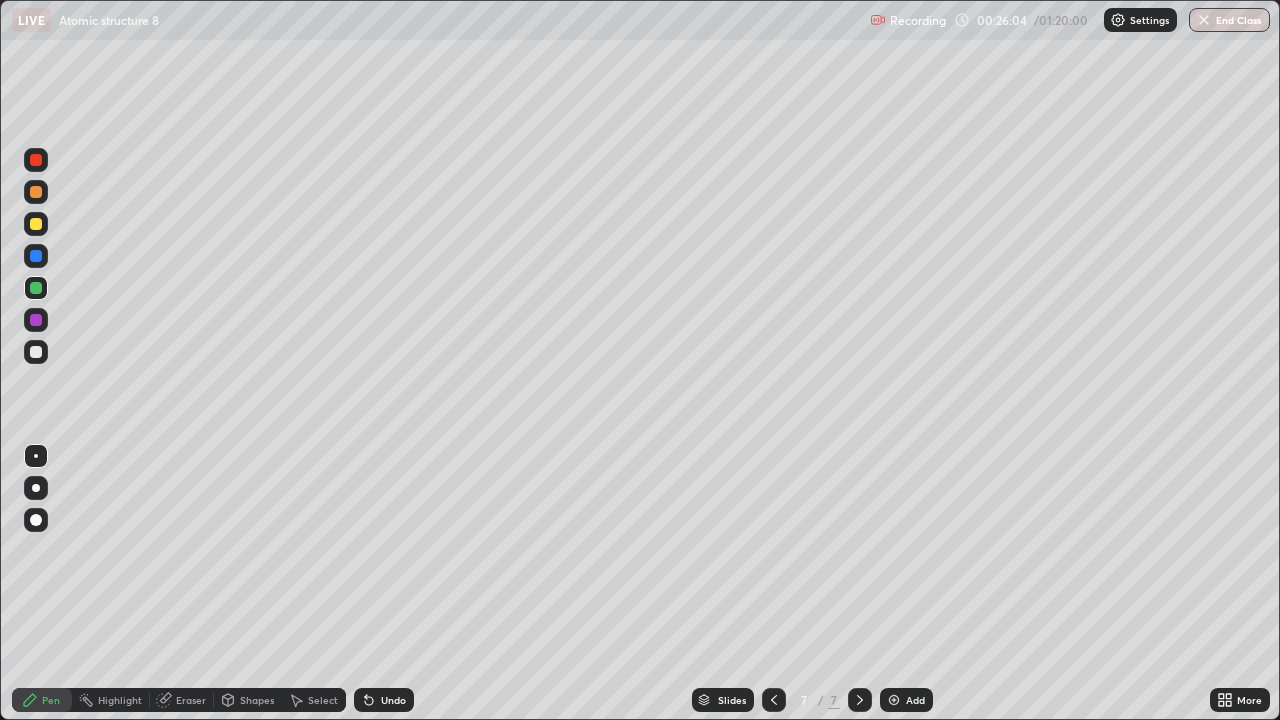 click on "Undo" at bounding box center [393, 700] 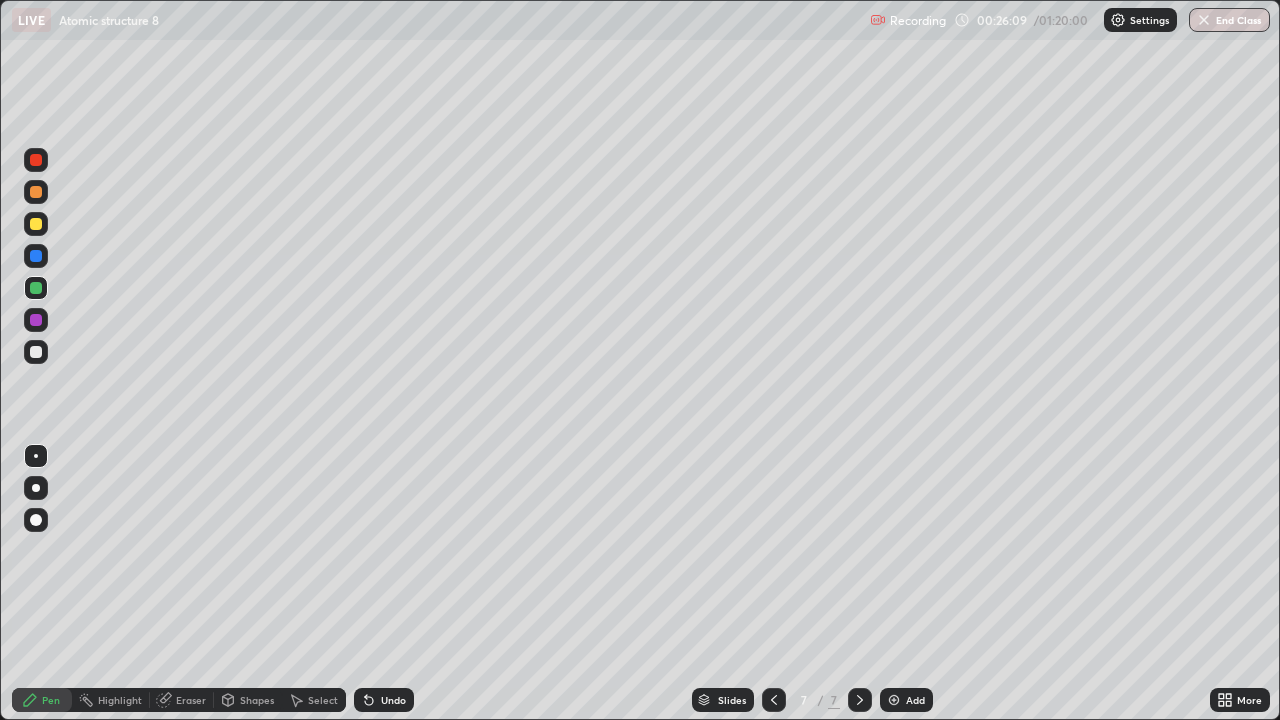 click on "Undo" at bounding box center (384, 700) 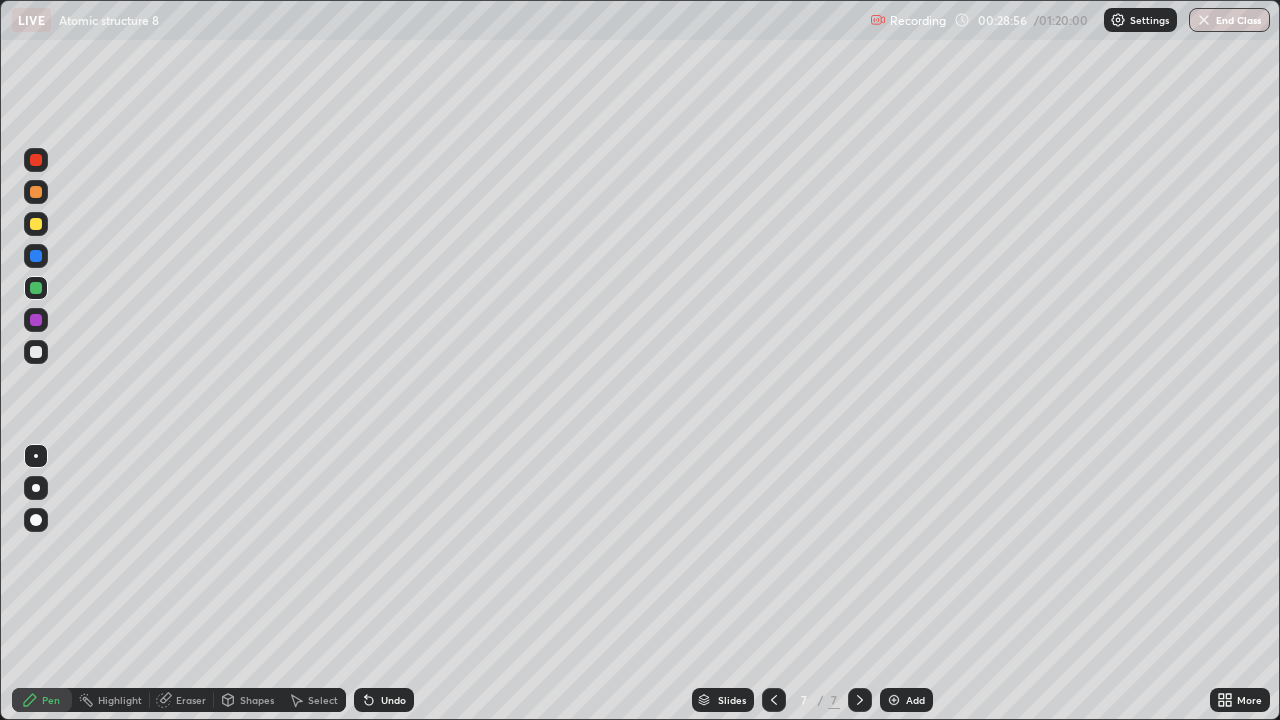 click at bounding box center (894, 700) 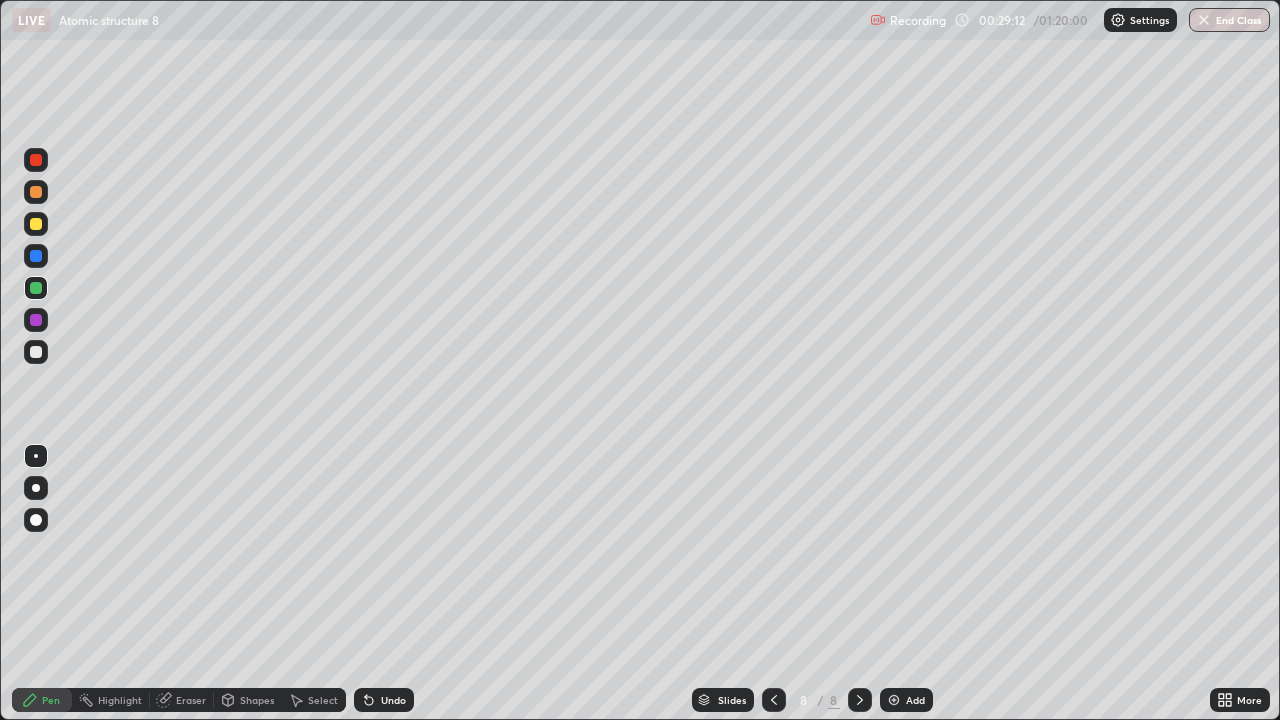 click at bounding box center [36, 224] 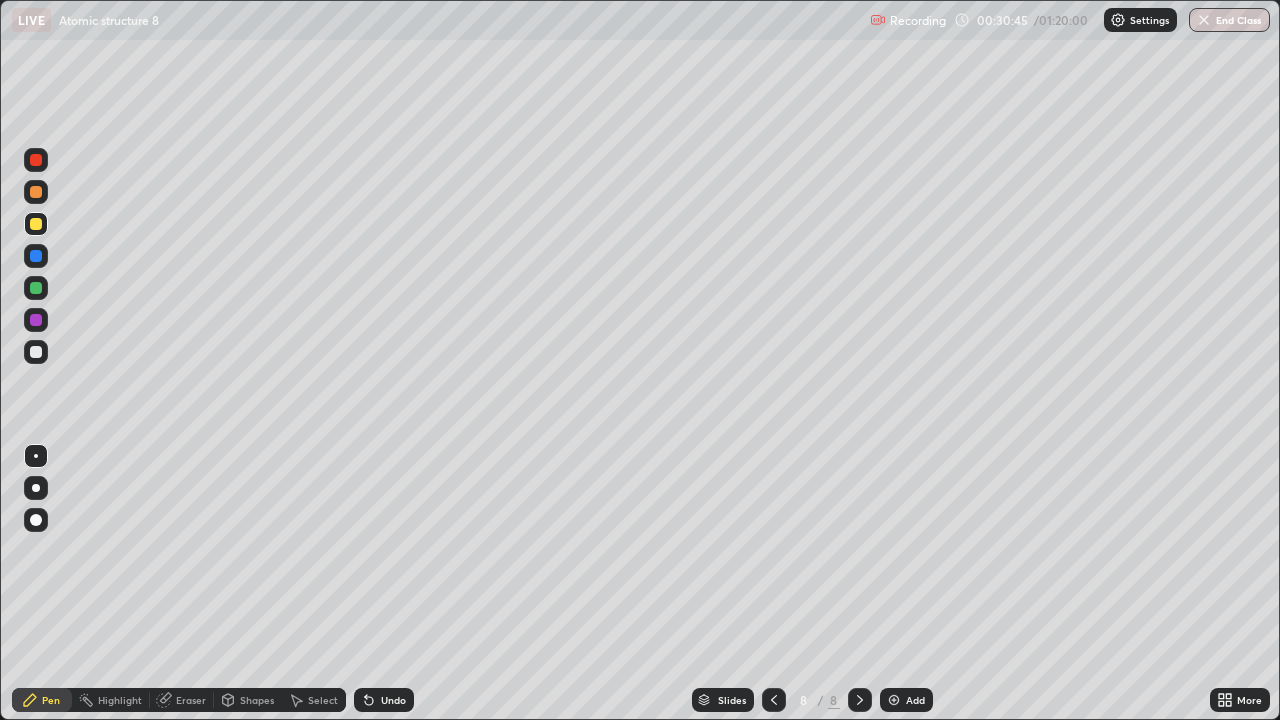 click on "Slides" at bounding box center [732, 700] 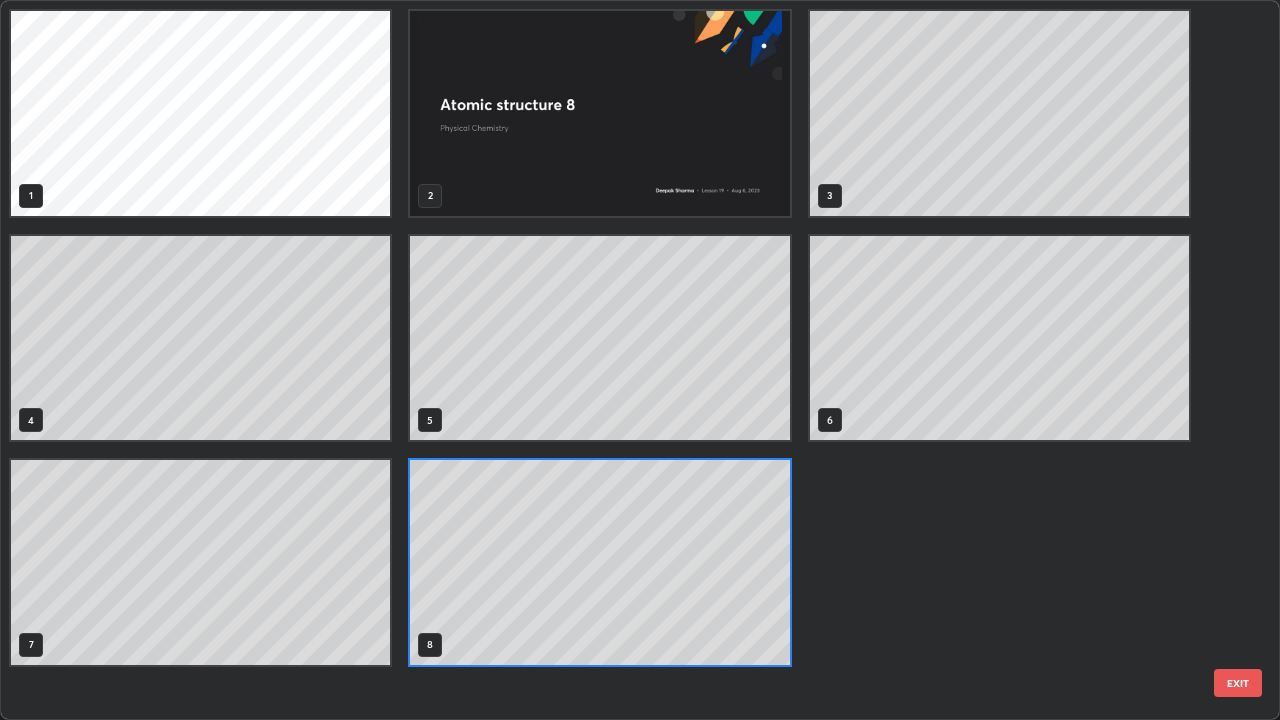 scroll, scrollTop: 7, scrollLeft: 11, axis: both 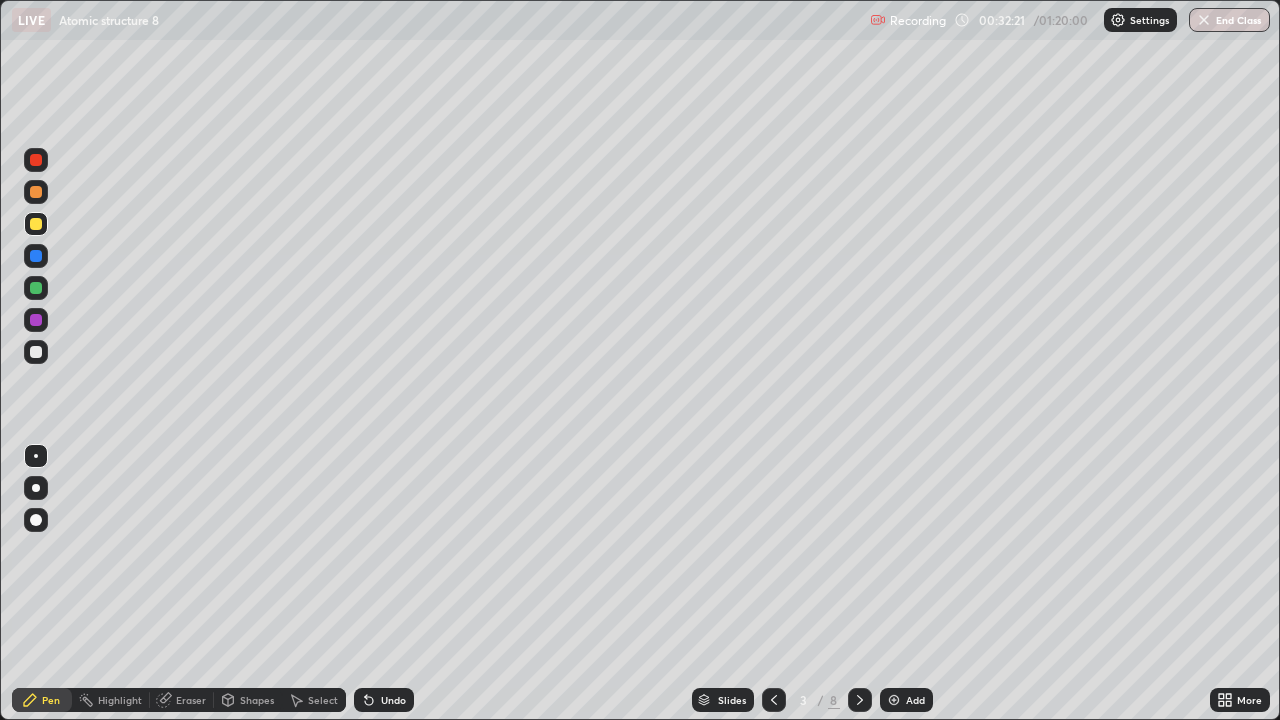 click on "Add" at bounding box center [915, 700] 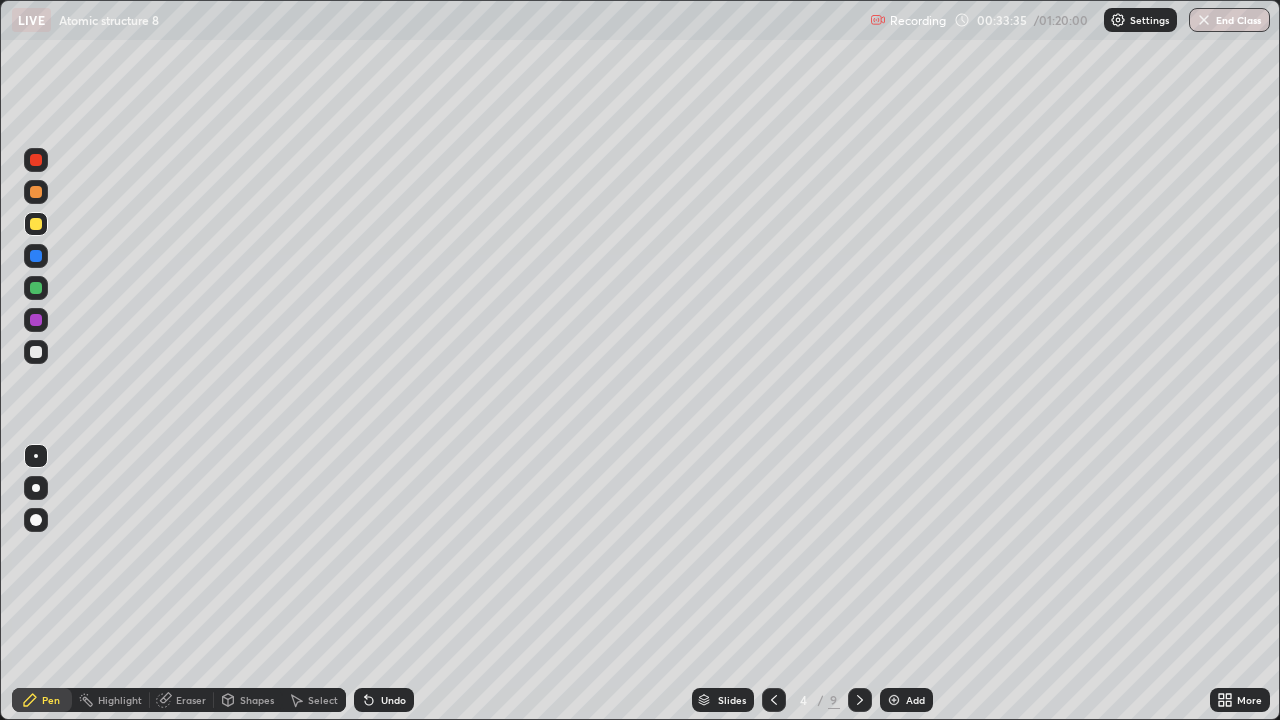 click at bounding box center [36, 288] 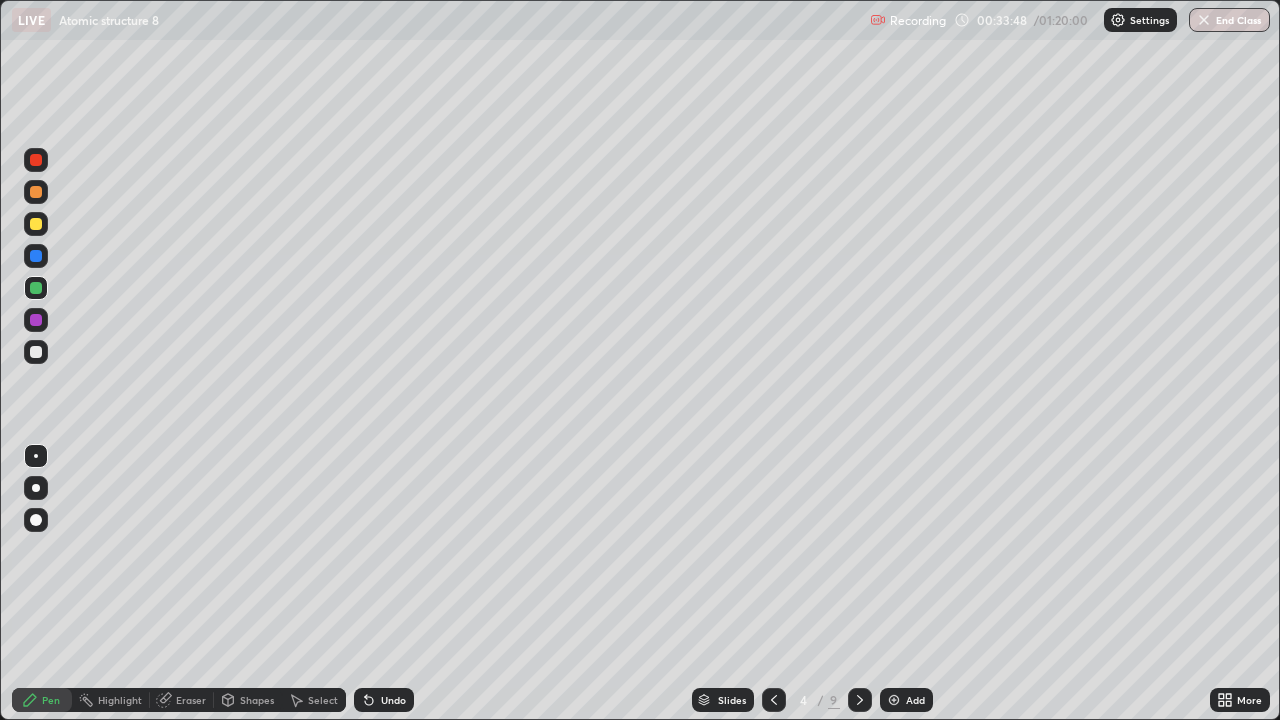 click on "Erase all" at bounding box center [36, 360] 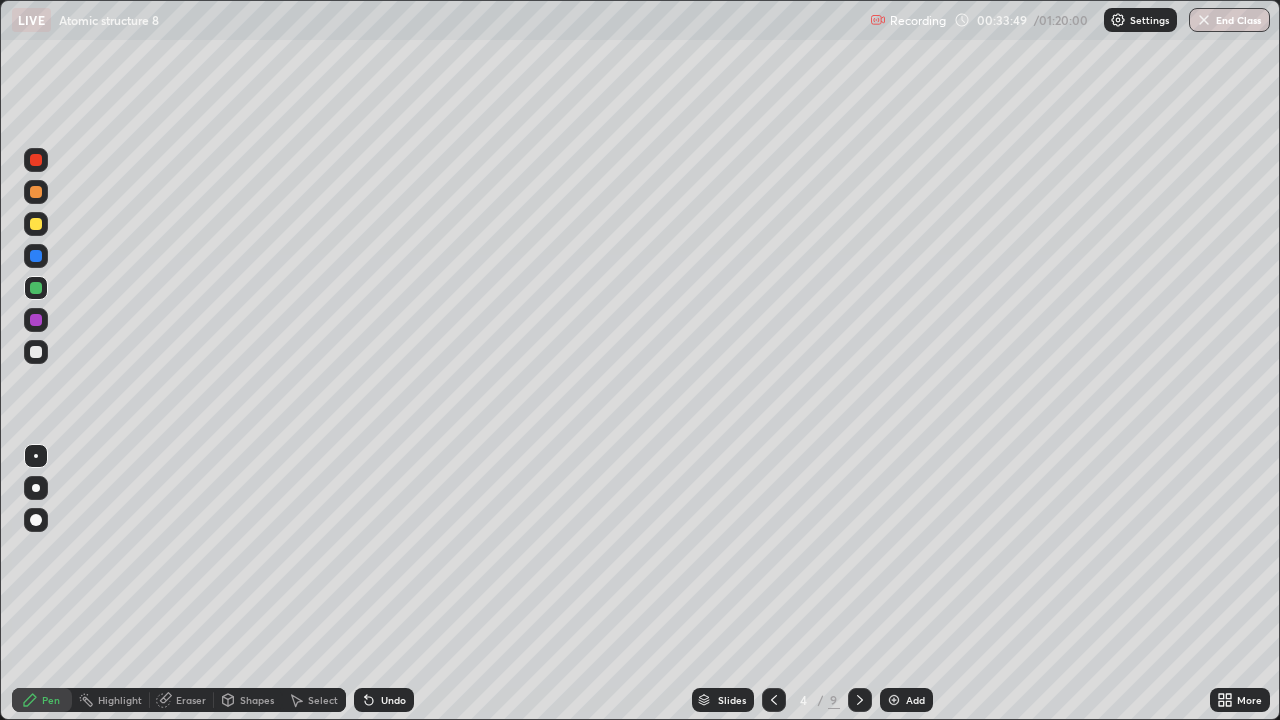 click at bounding box center (36, 320) 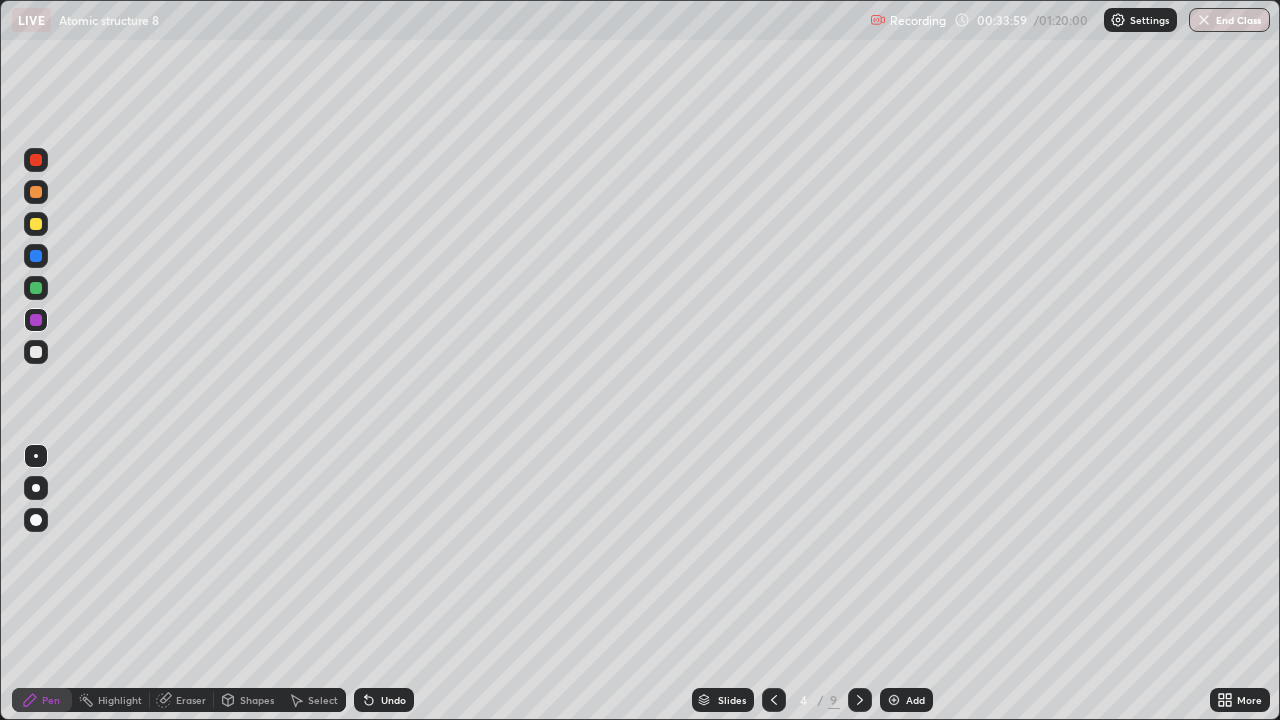 click at bounding box center [36, 288] 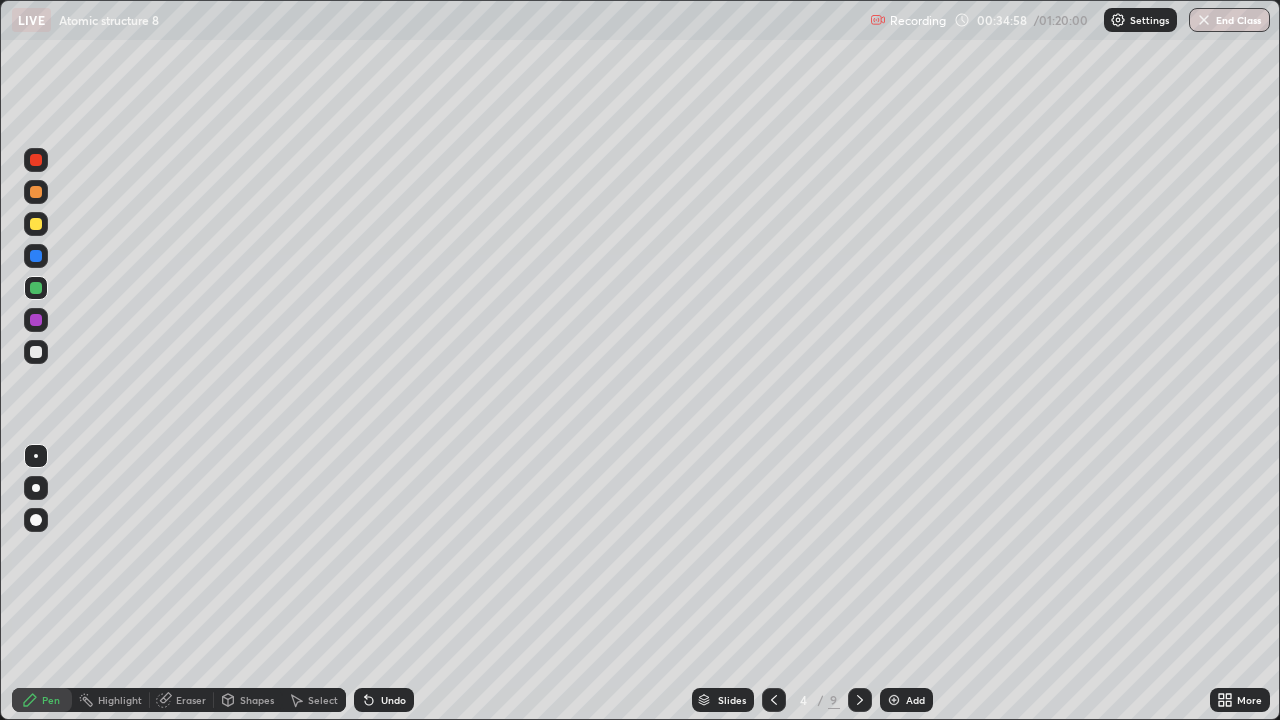 click on "Add" at bounding box center (906, 700) 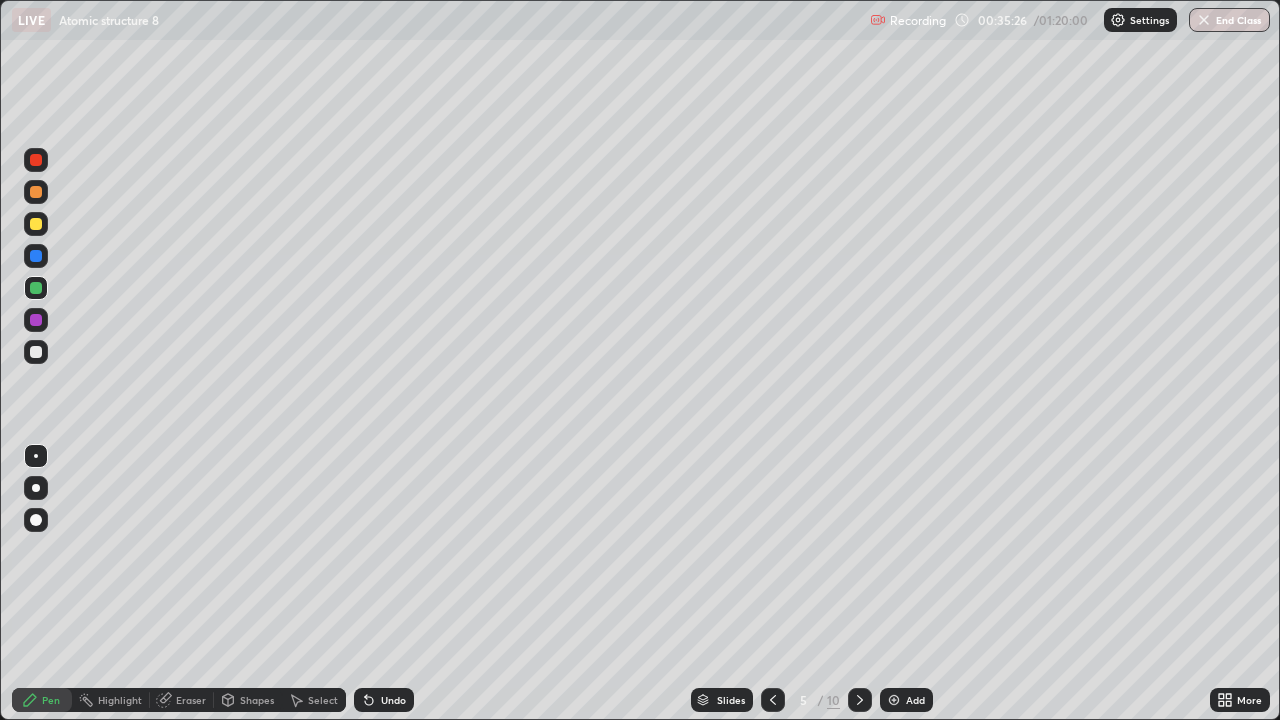 click on "Slides" at bounding box center (731, 700) 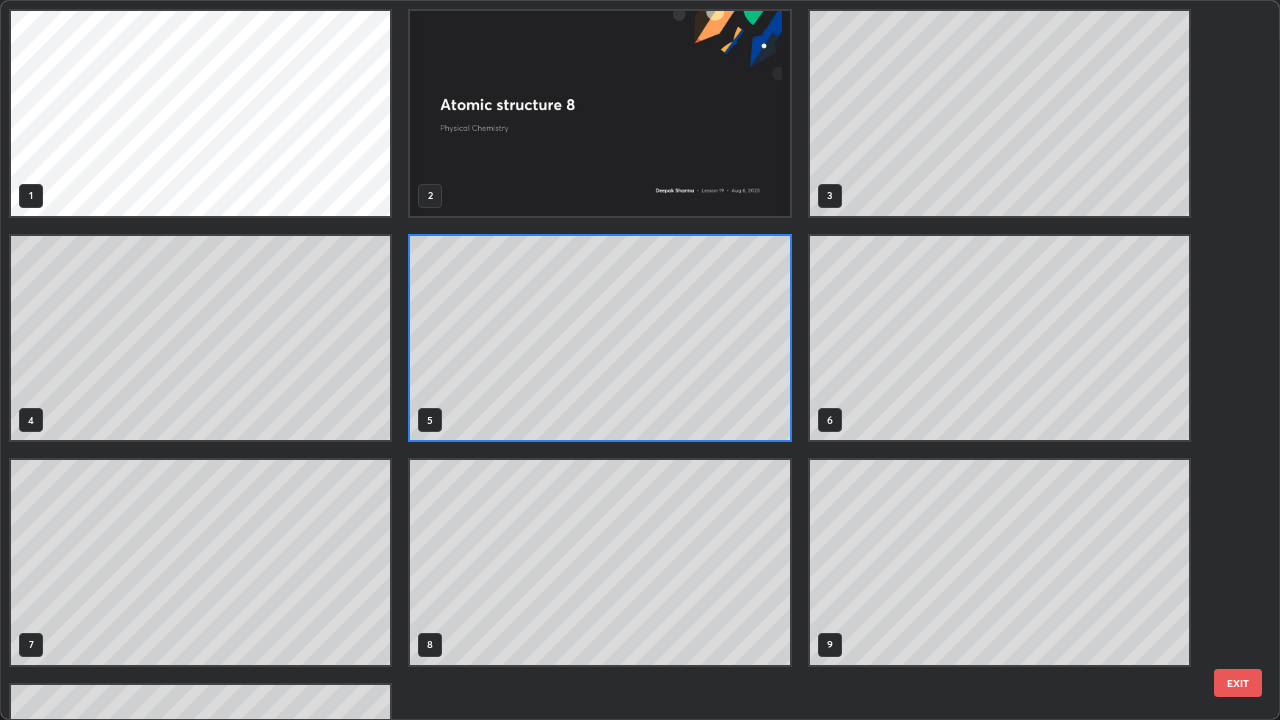 scroll, scrollTop: 7, scrollLeft: 11, axis: both 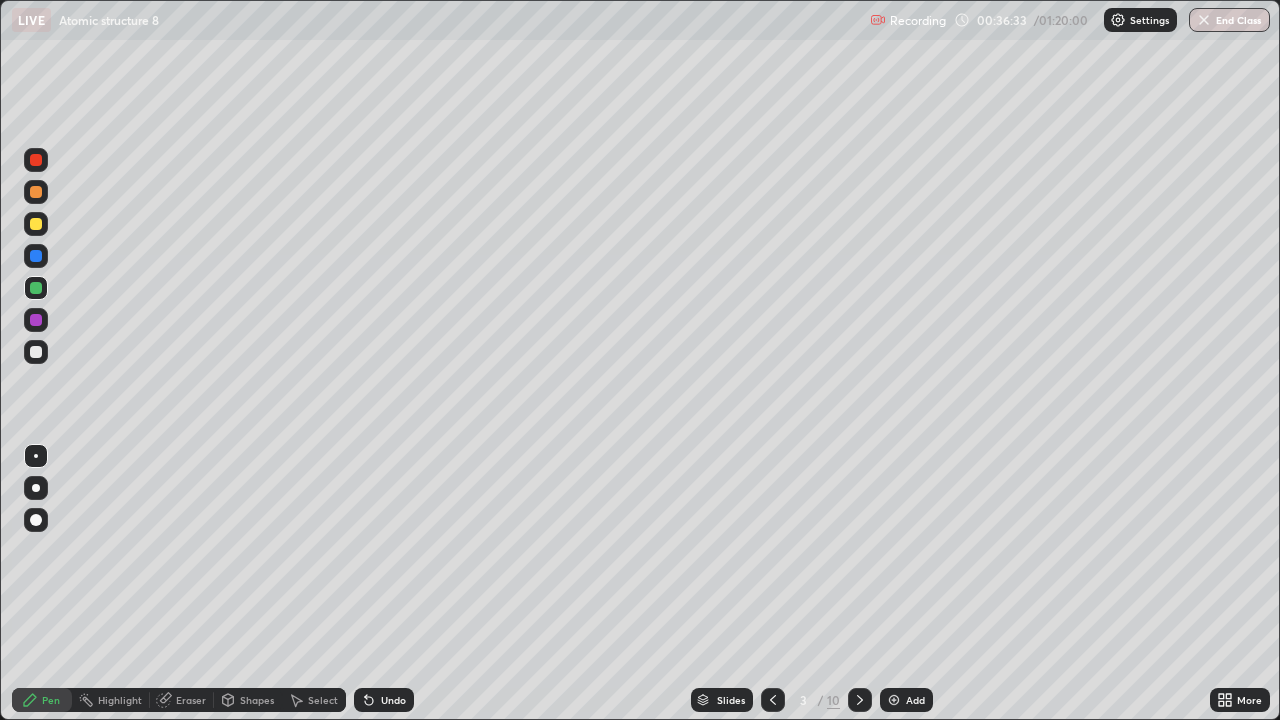 click on "Add" at bounding box center [915, 700] 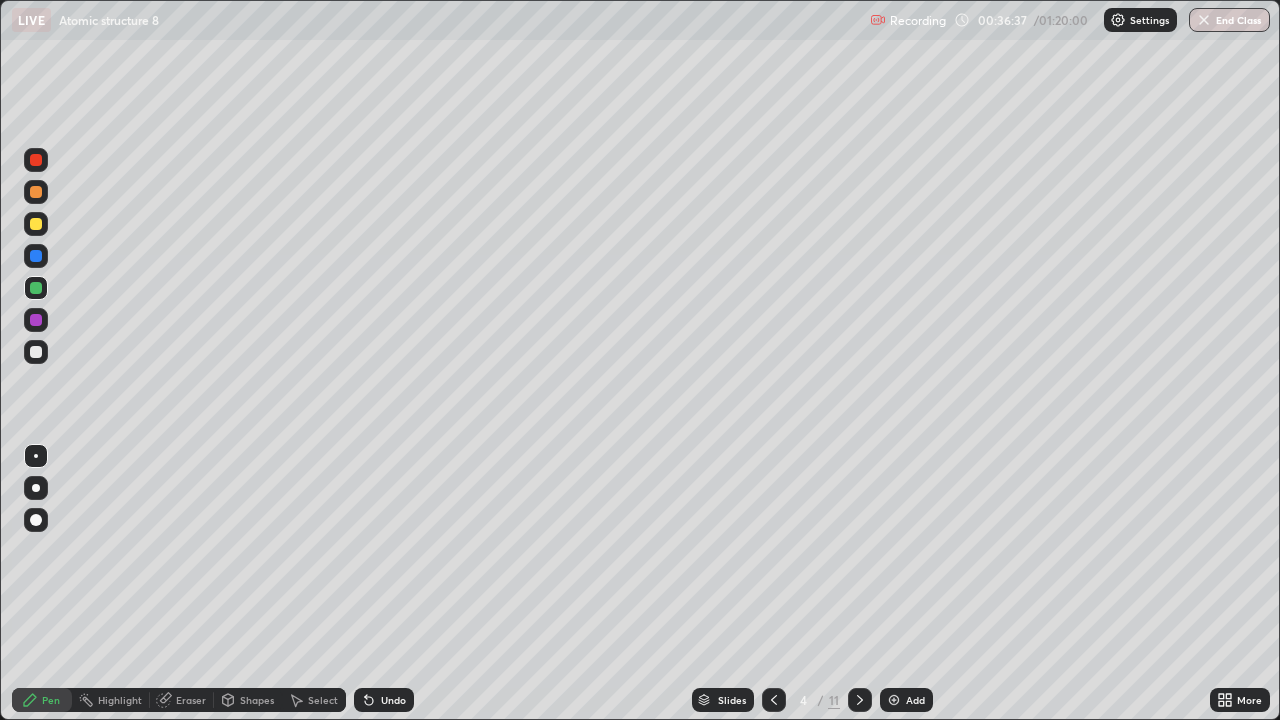 click at bounding box center (36, 224) 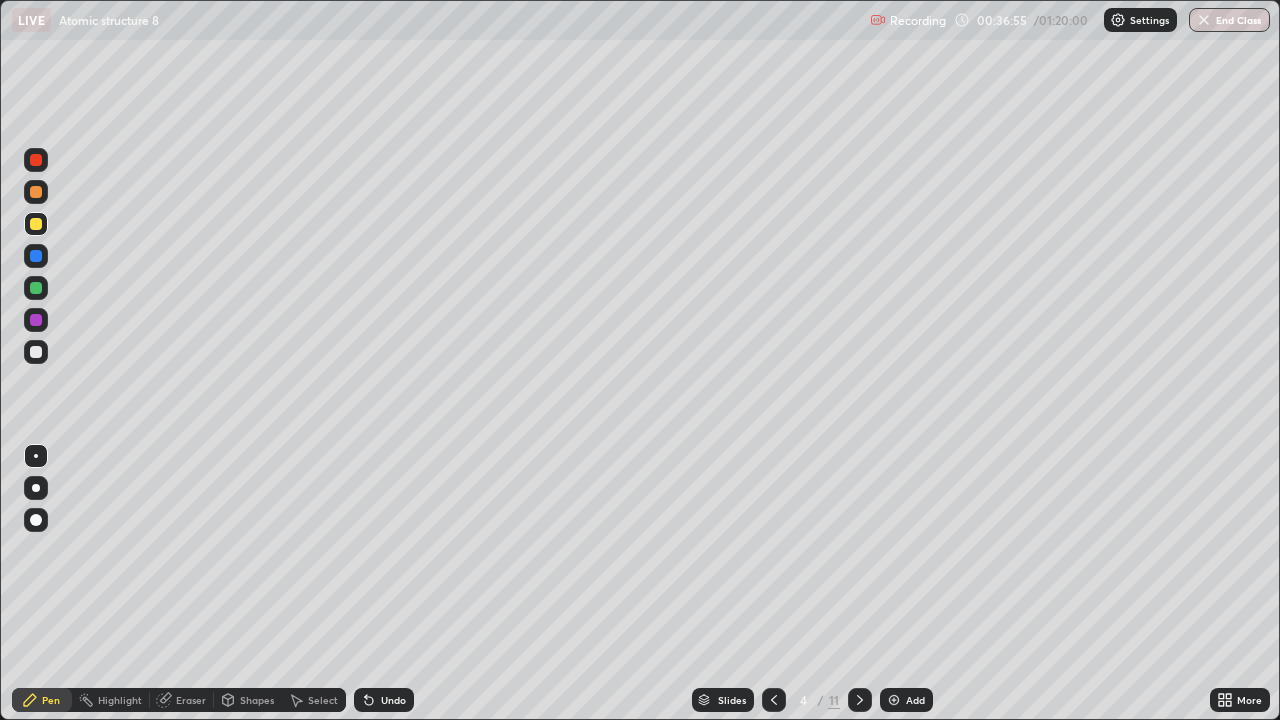 click at bounding box center (36, 352) 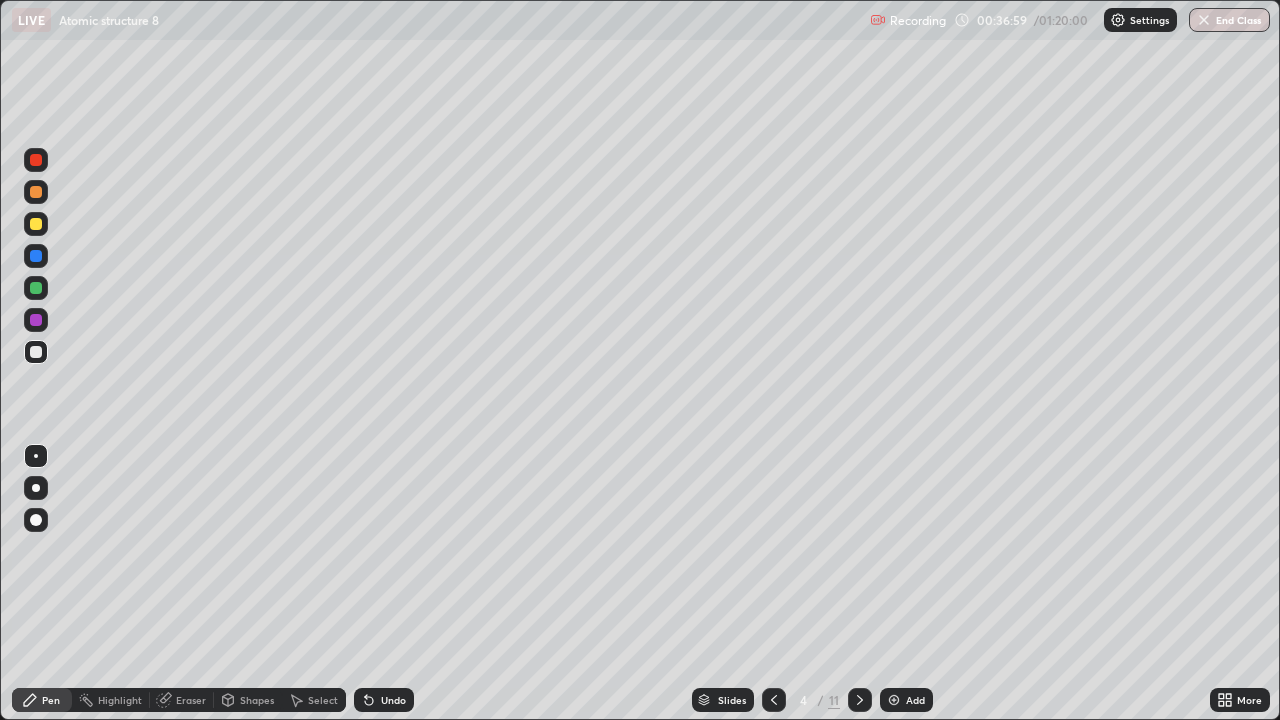 click on "Undo" at bounding box center [393, 700] 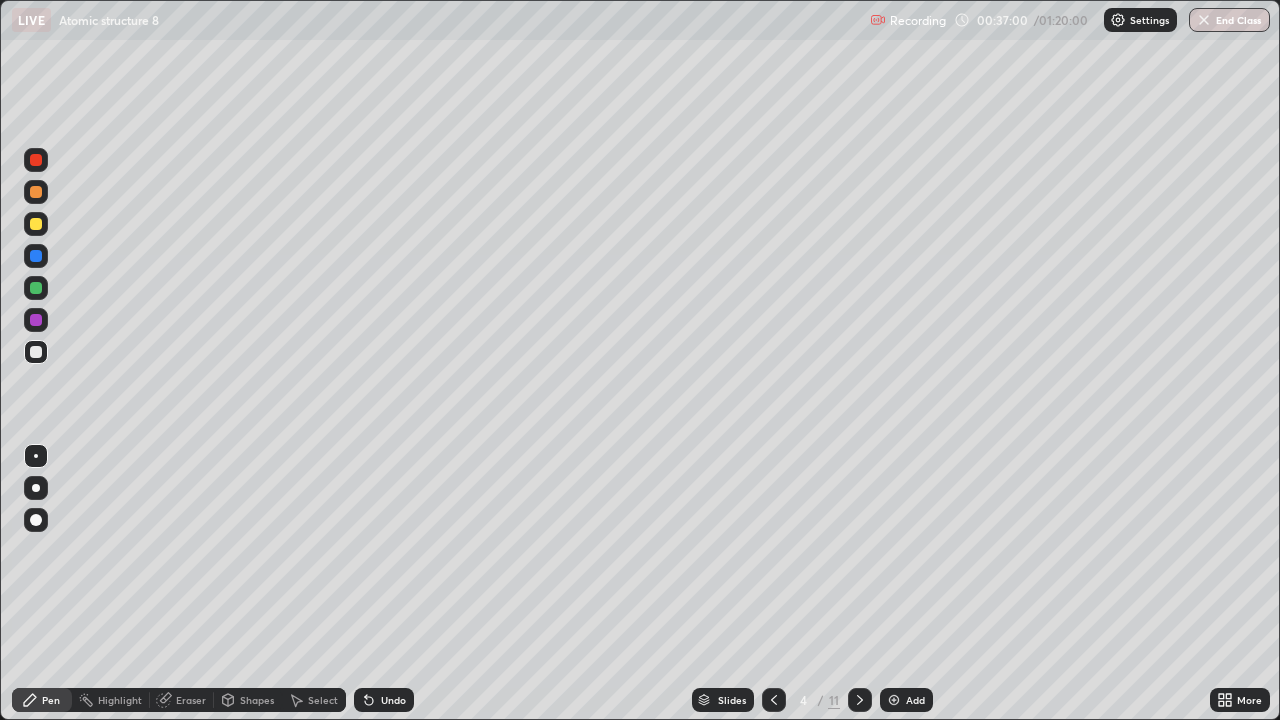 click at bounding box center [36, 224] 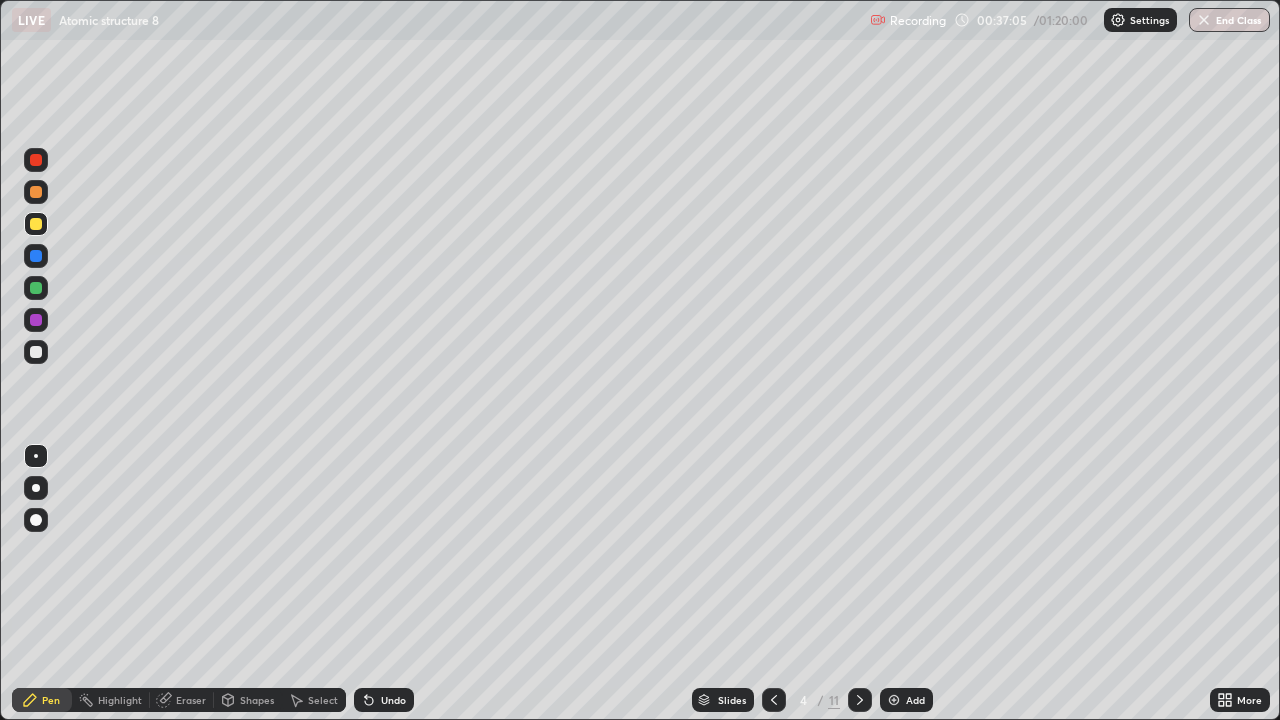 click at bounding box center (36, 352) 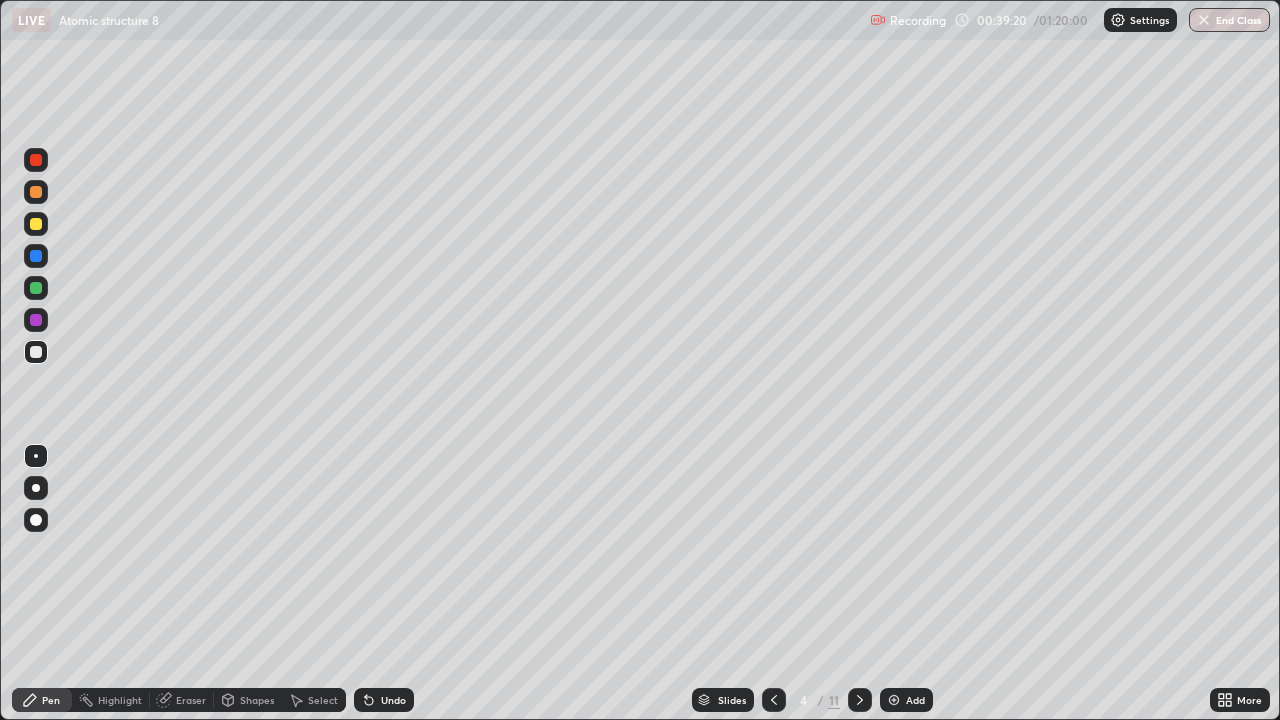 click at bounding box center [36, 288] 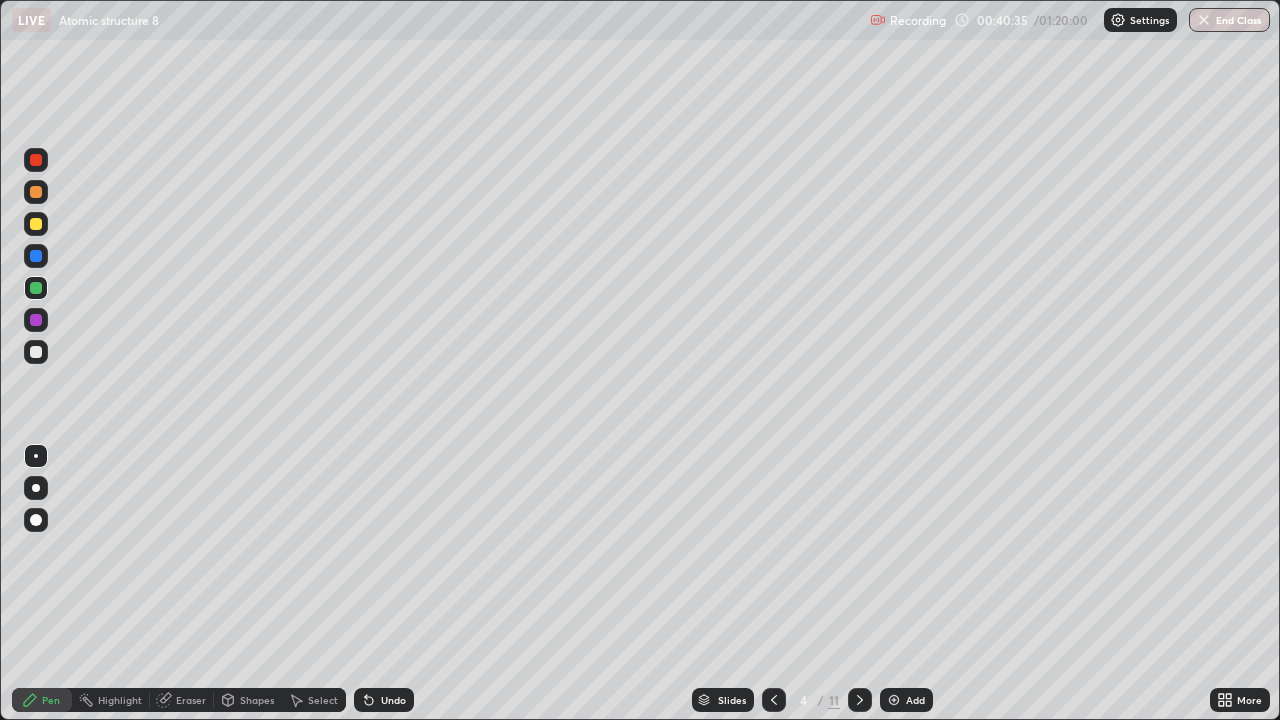 click at bounding box center (894, 700) 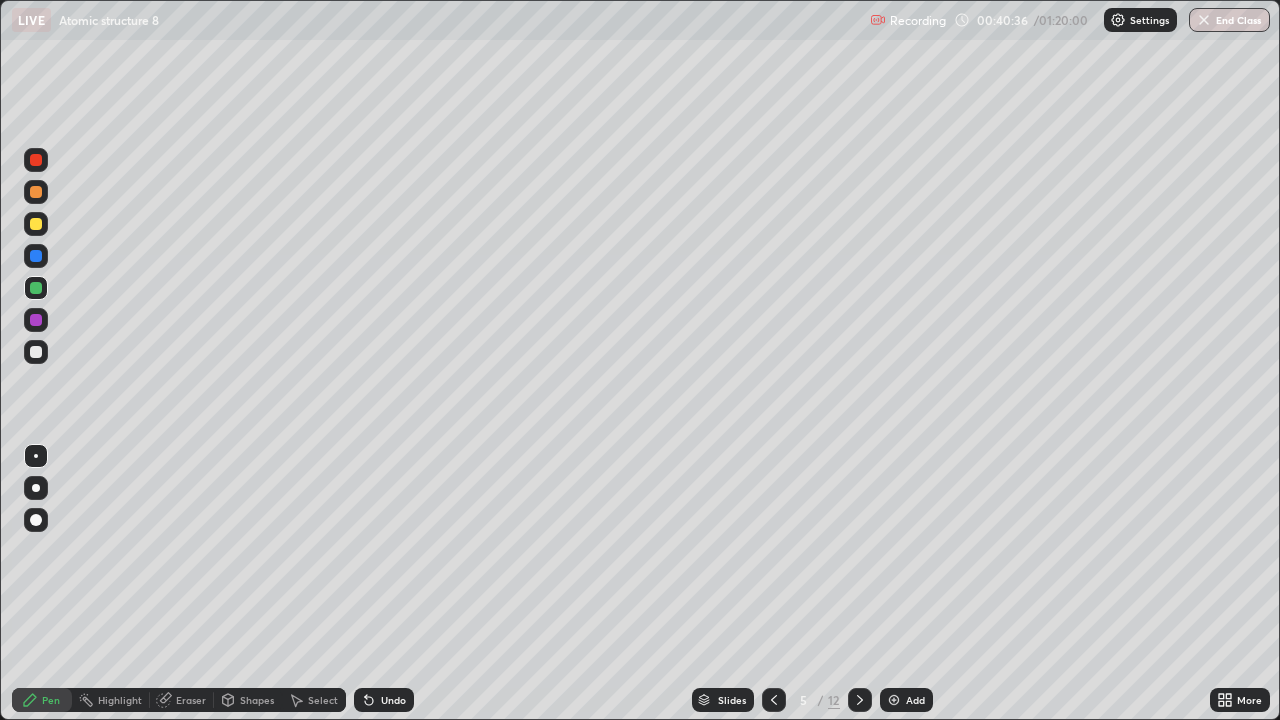 click at bounding box center [36, 224] 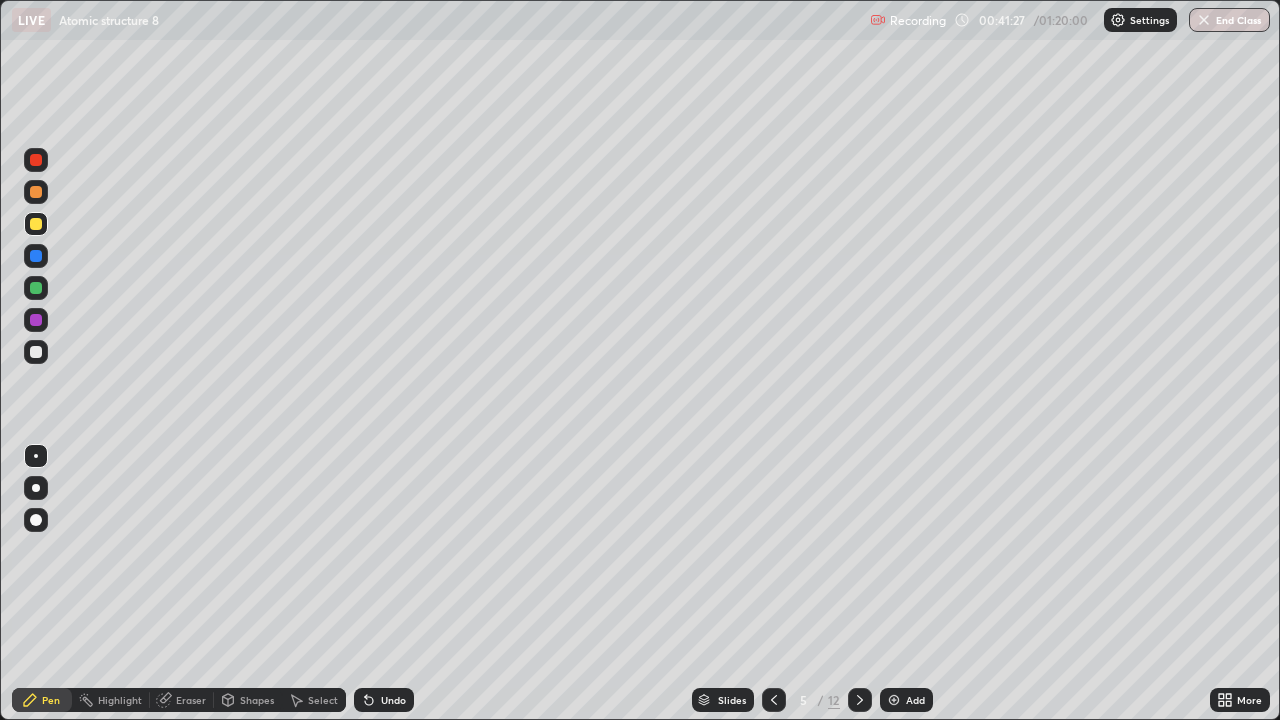 click 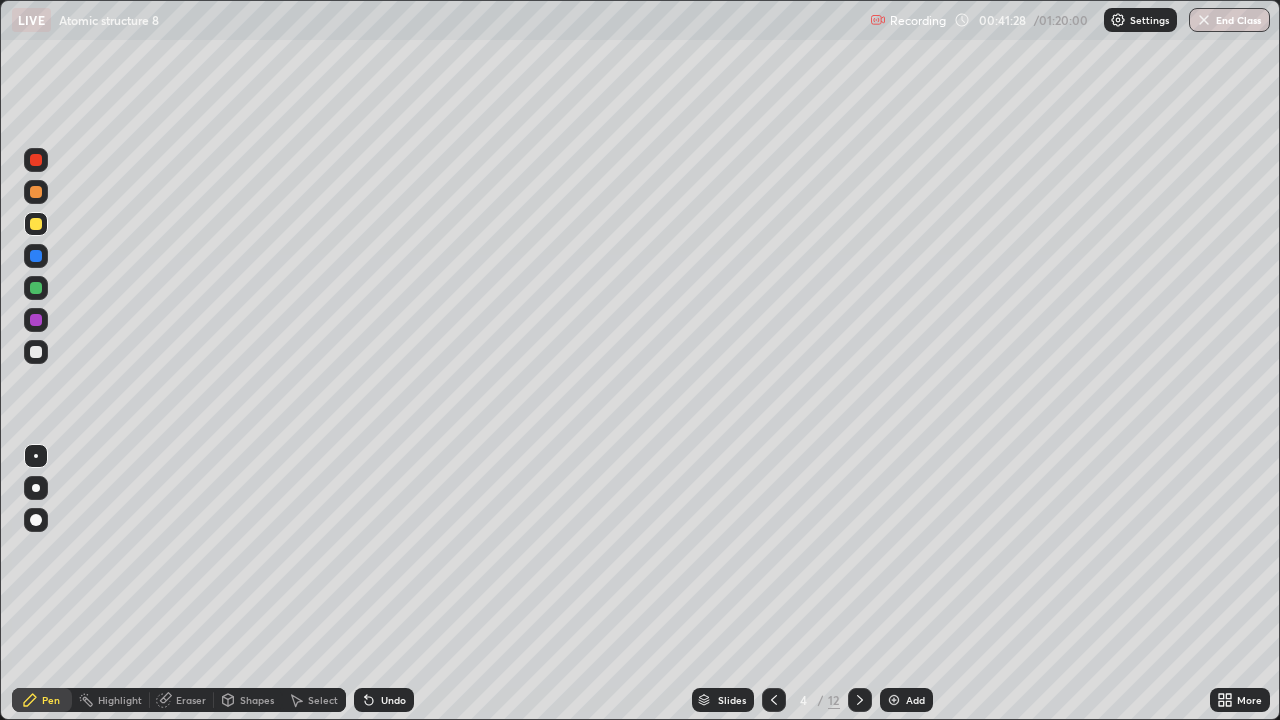 click 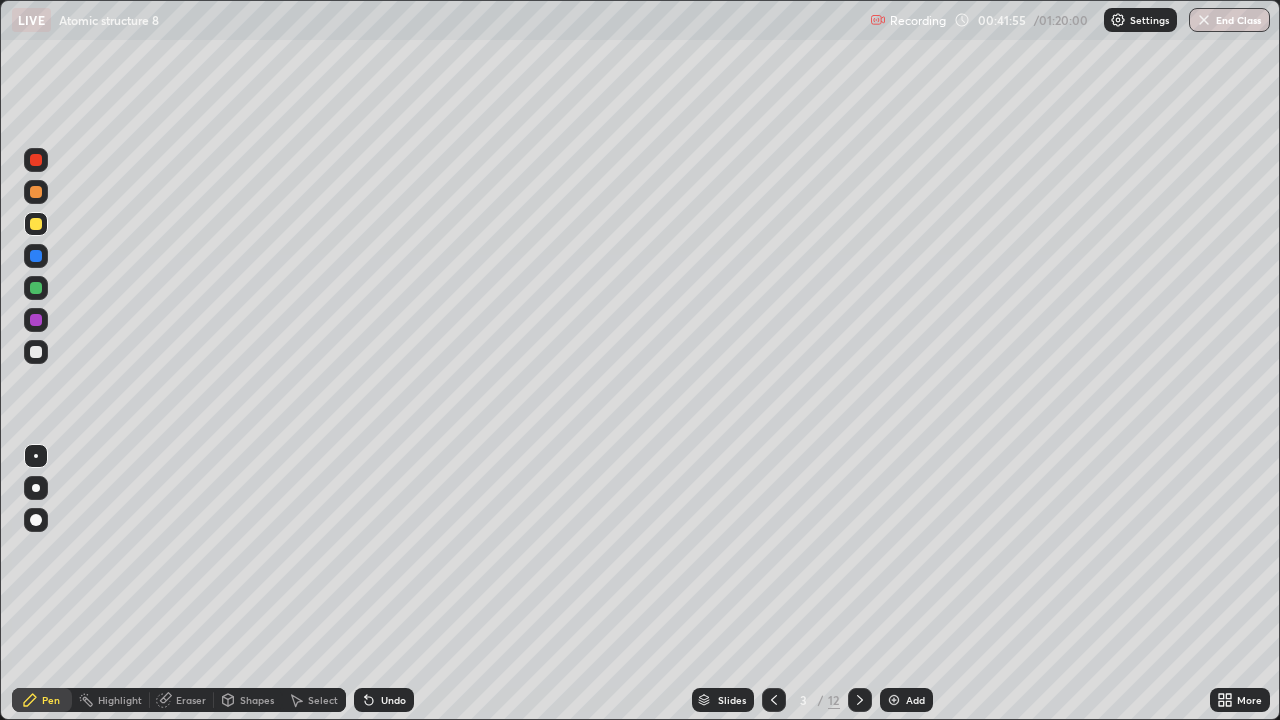 click at bounding box center (36, 320) 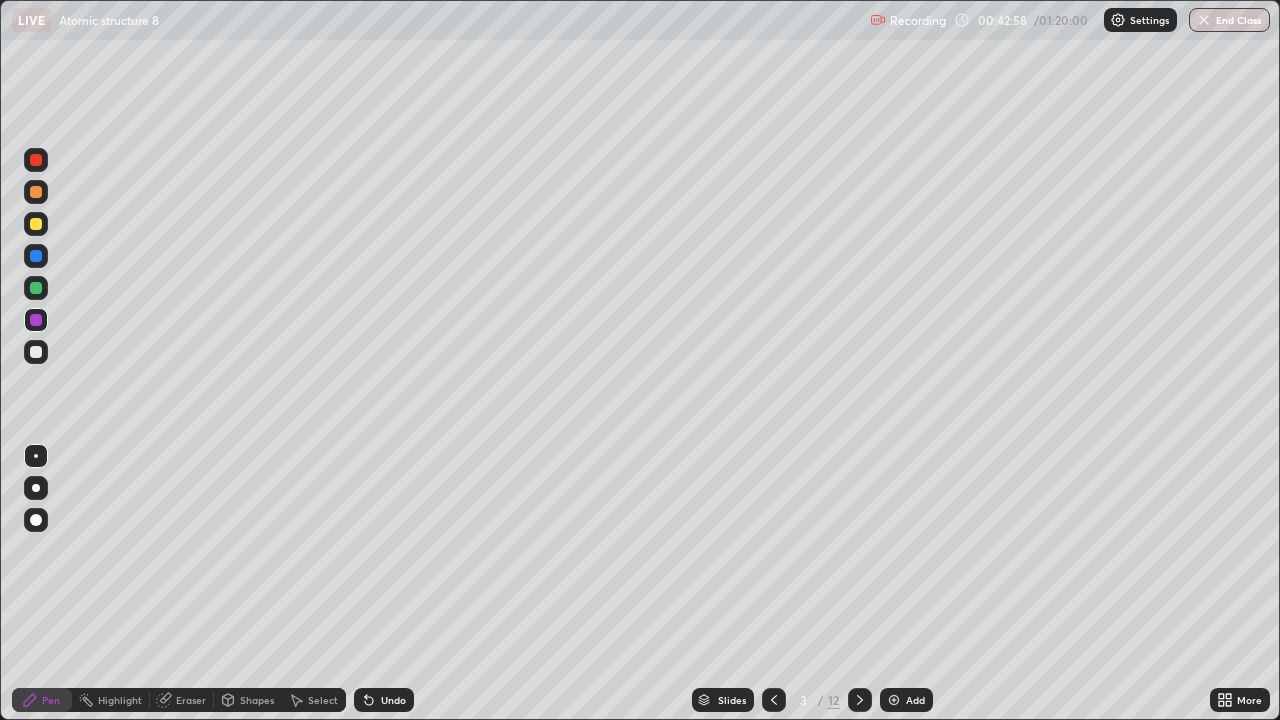 click at bounding box center (36, 224) 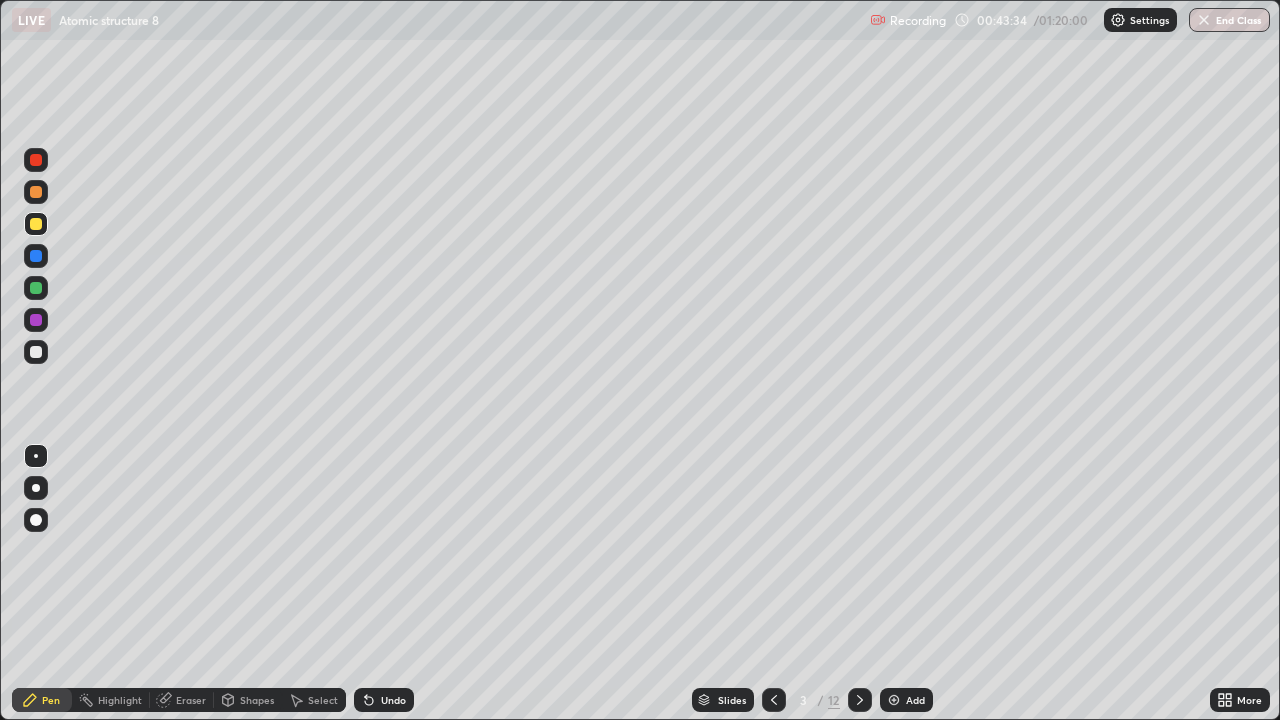click at bounding box center (36, 160) 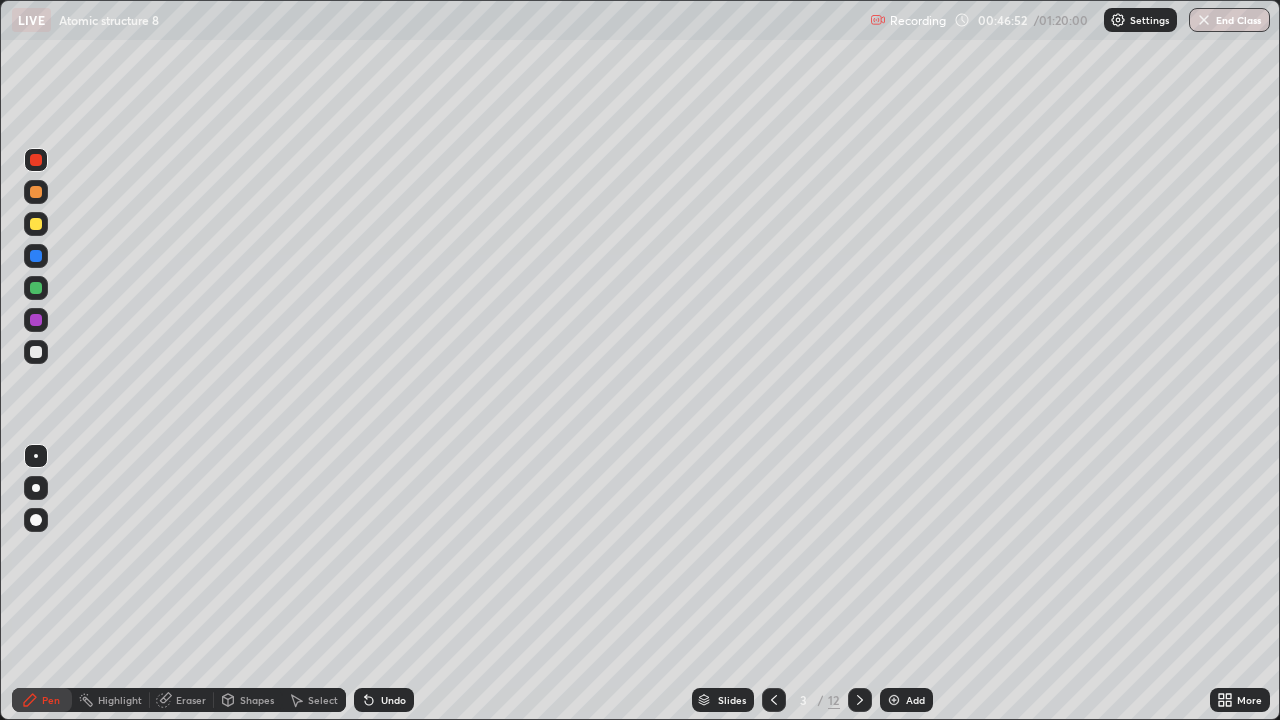 click at bounding box center [894, 700] 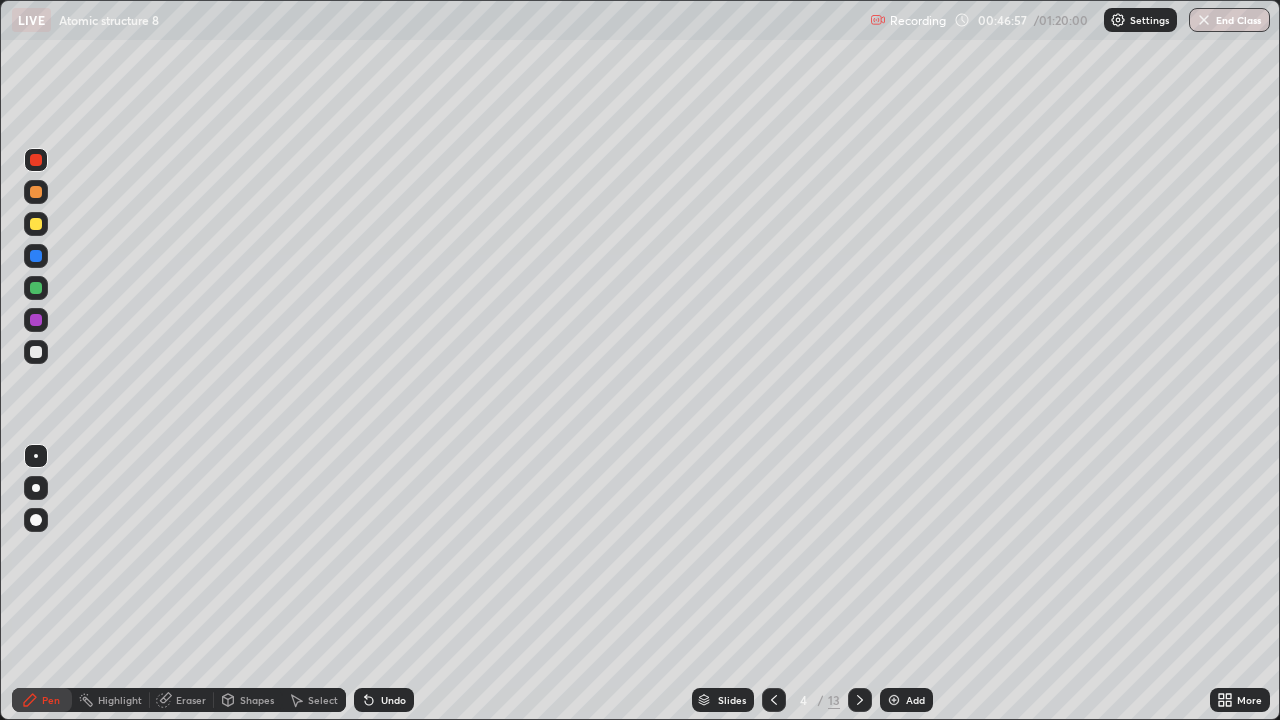 click at bounding box center [36, 224] 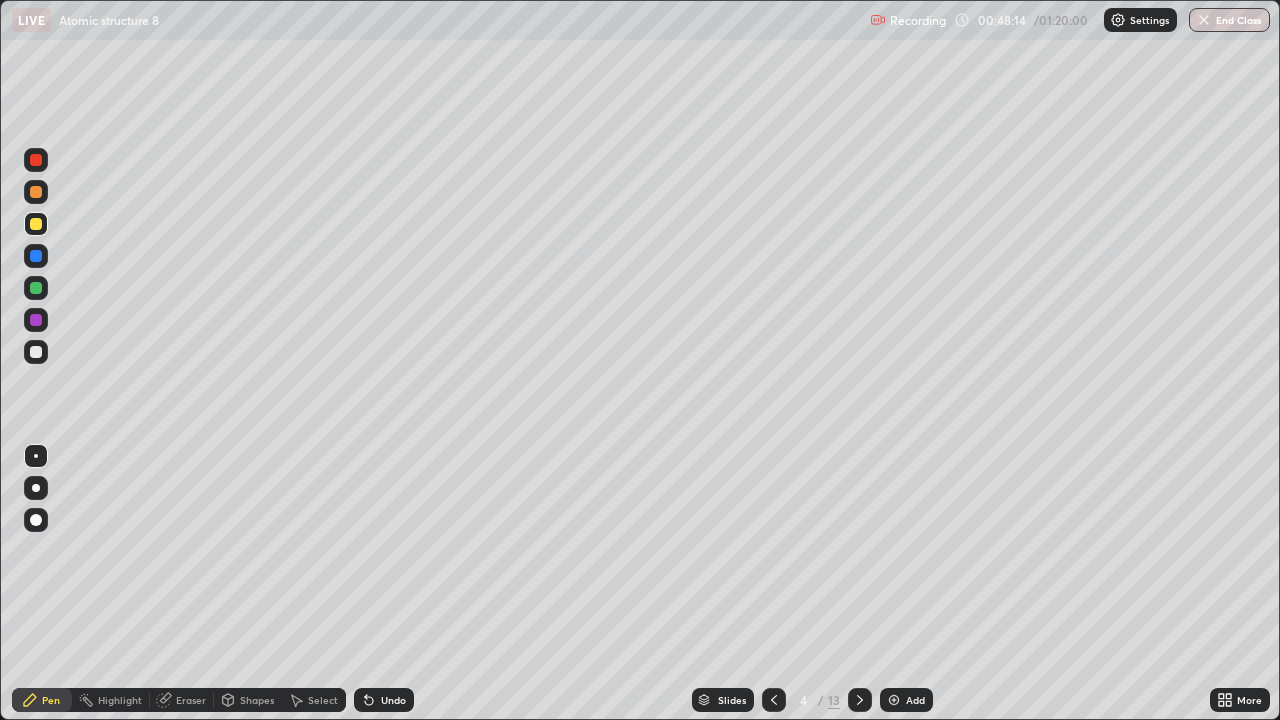 click at bounding box center [36, 352] 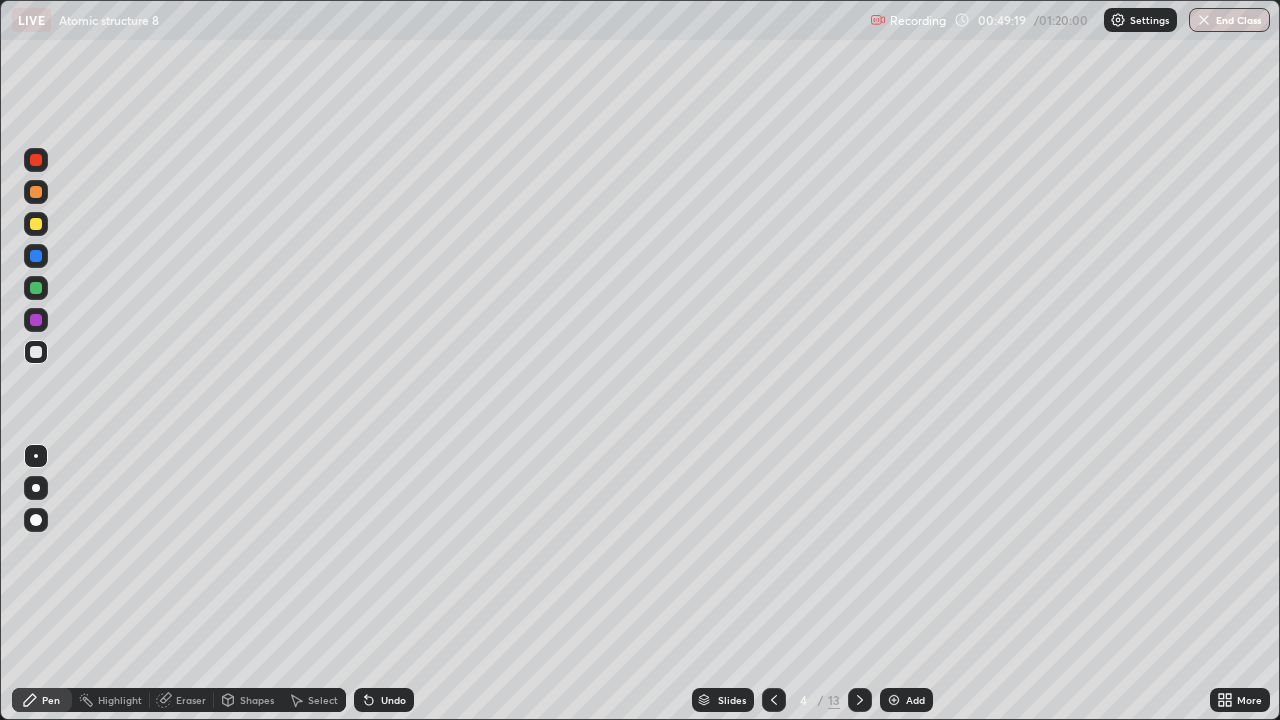 click on "Undo" at bounding box center [393, 700] 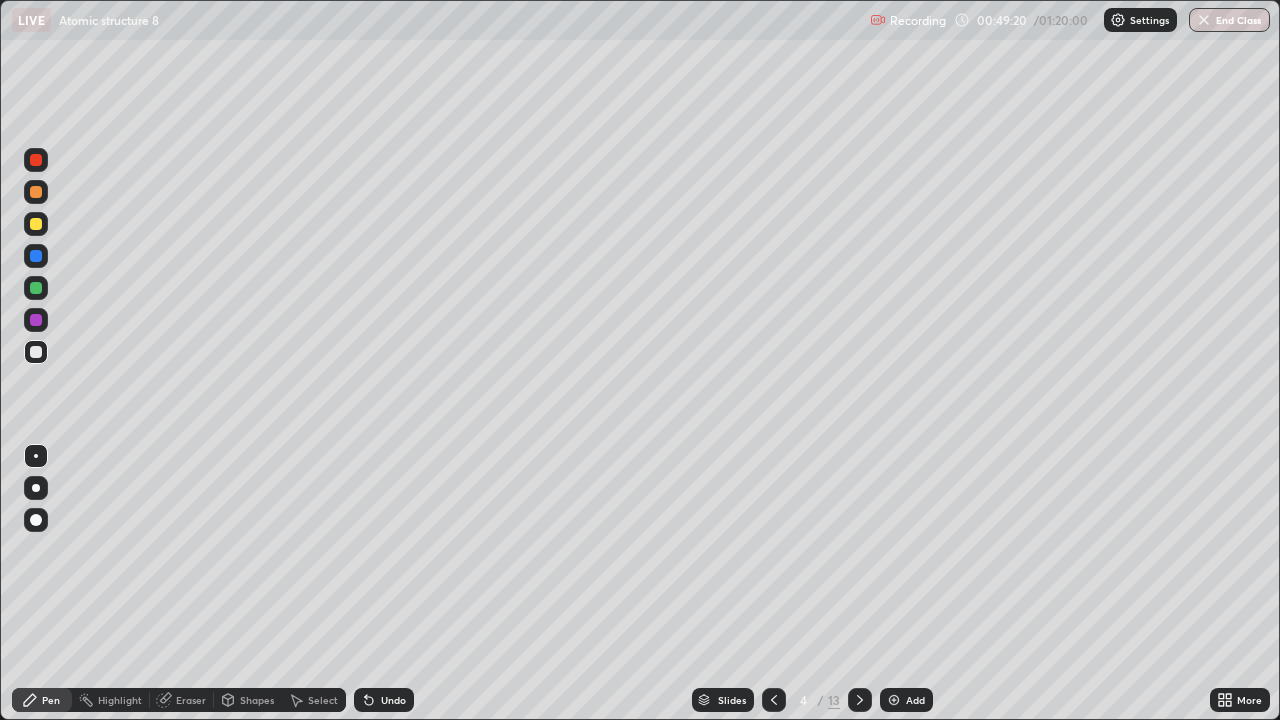 click on "Undo" at bounding box center (393, 700) 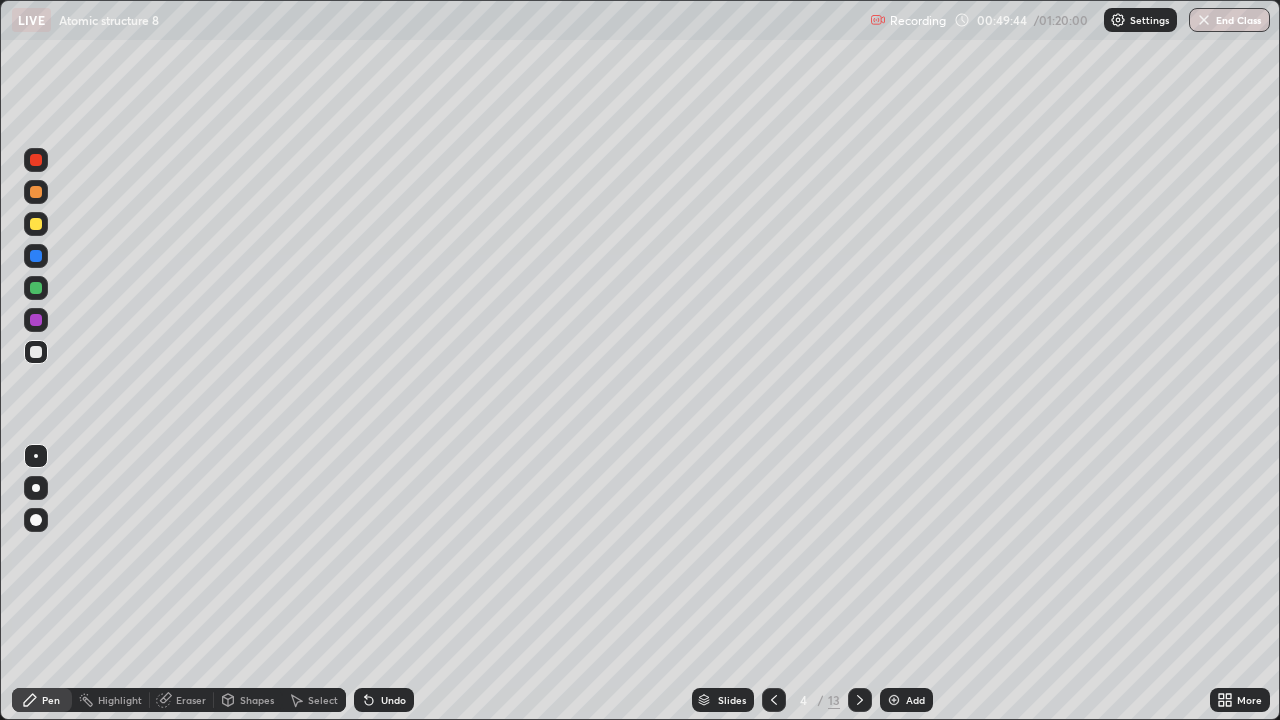 click at bounding box center (894, 700) 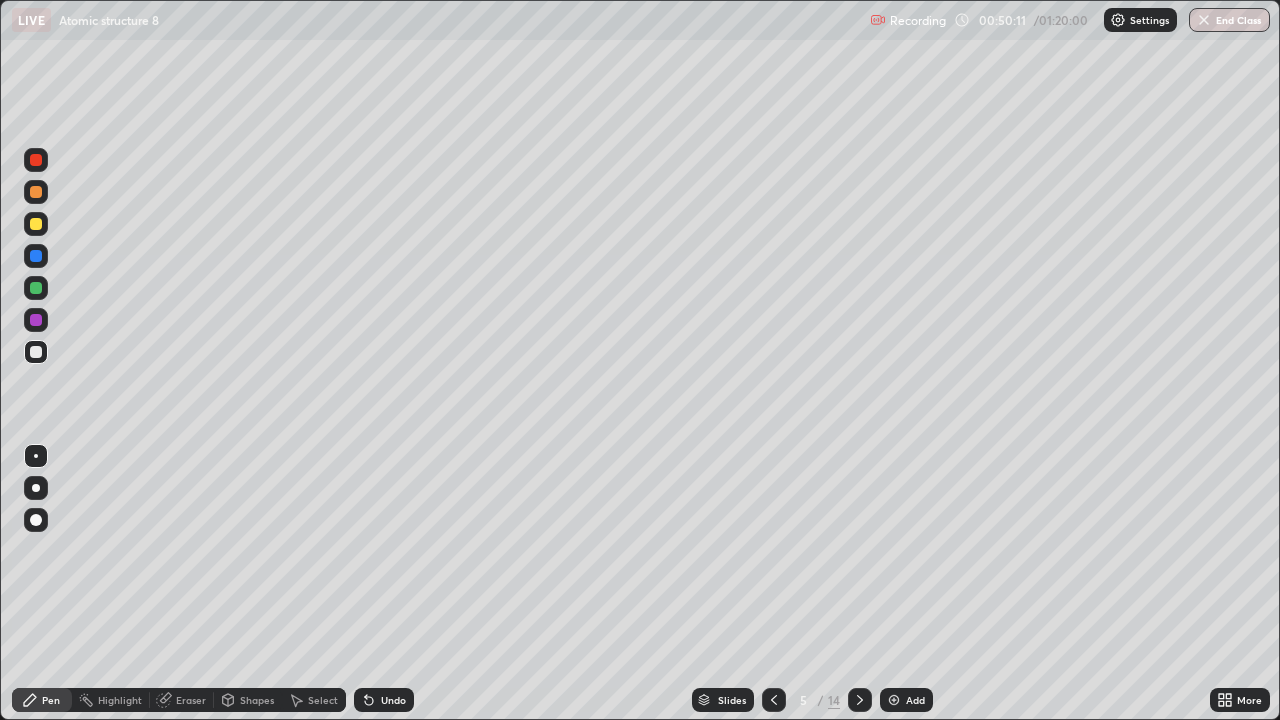 click 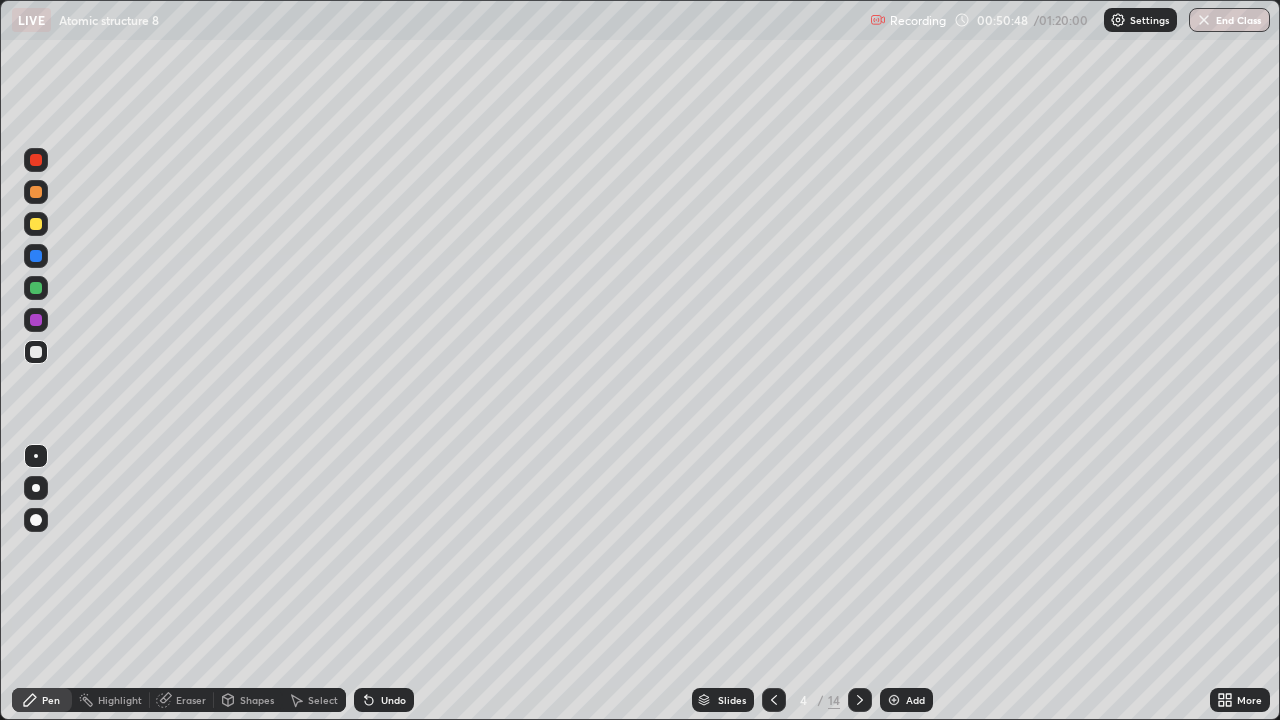click 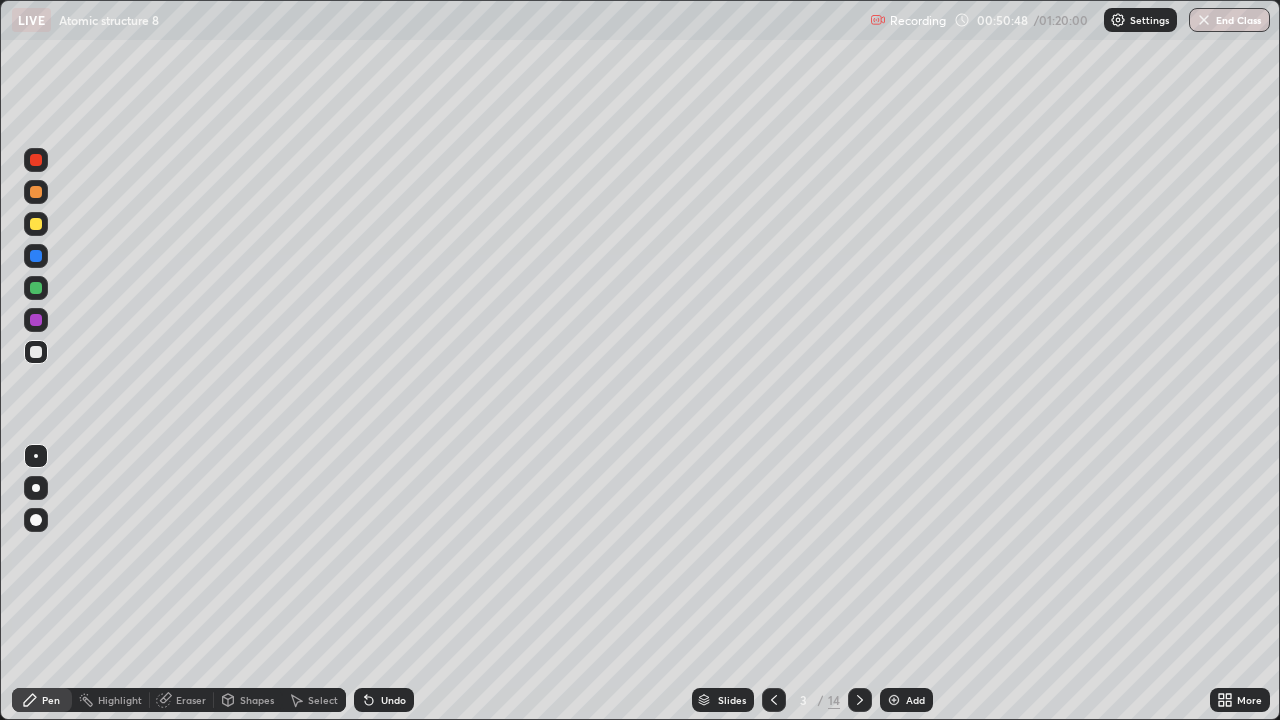 click 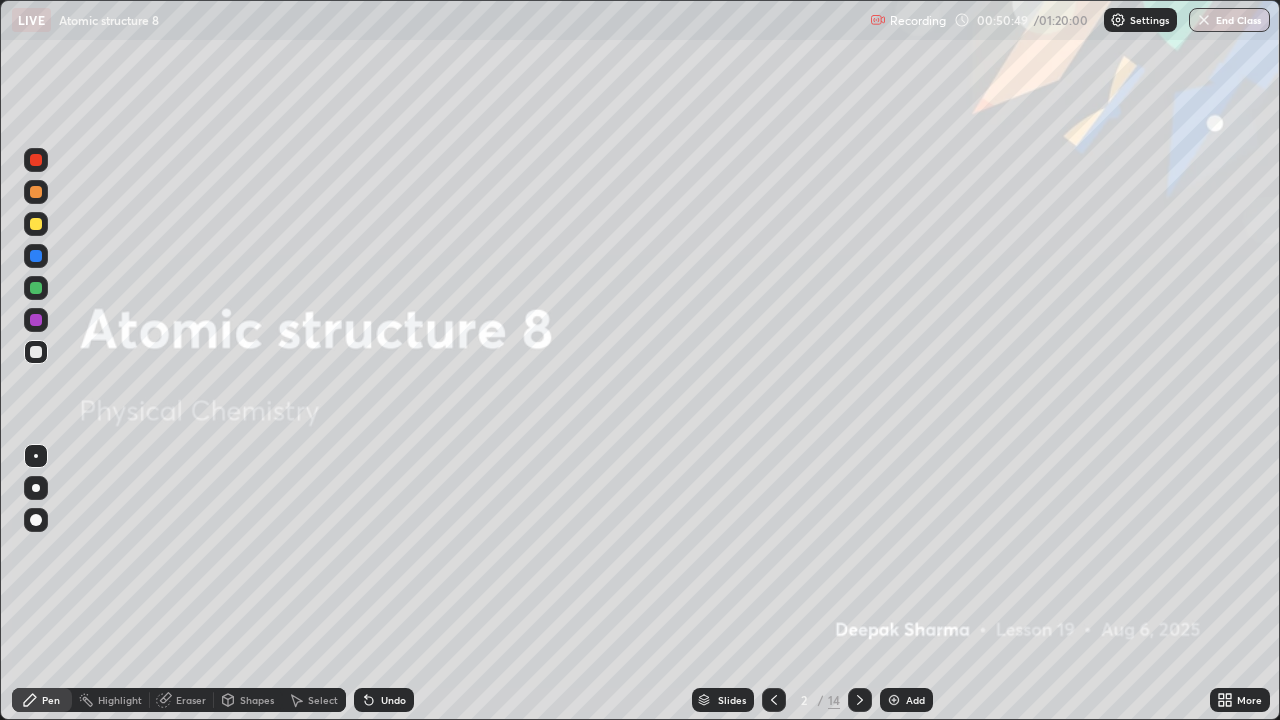 click 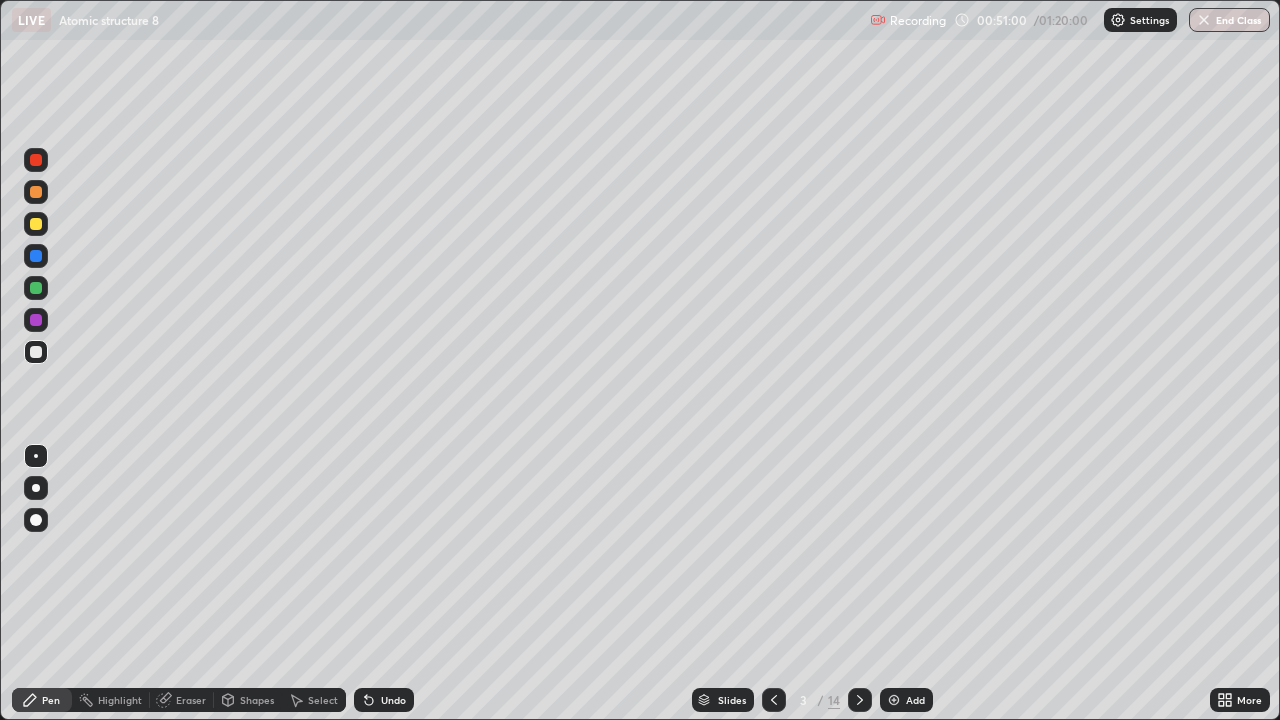 click 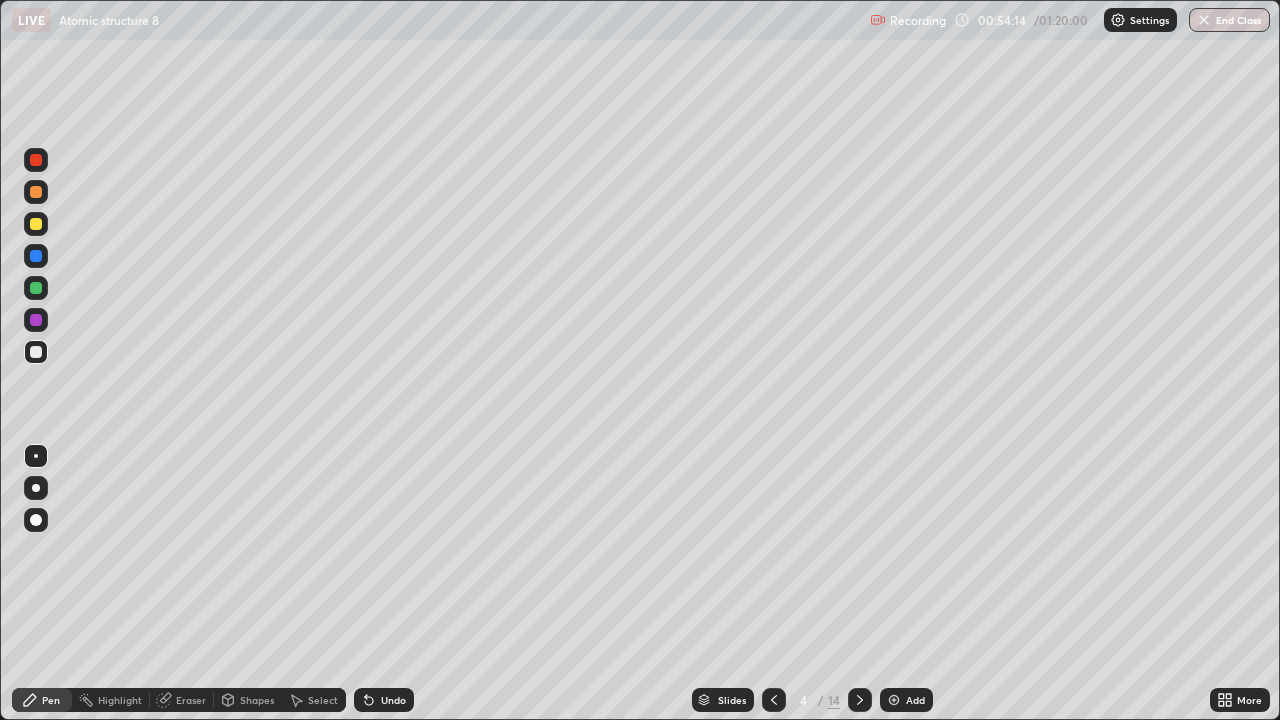 click 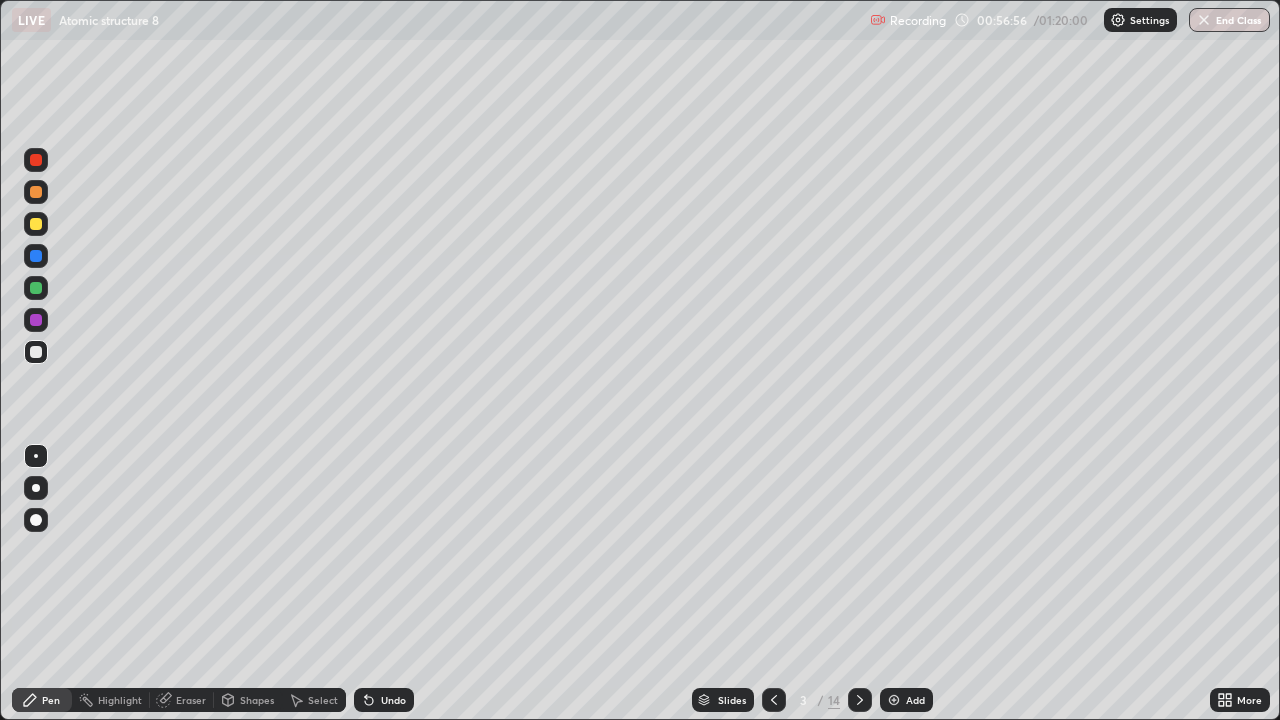 click on "Add" at bounding box center [906, 700] 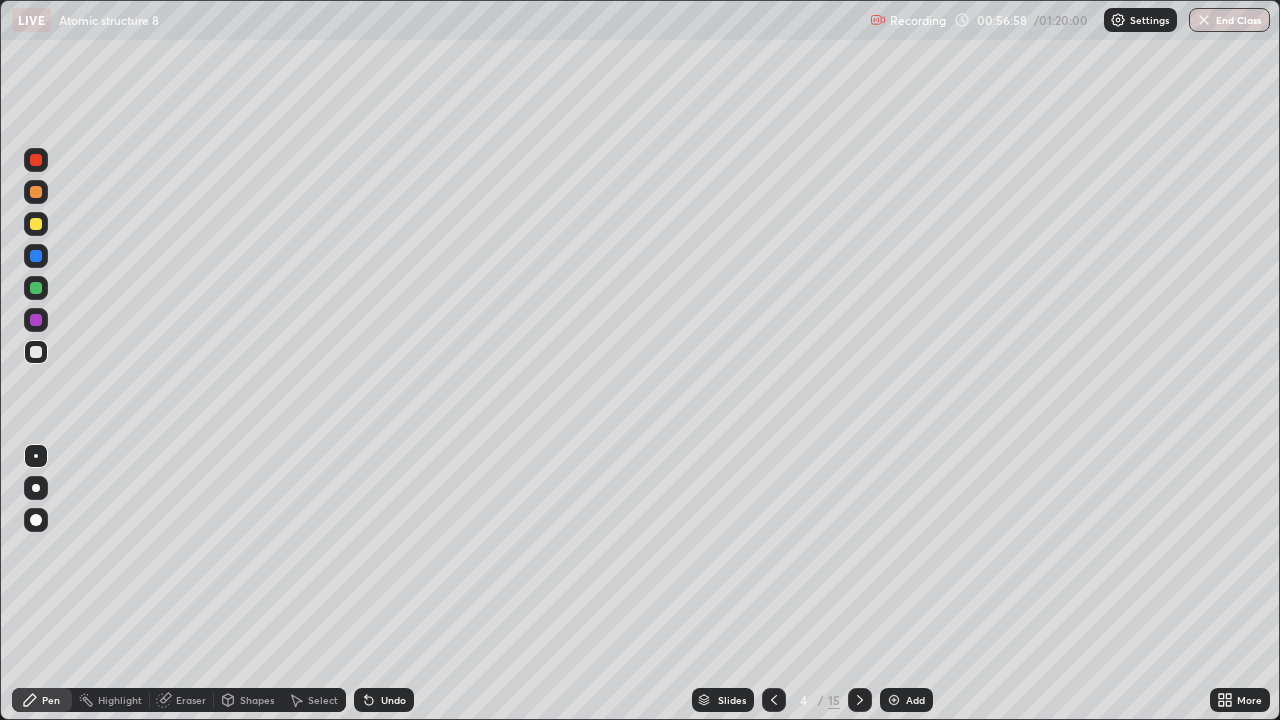click at bounding box center [36, 224] 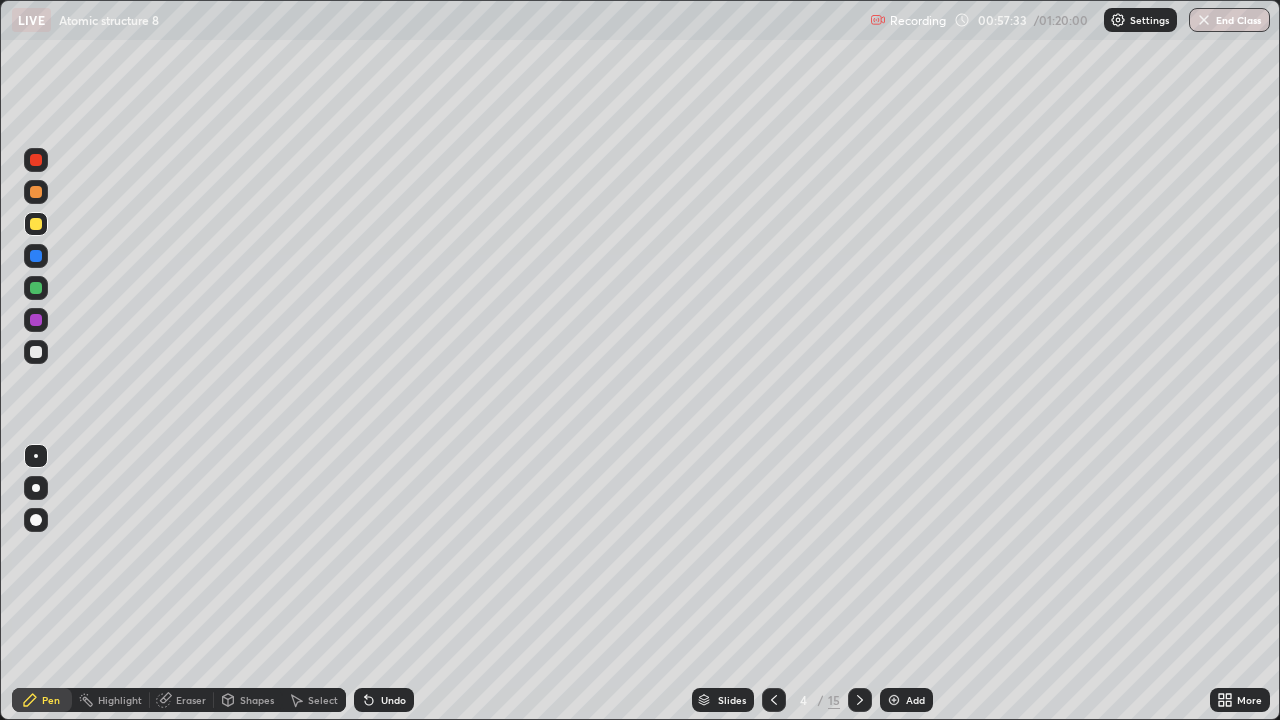 click at bounding box center (36, 352) 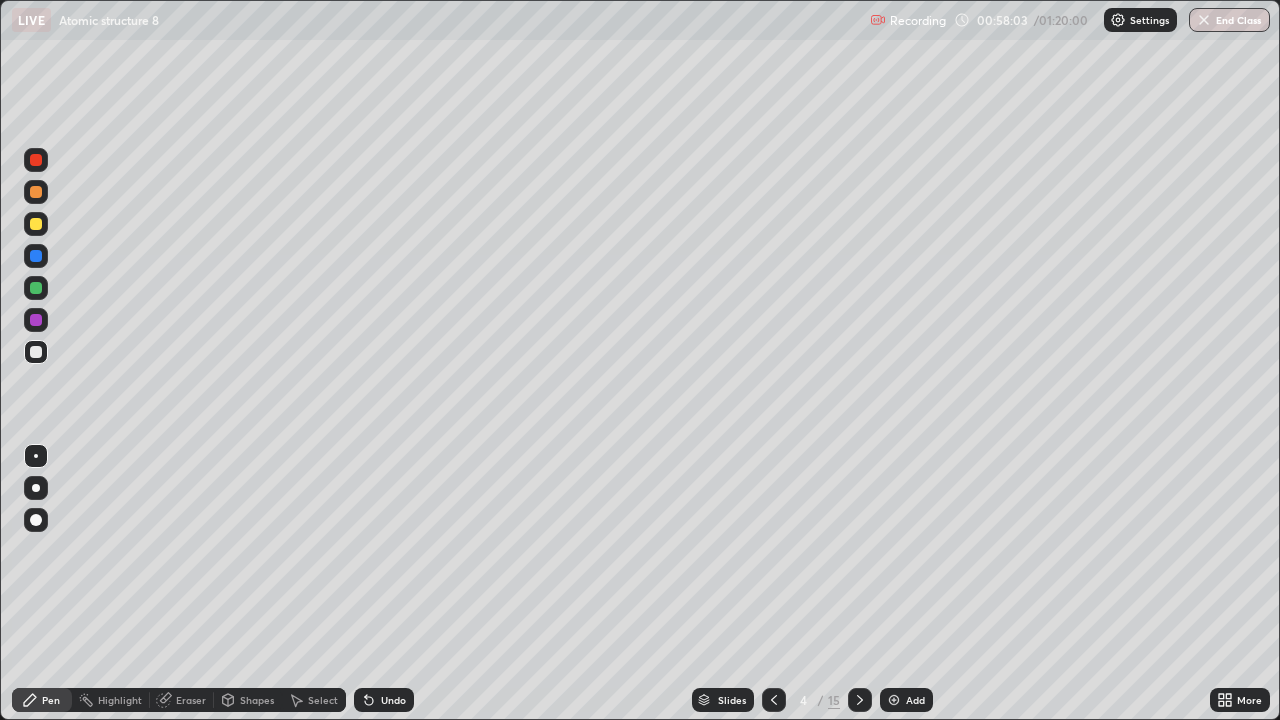 click 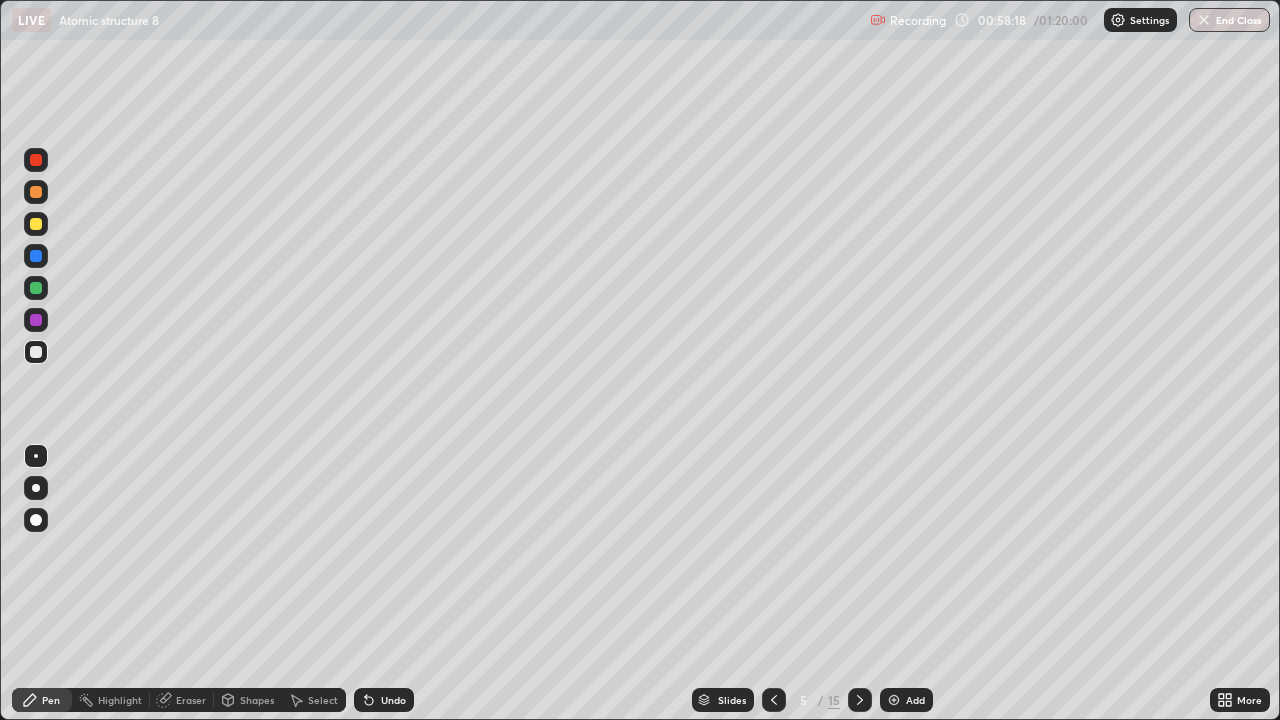 click 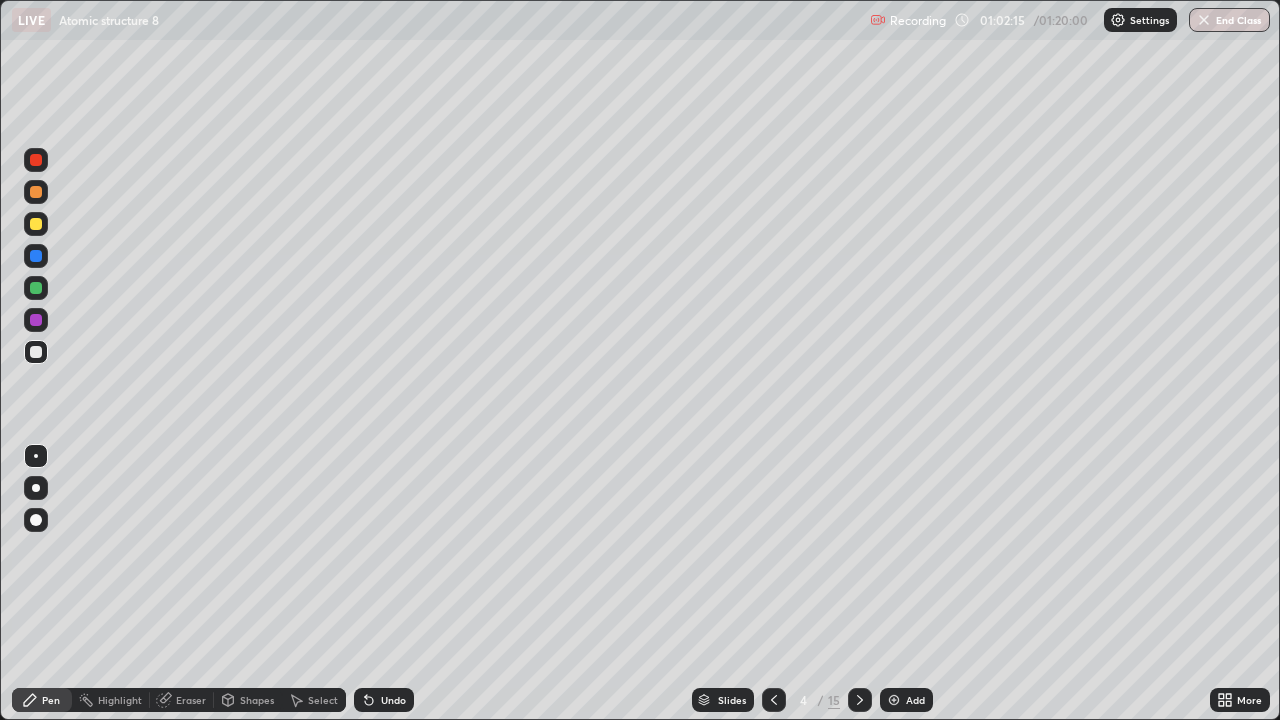 click on "Add" at bounding box center [906, 700] 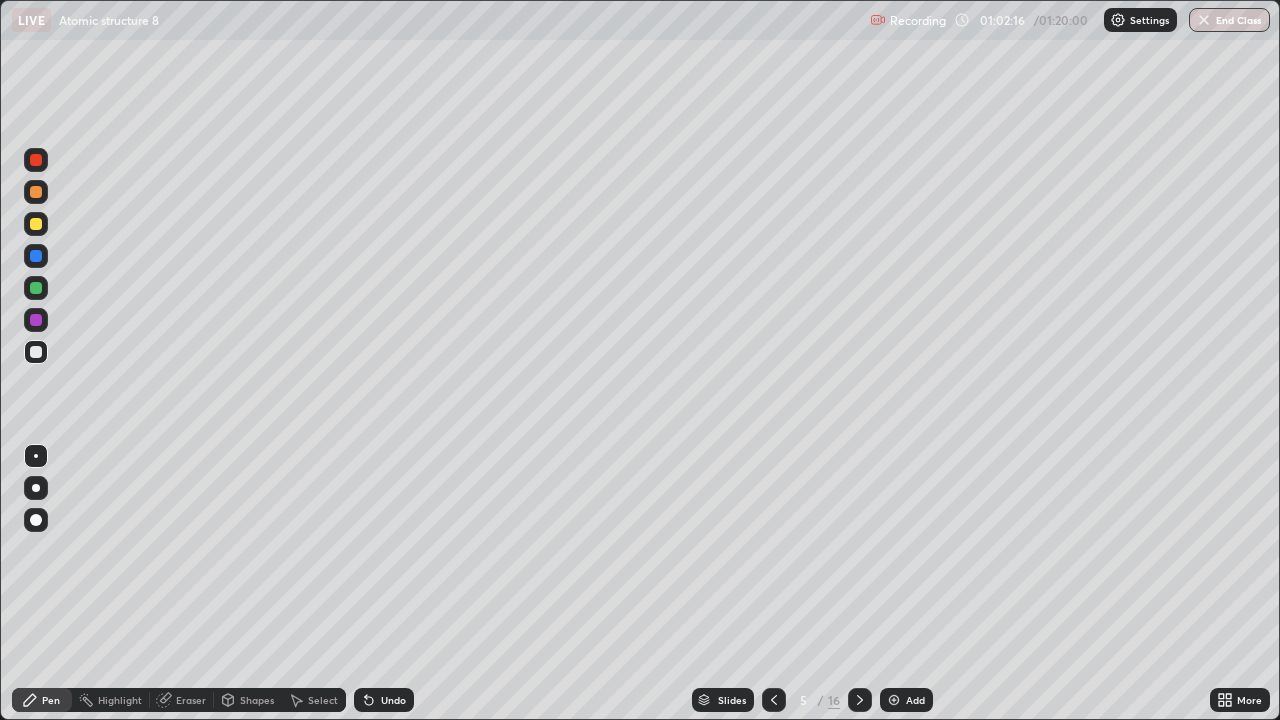 click at bounding box center (36, 224) 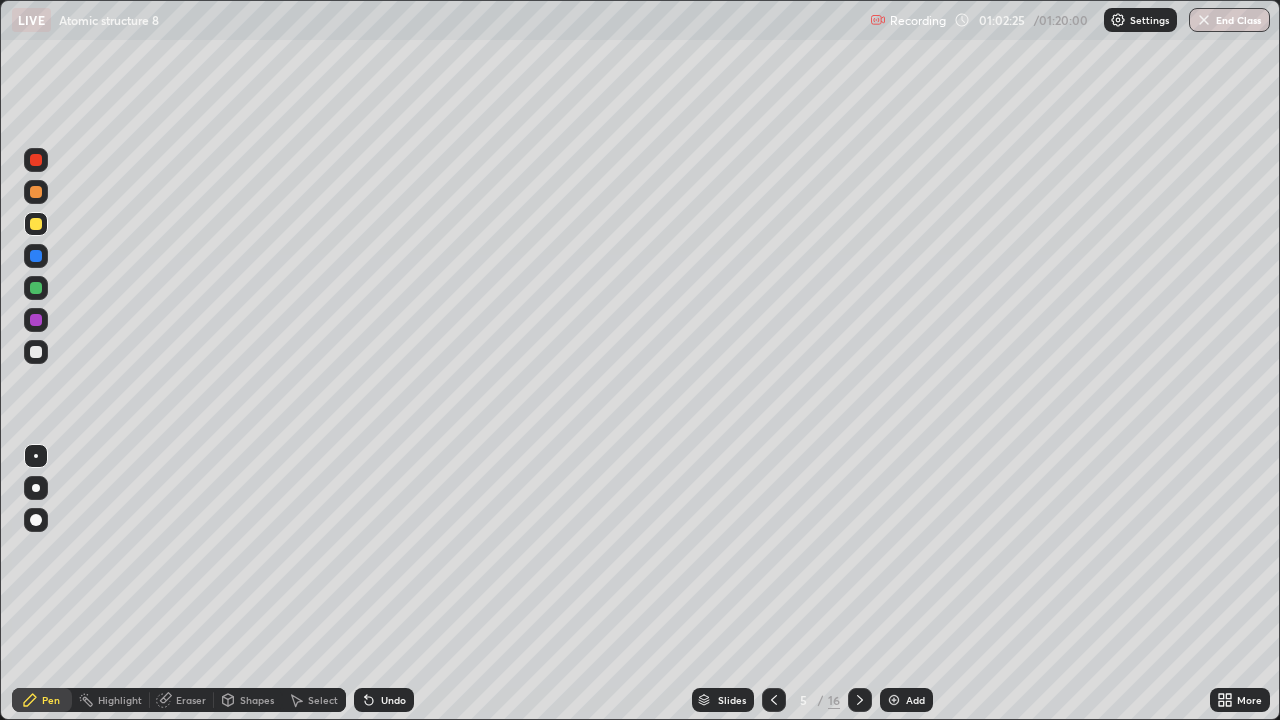 click at bounding box center [36, 288] 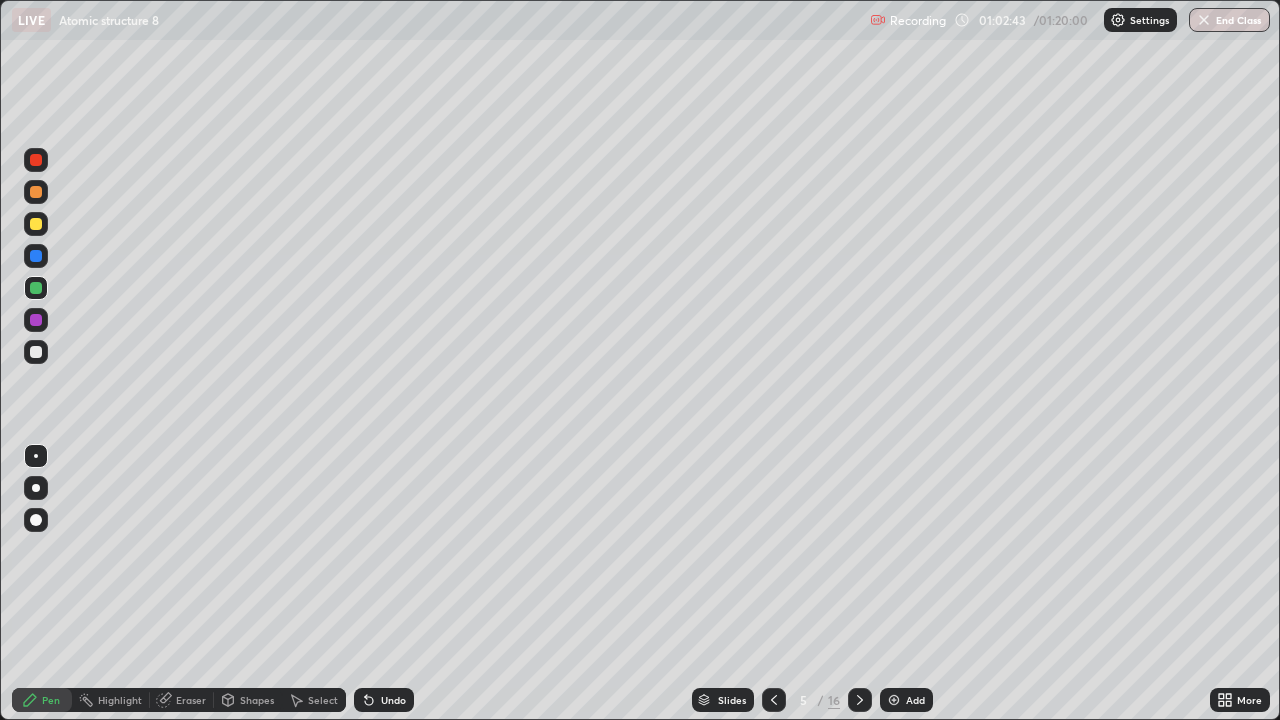click at bounding box center [36, 352] 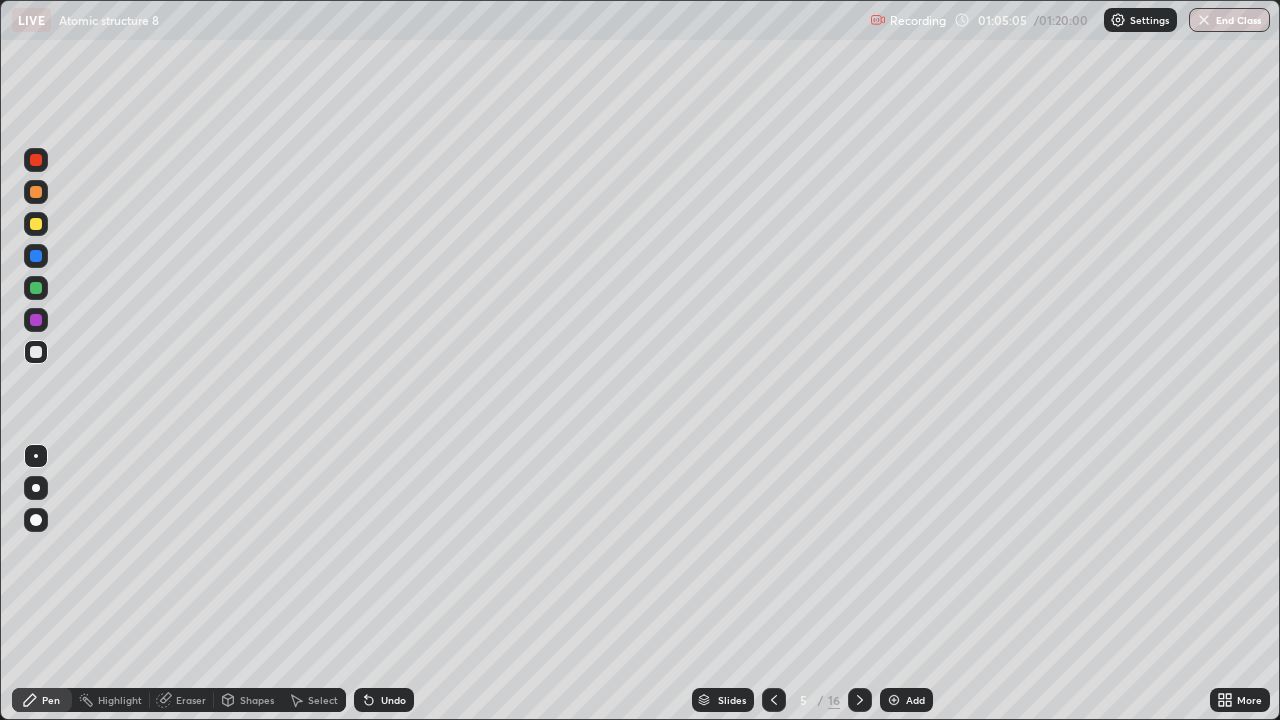click on "Add" at bounding box center [906, 700] 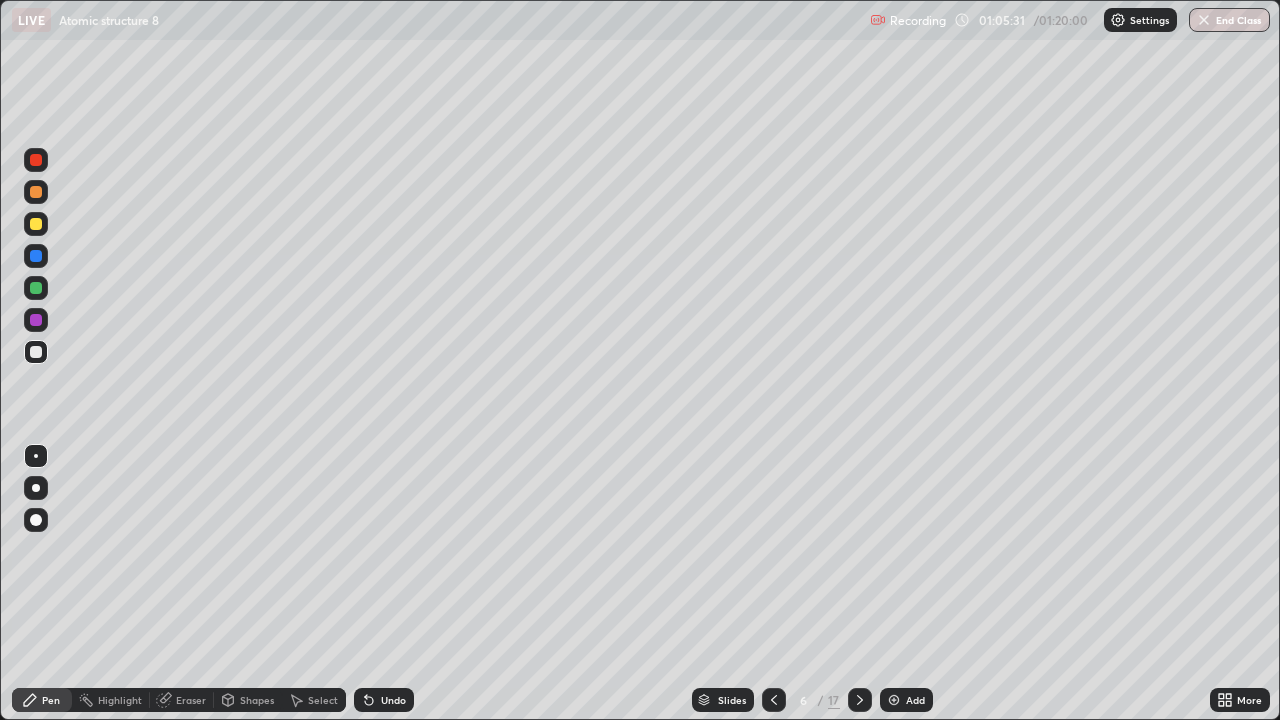 click 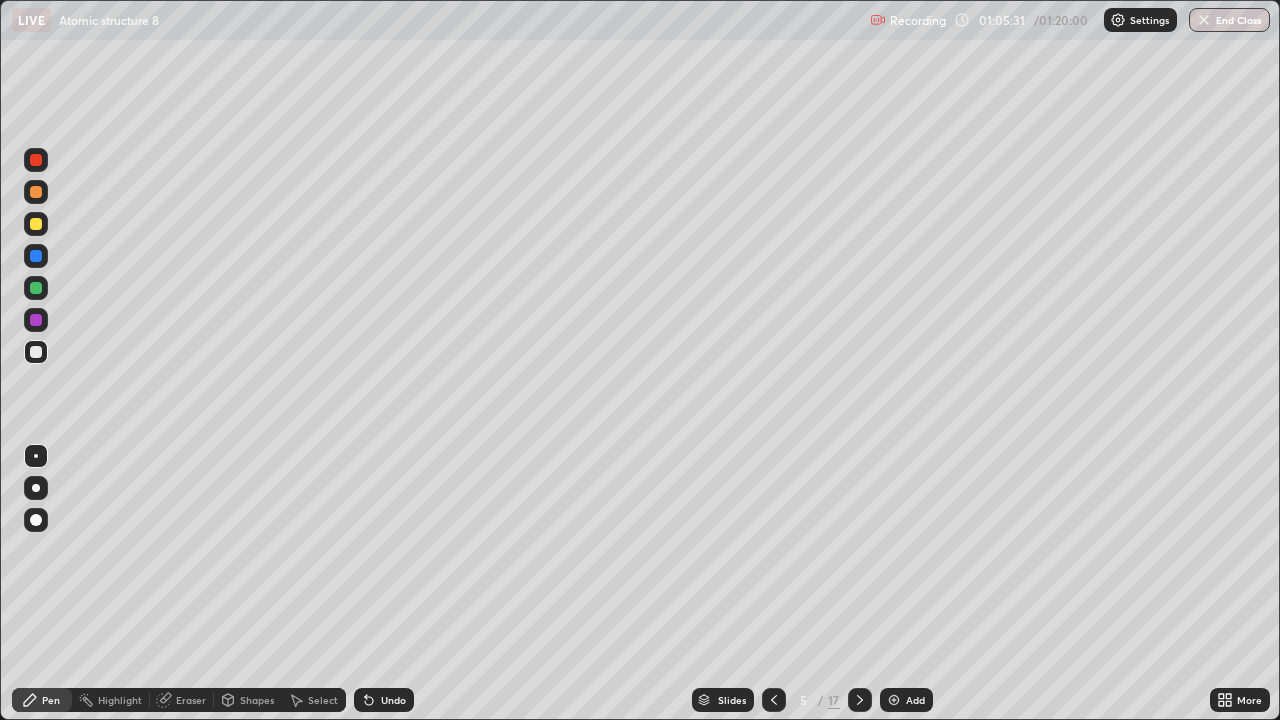 click 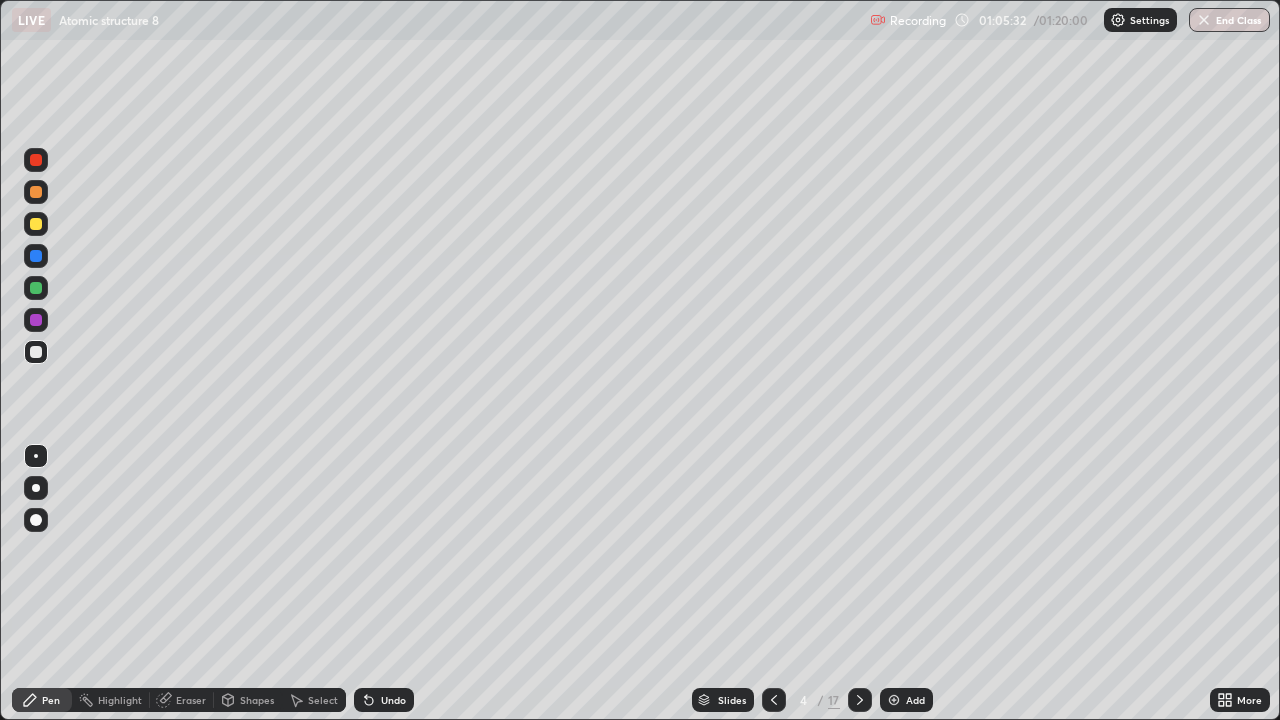 click at bounding box center [774, 700] 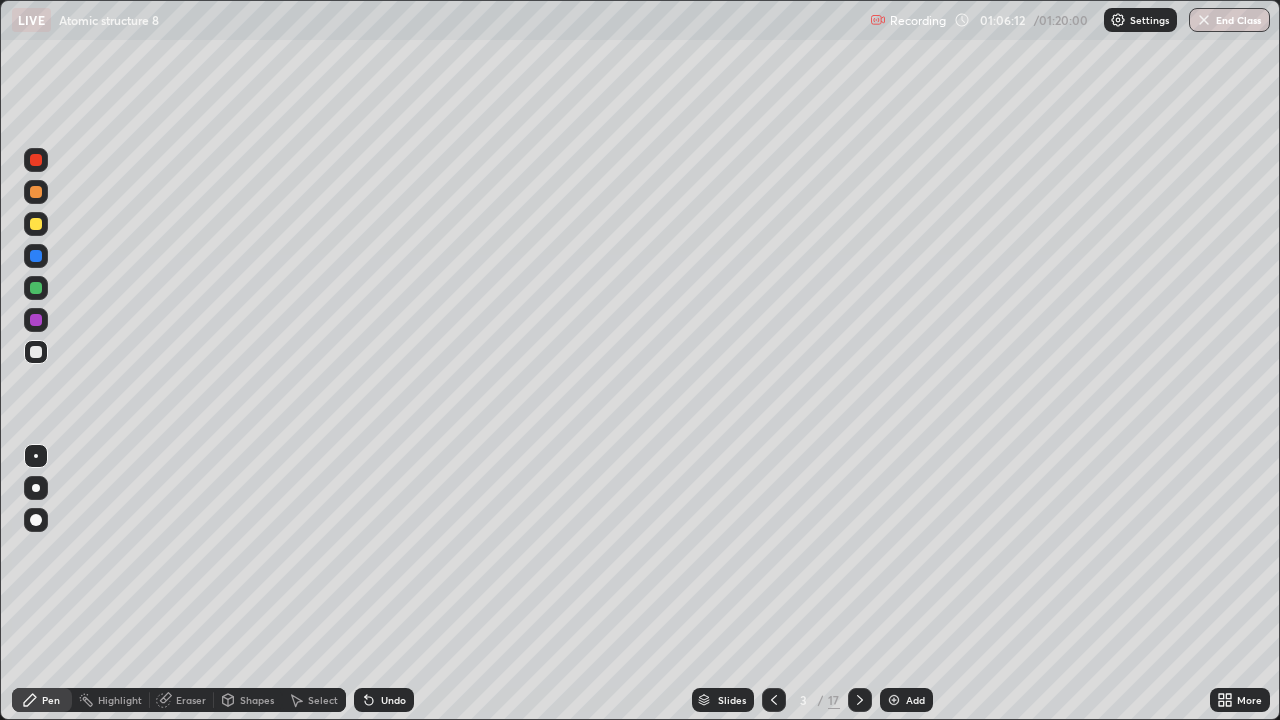 click on "Add" at bounding box center (915, 700) 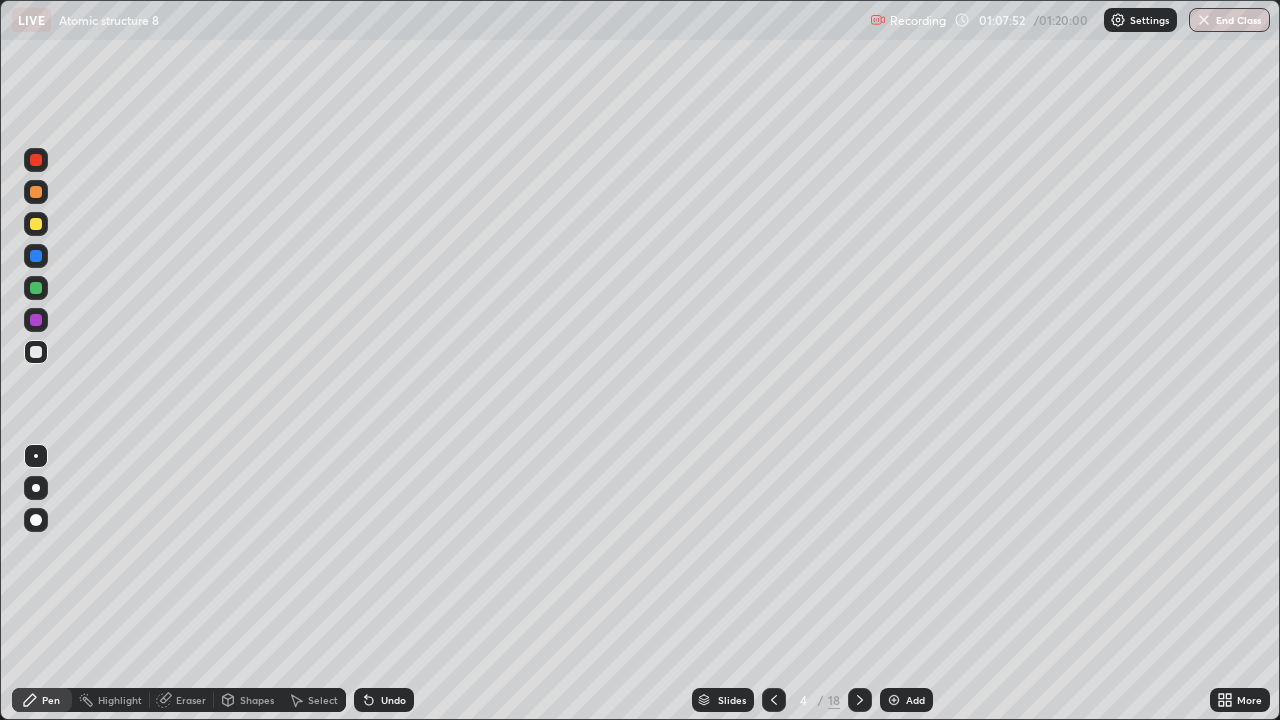 click on "Add" at bounding box center (906, 700) 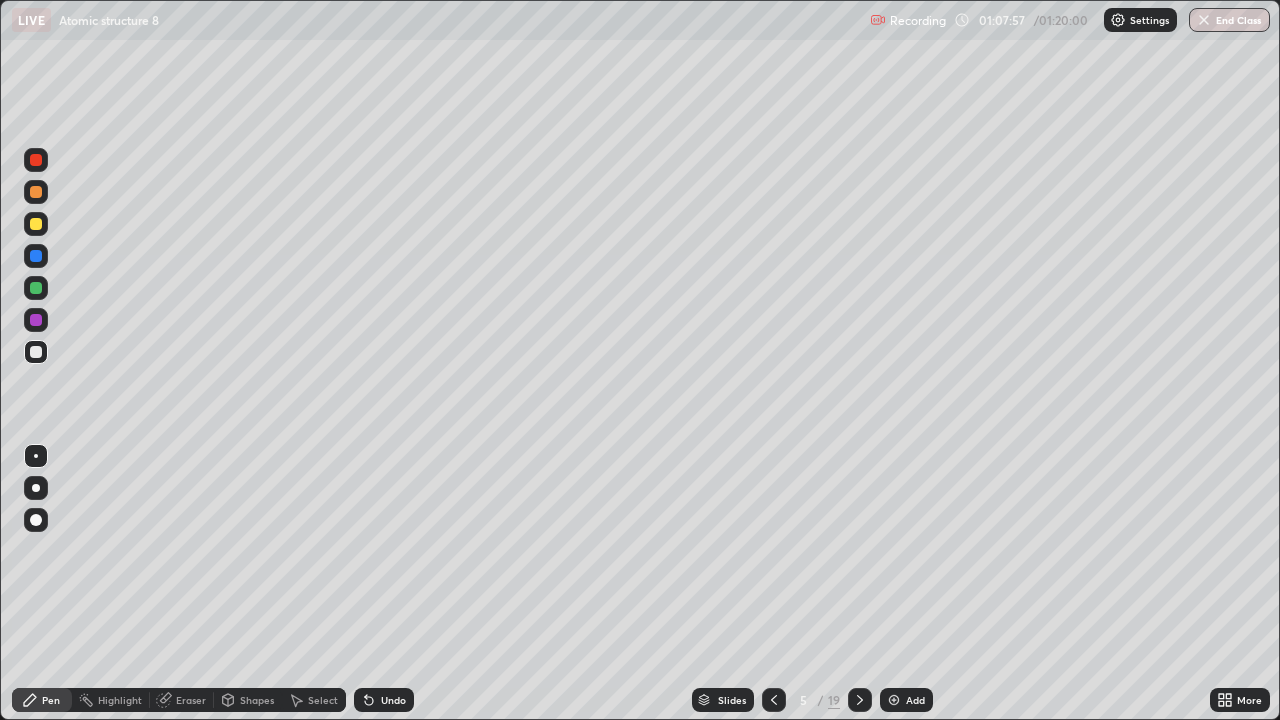 click on "Undo" at bounding box center [393, 700] 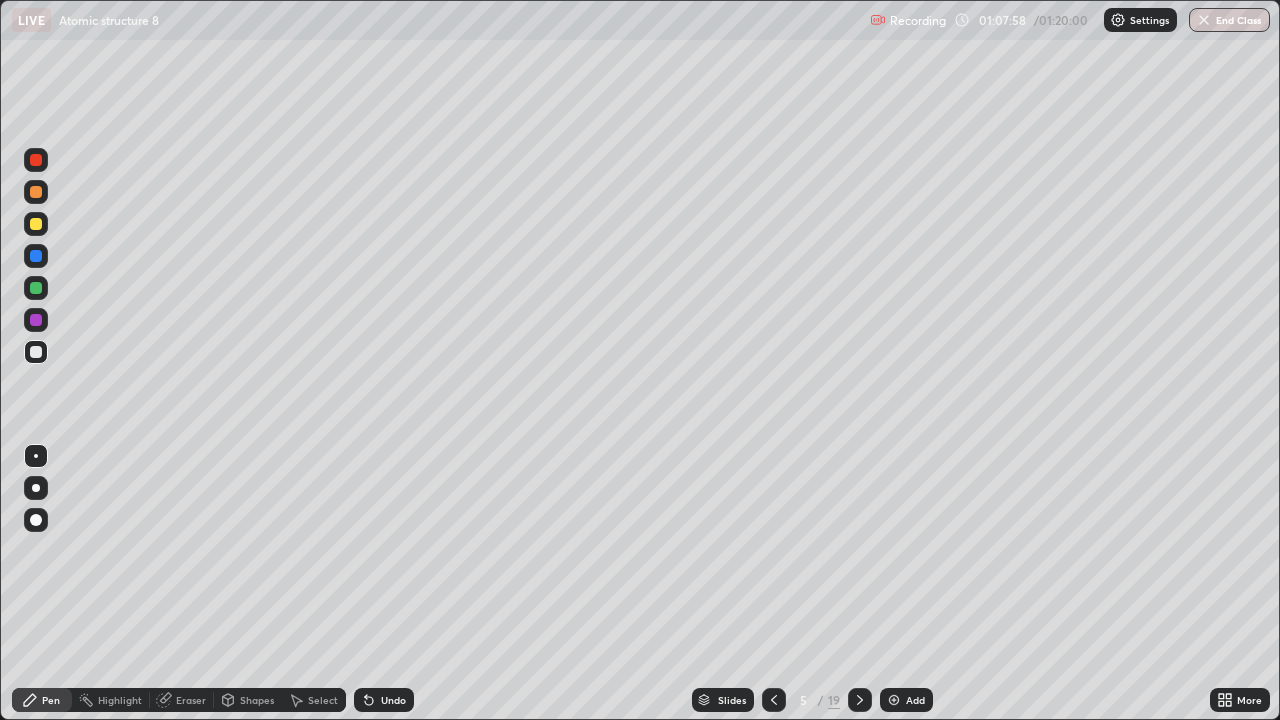 click on "Undo" at bounding box center [393, 700] 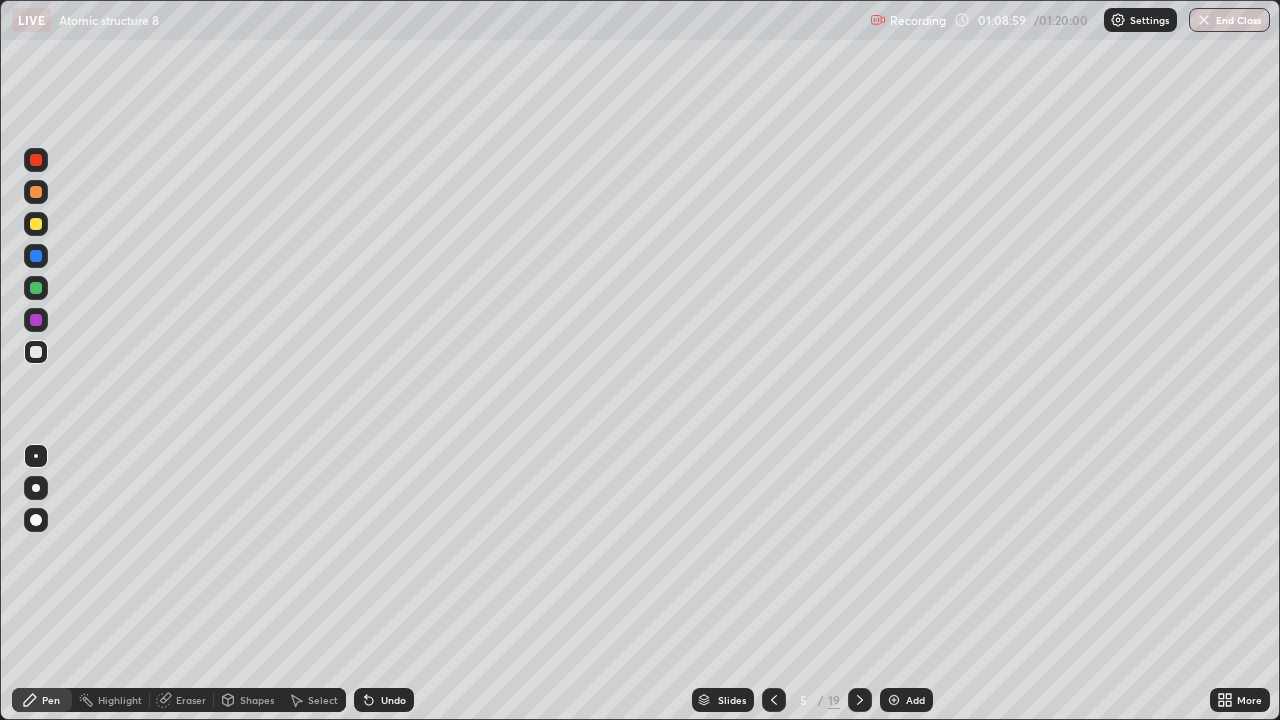 click at bounding box center [894, 700] 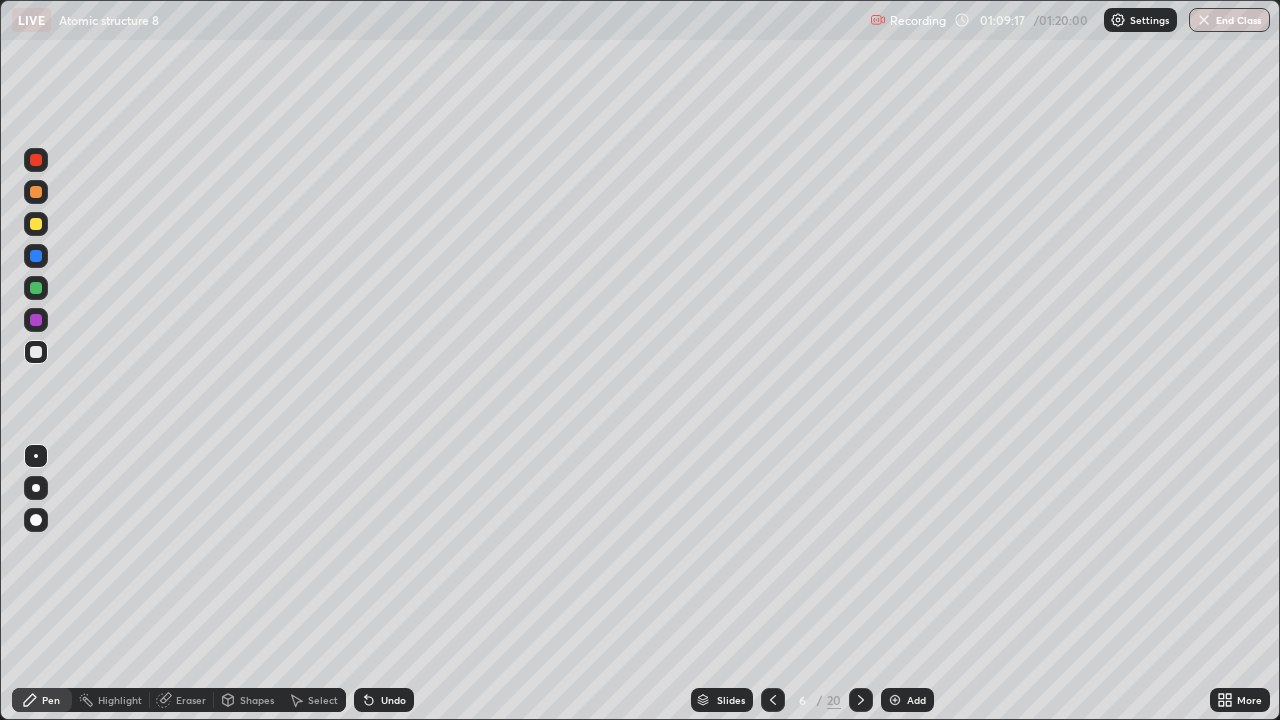 click at bounding box center (36, 224) 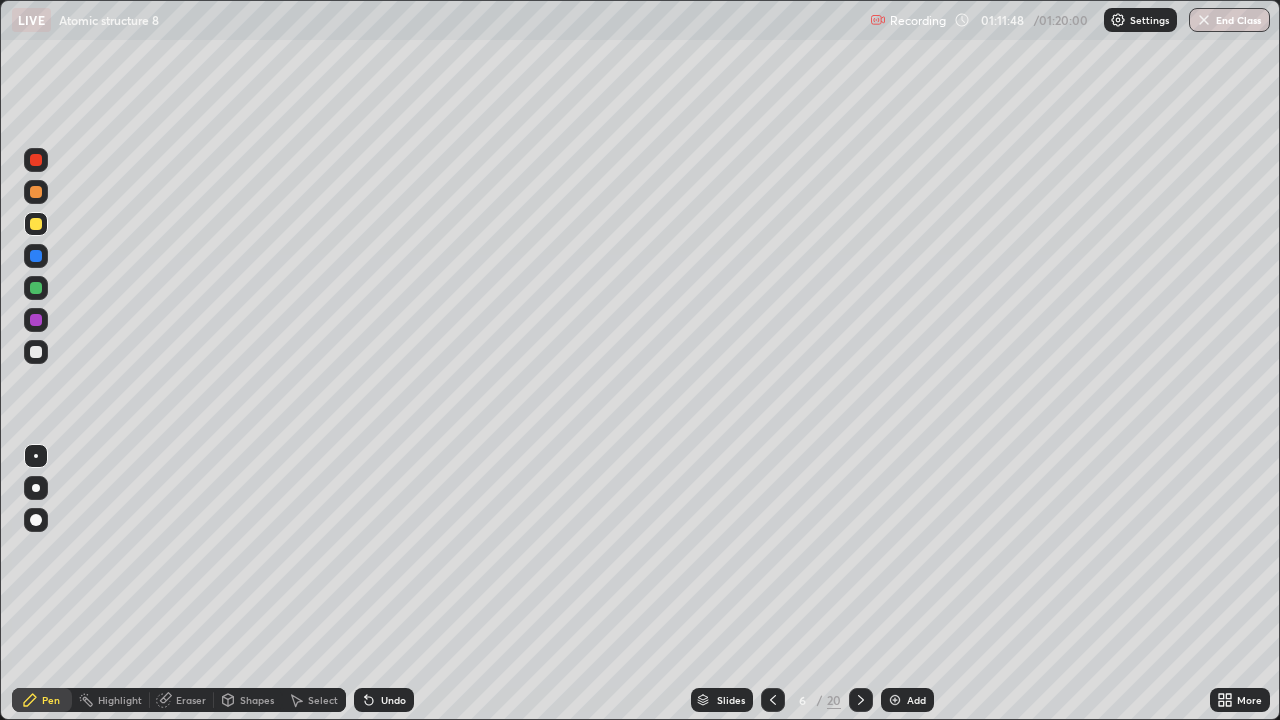 click at bounding box center [895, 700] 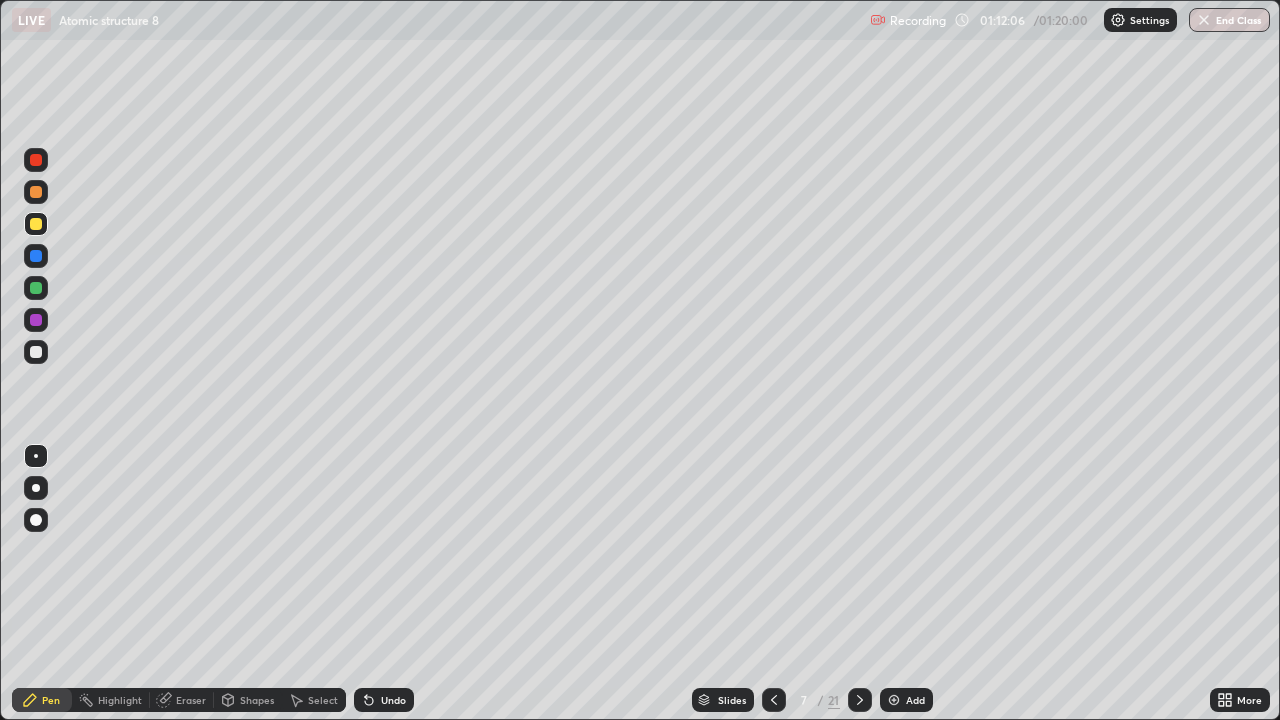 click at bounding box center (36, 288) 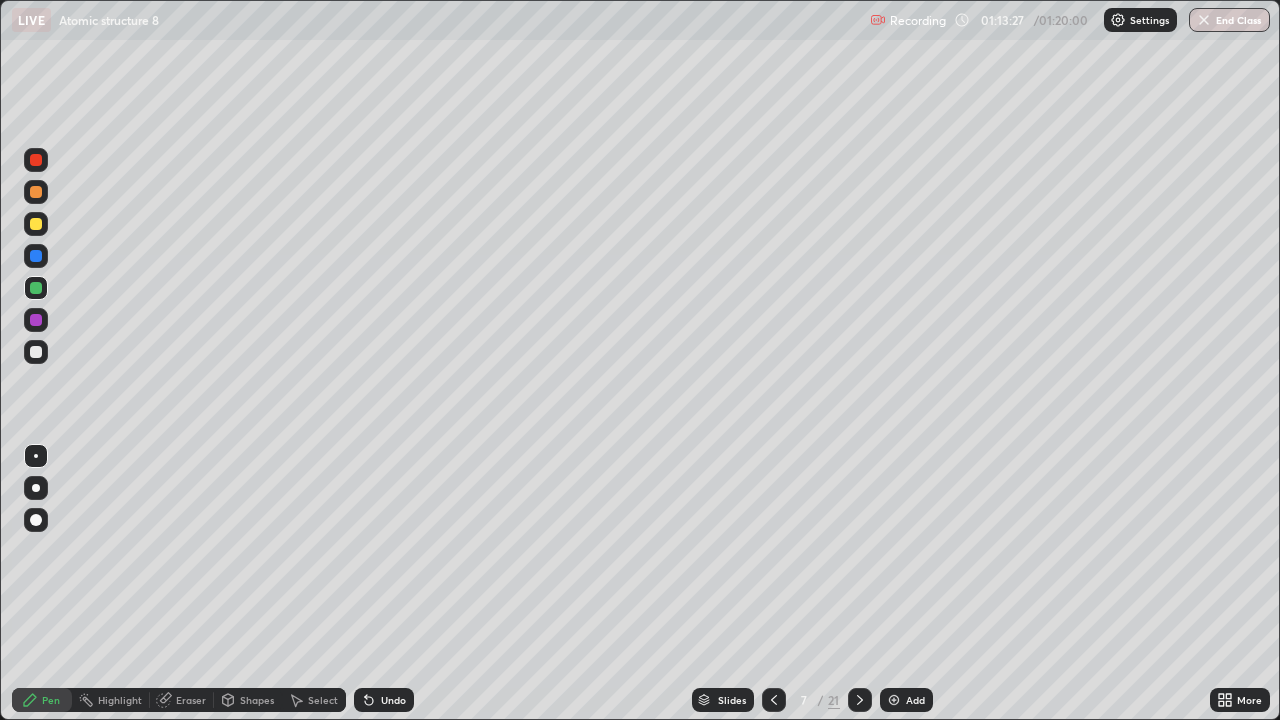 click at bounding box center [36, 192] 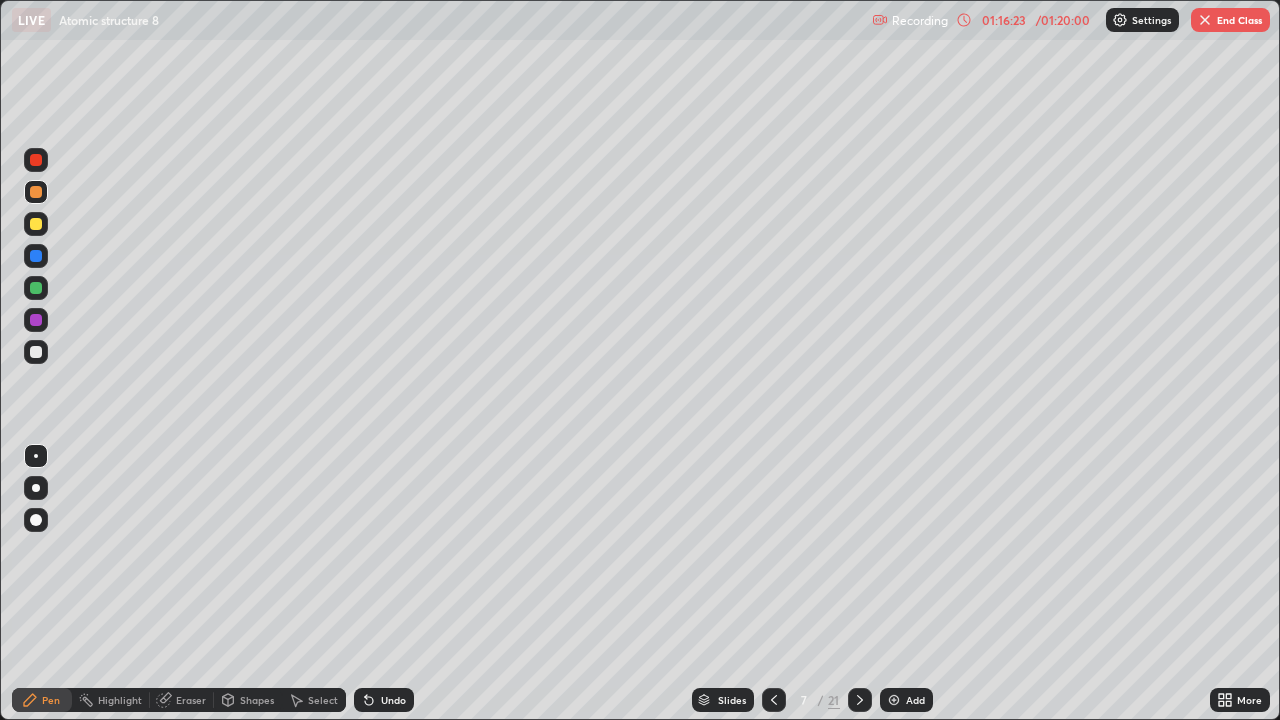 click on "End Class" at bounding box center [1230, 20] 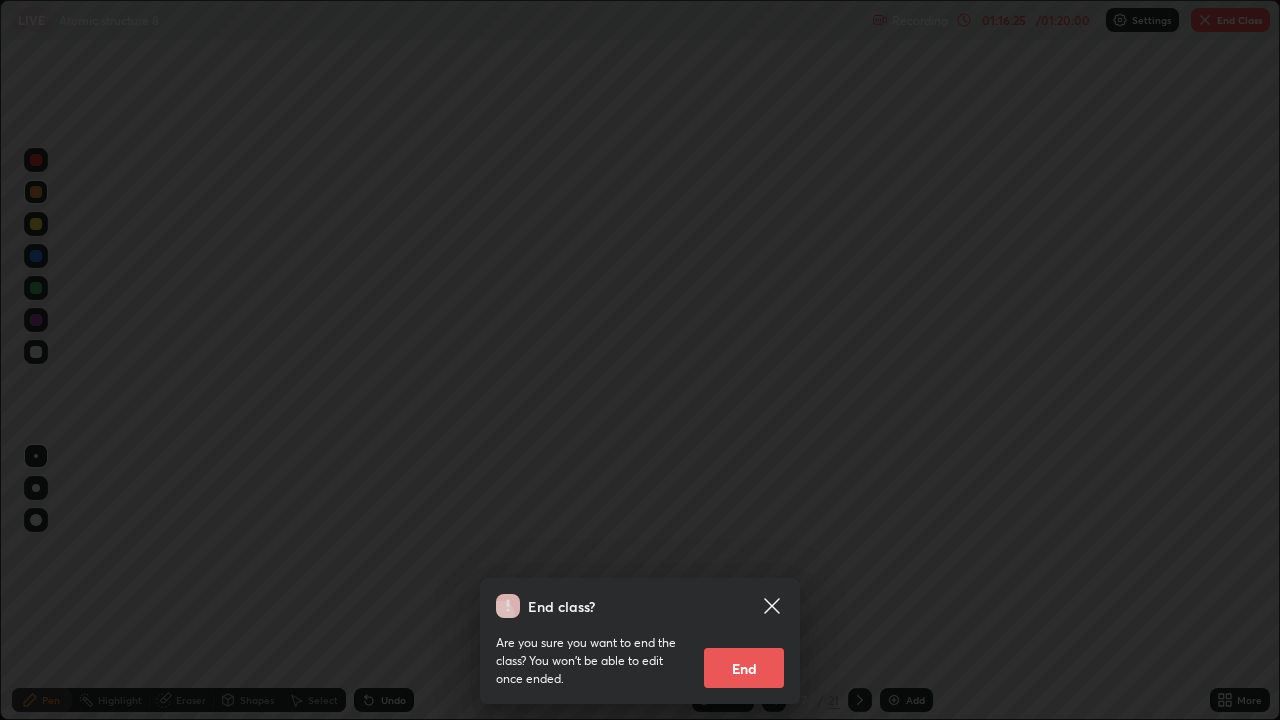 click on "End" at bounding box center [744, 668] 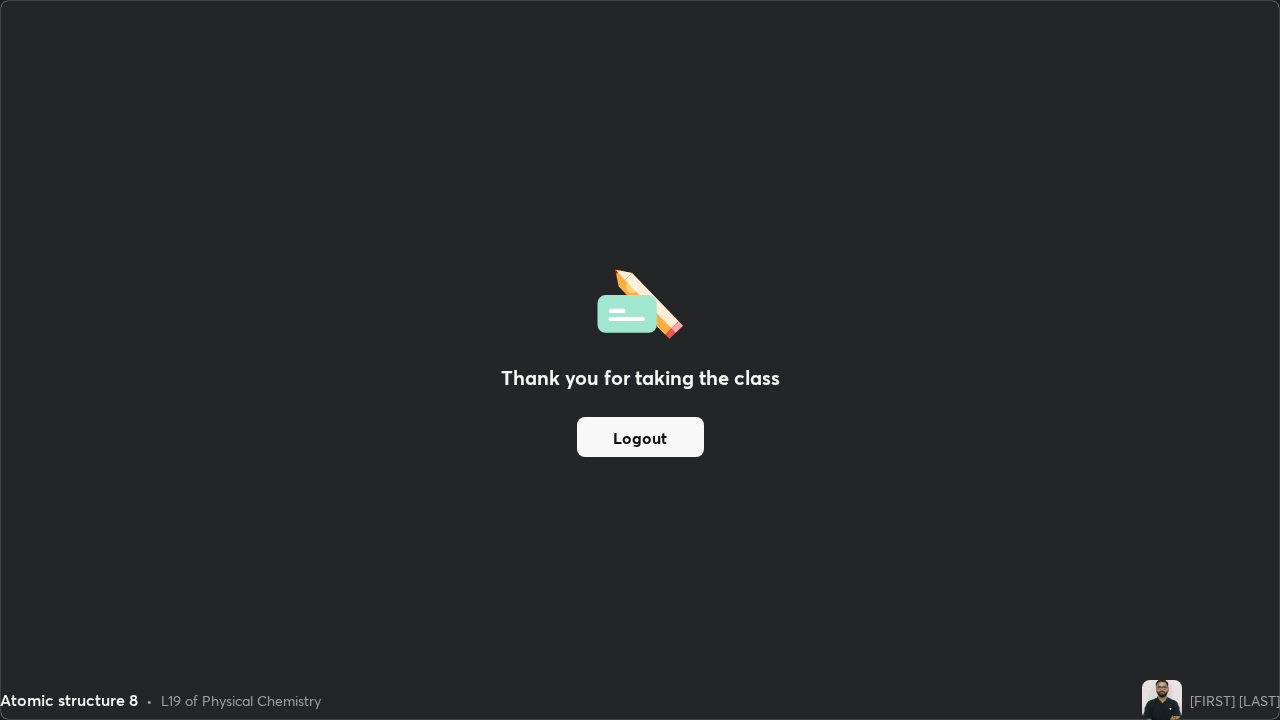 click on "[FIRST] [LAST]" at bounding box center [1235, 700] 